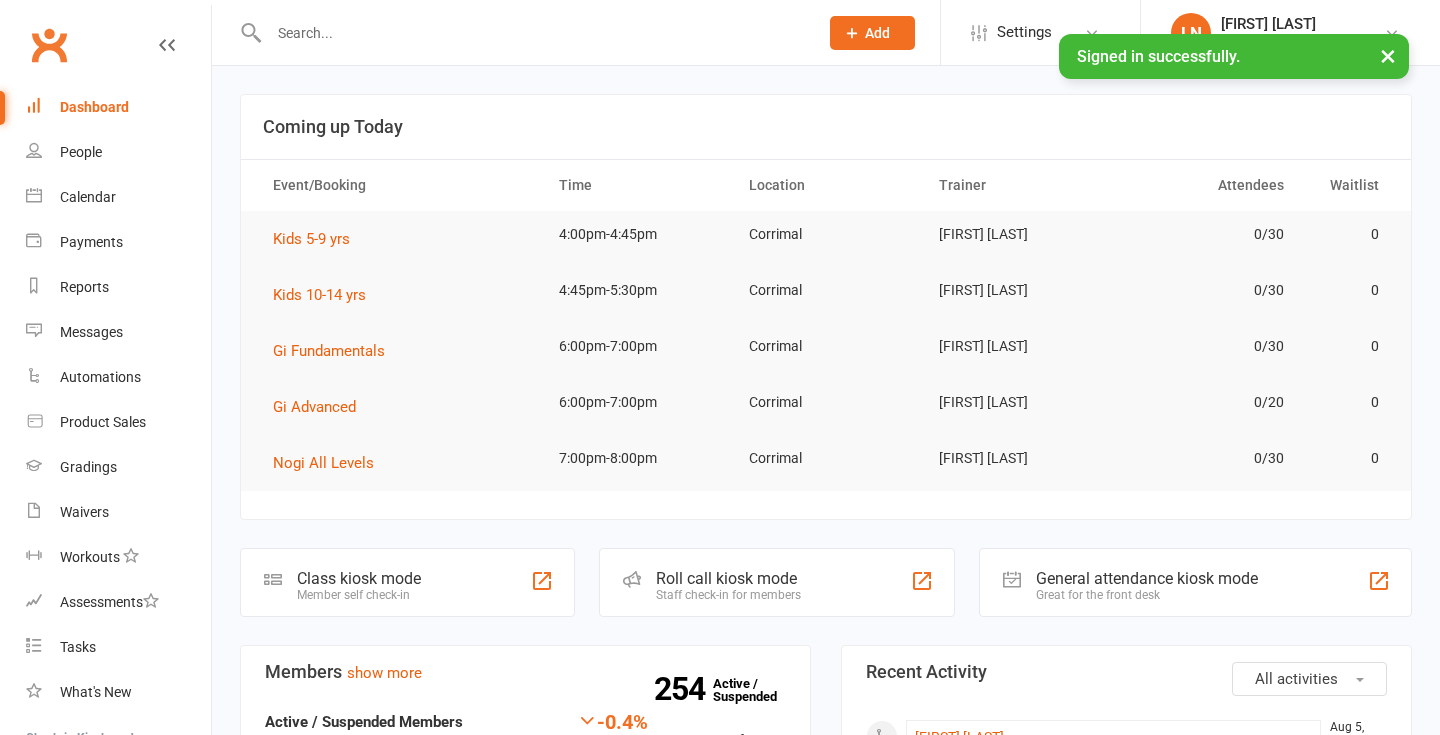 scroll, scrollTop: 0, scrollLeft: 0, axis: both 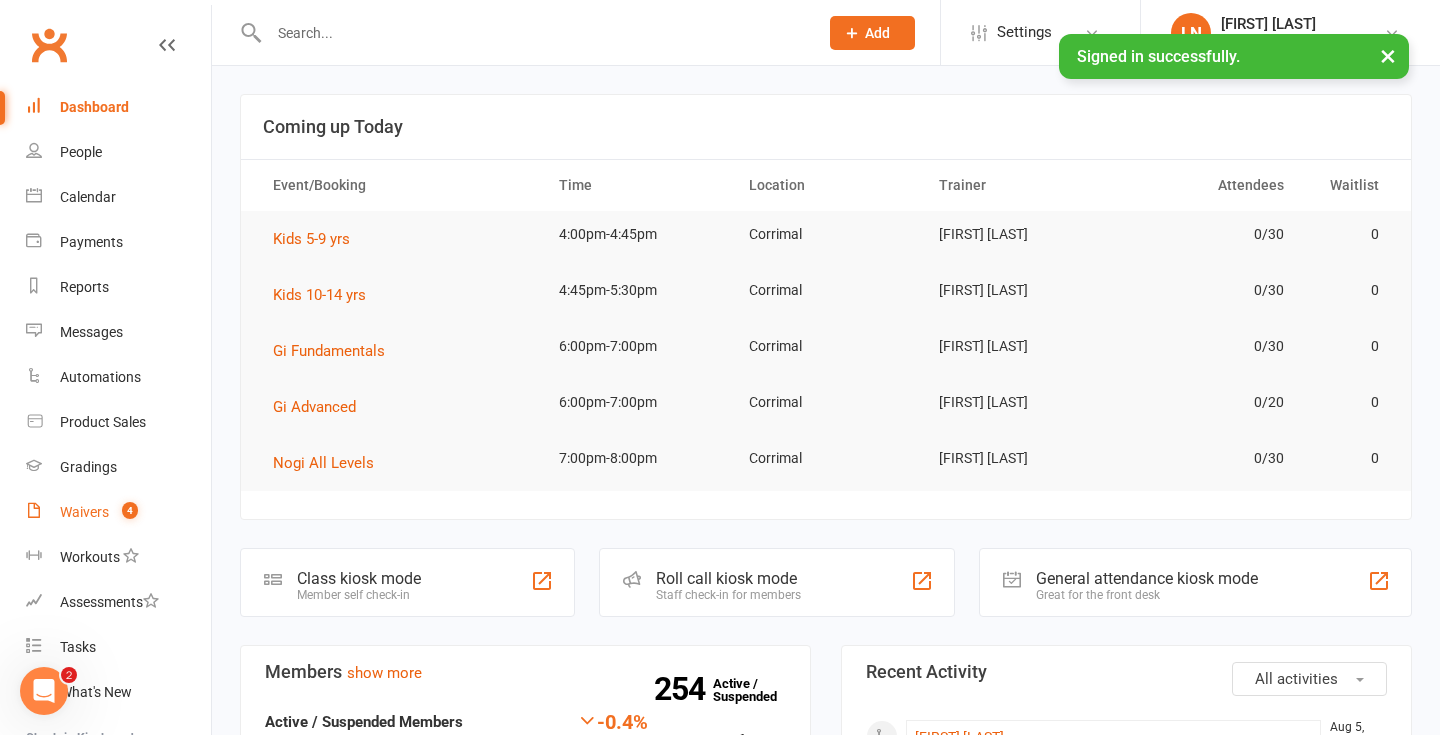 click on "Waivers   4" at bounding box center (118, 512) 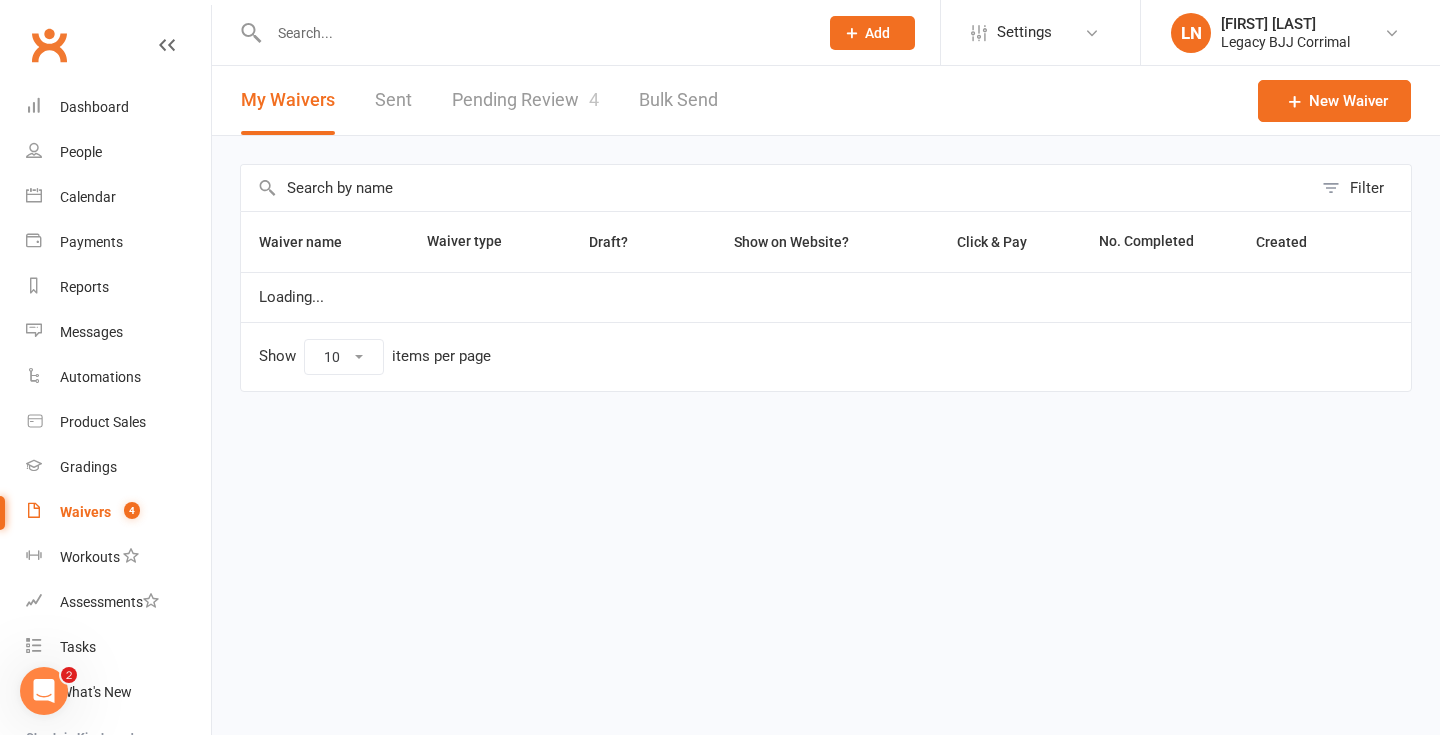 click on "Pending Review 4" at bounding box center (525, 100) 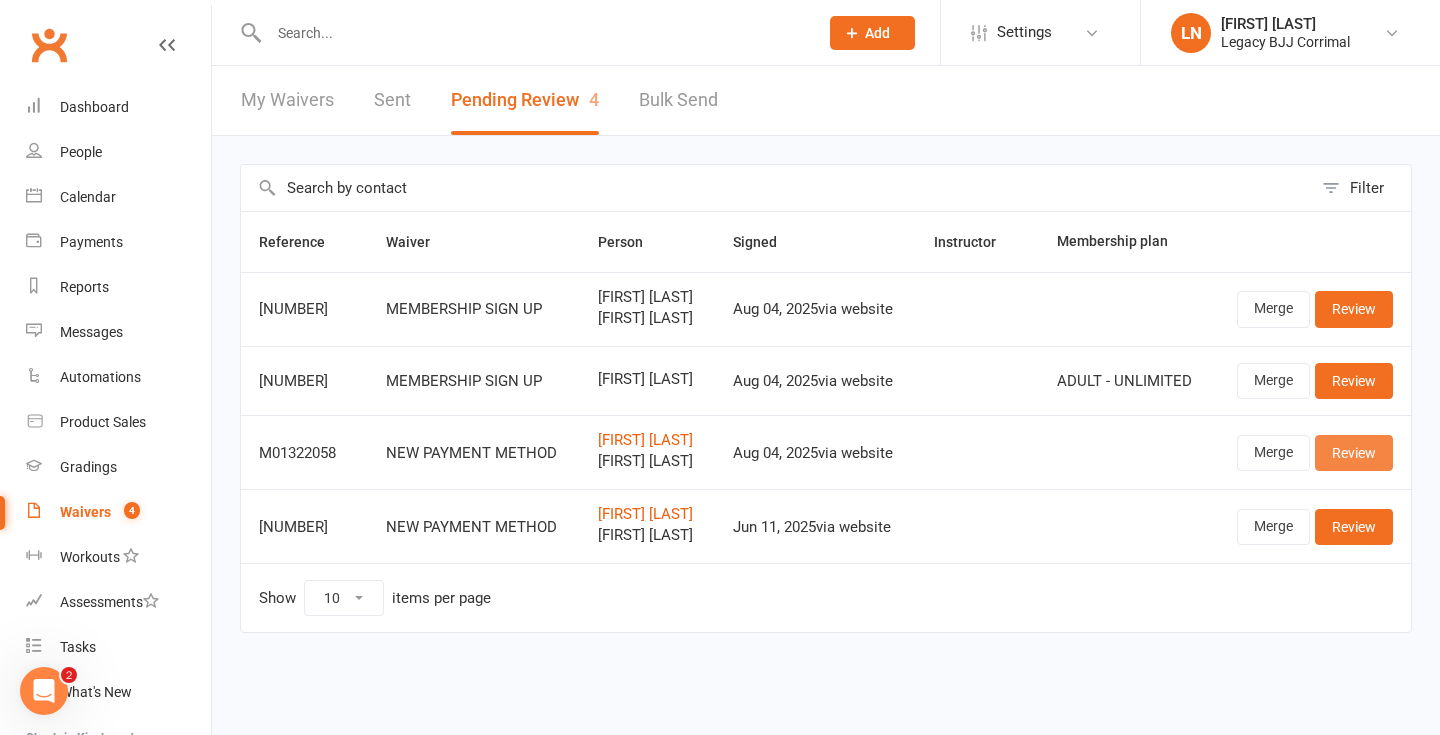 click on "Review" at bounding box center [1354, 453] 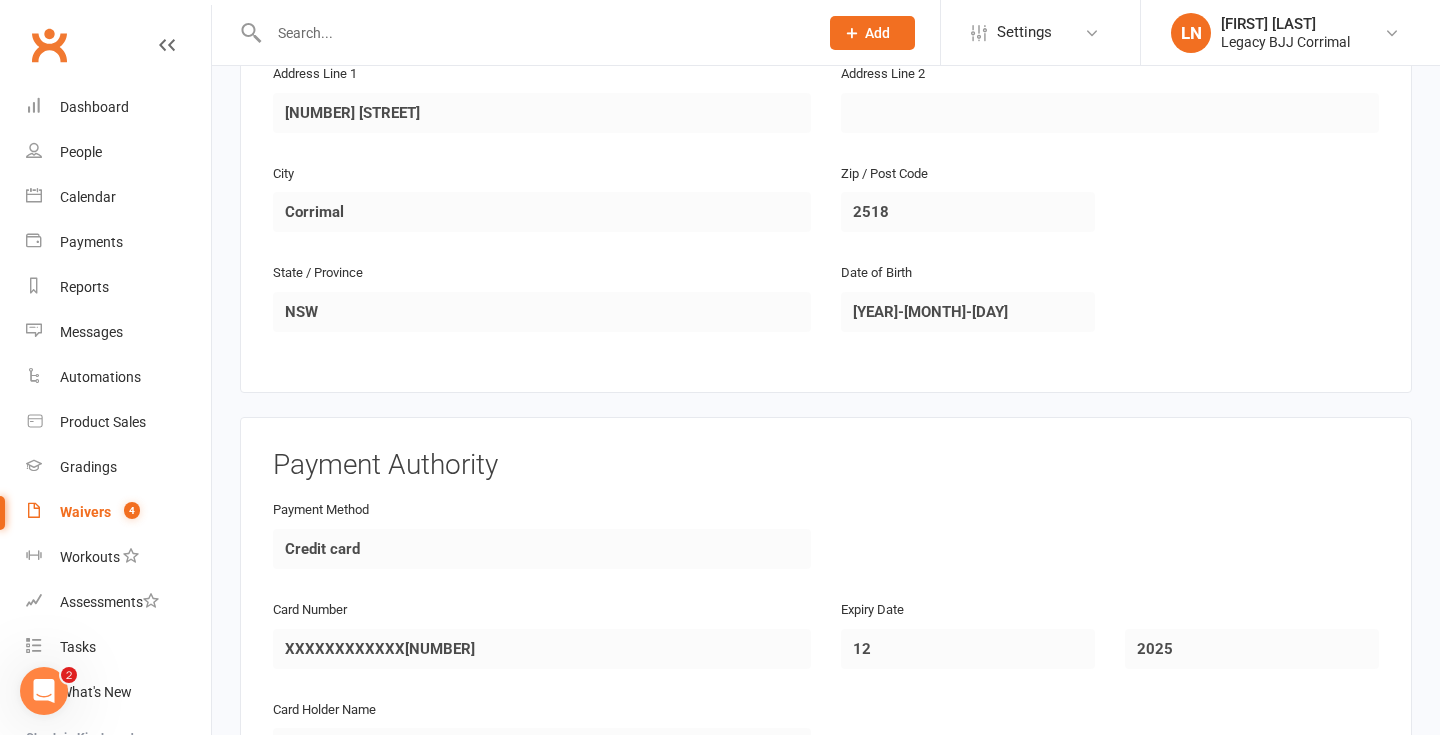 scroll, scrollTop: 1975, scrollLeft: 0, axis: vertical 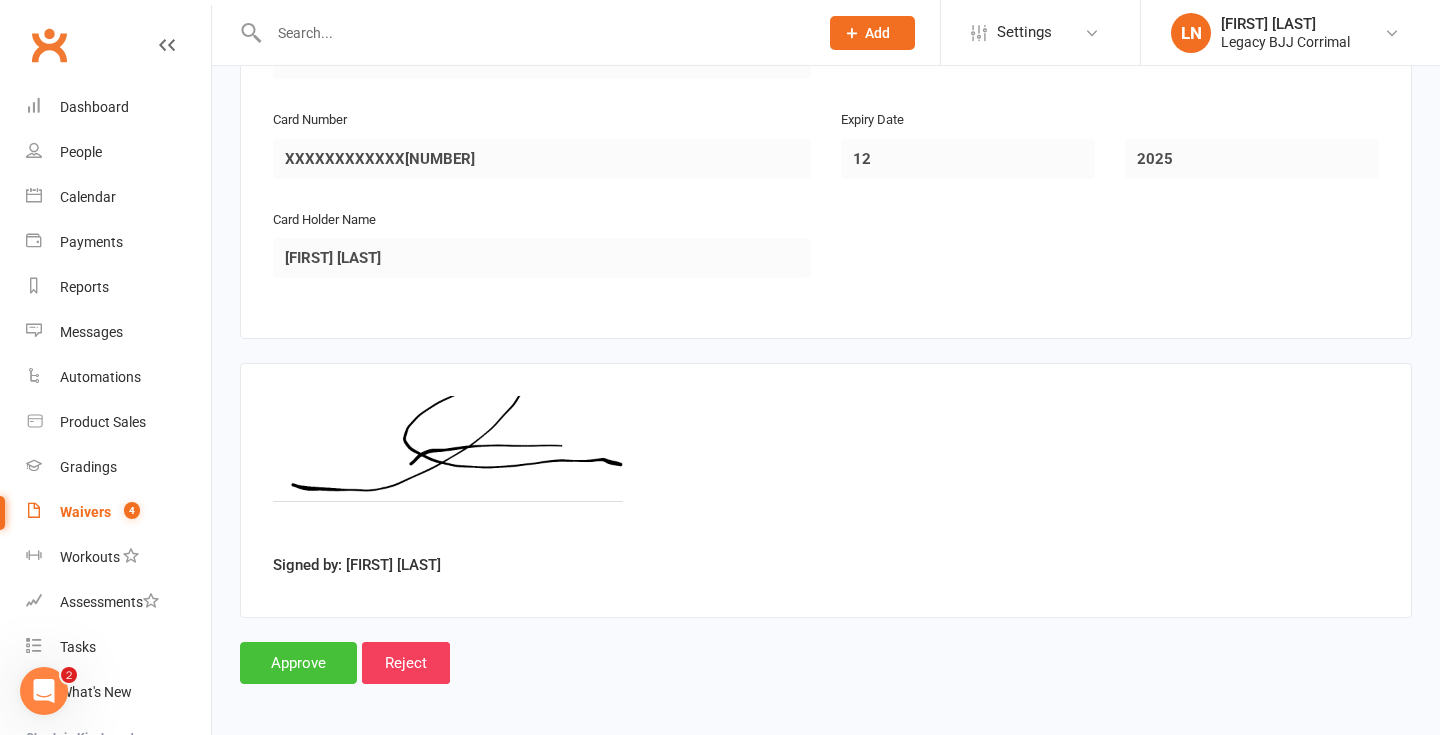 click on "Approve" at bounding box center [298, 663] 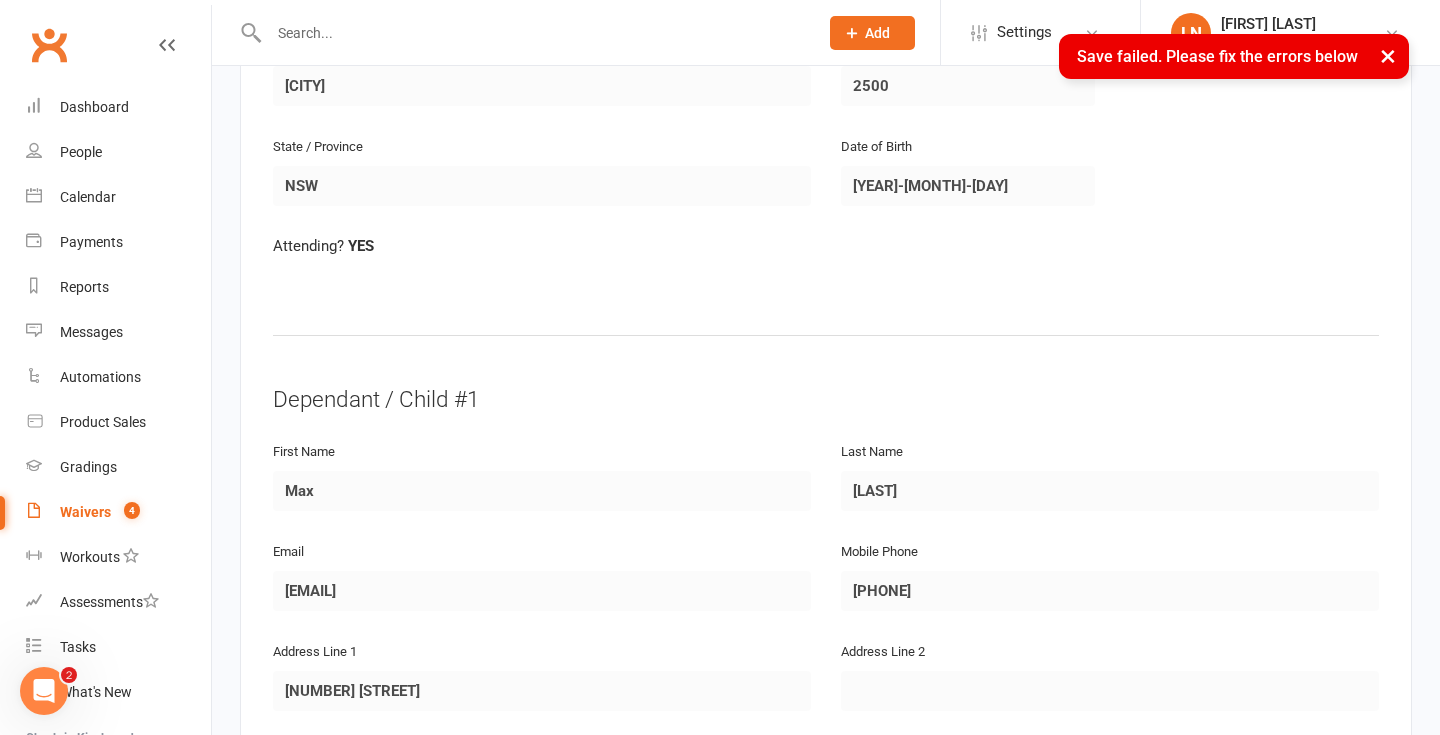scroll, scrollTop: 0, scrollLeft: 0, axis: both 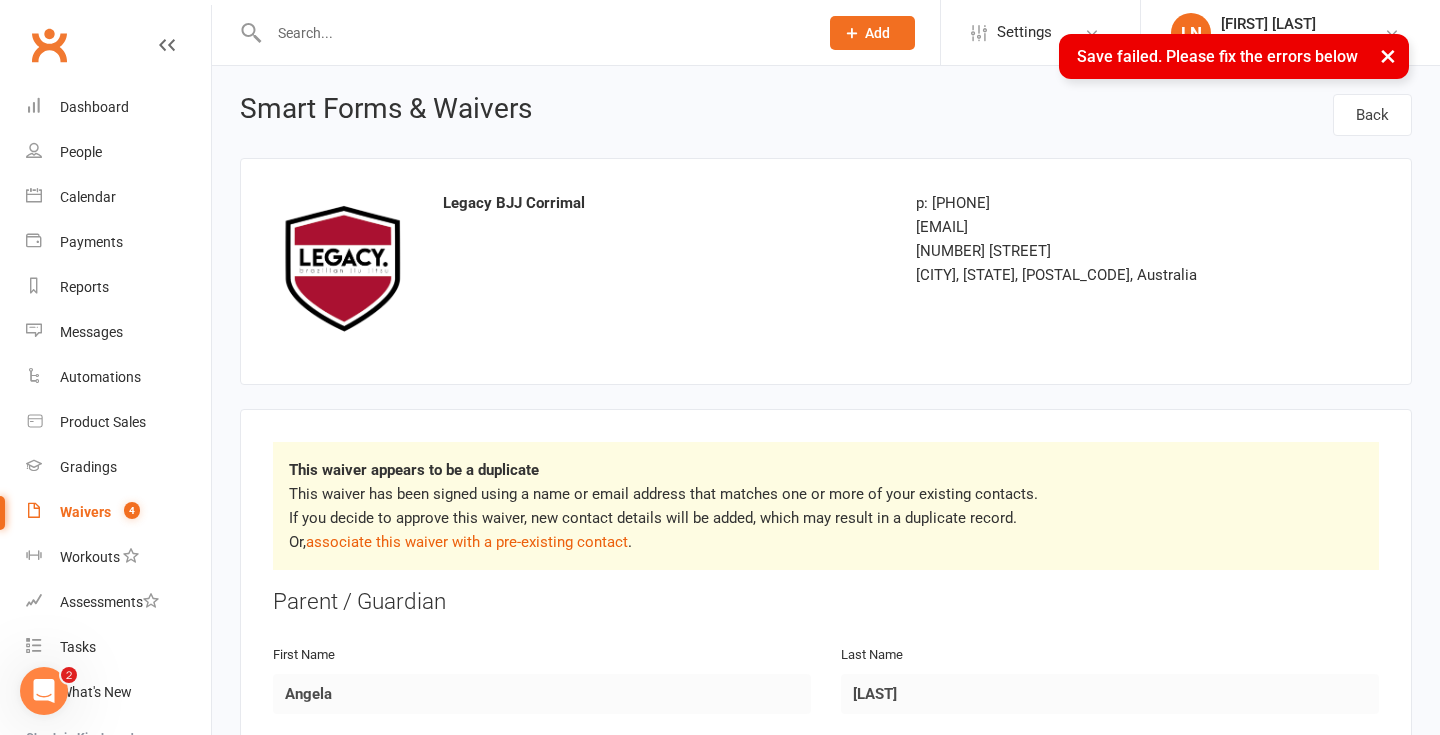 click on "Waivers   4" at bounding box center (118, 512) 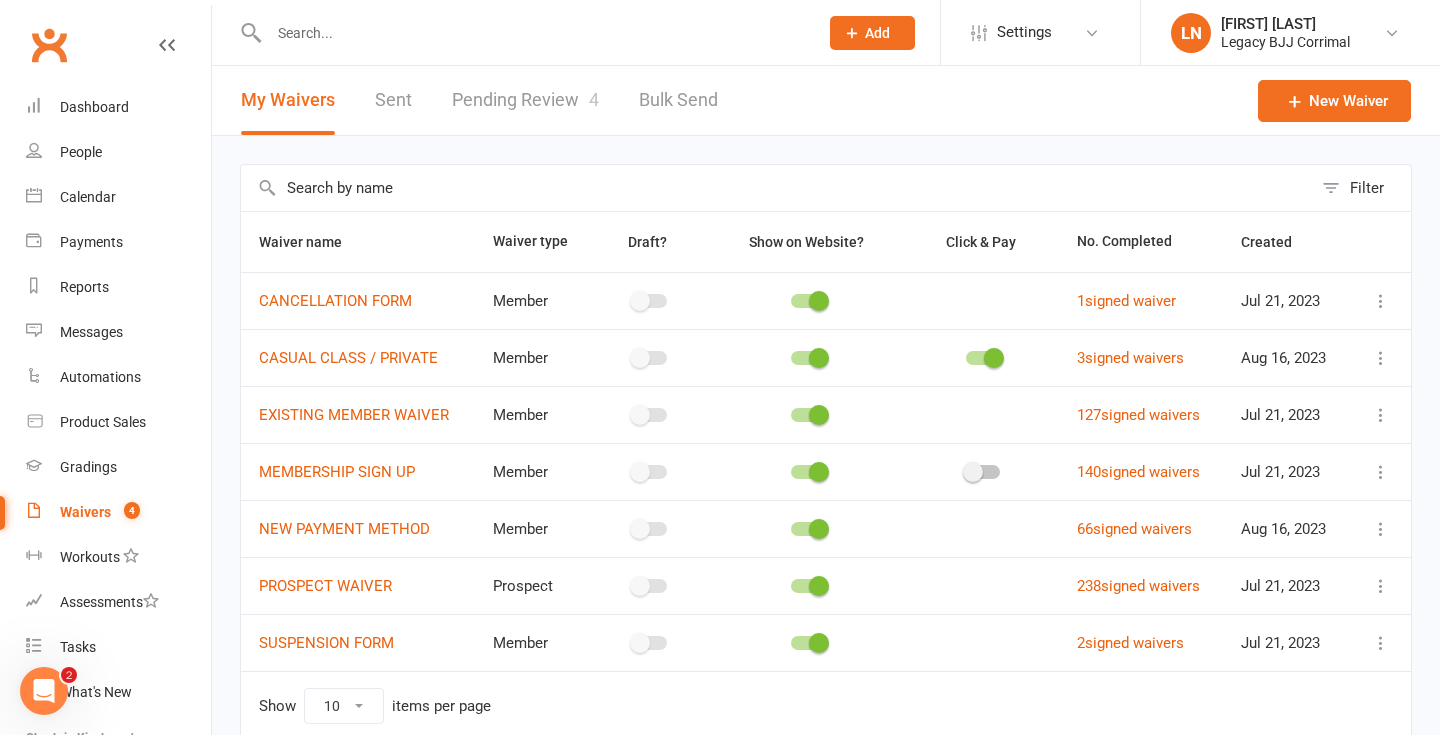 click on "Pending Review 4" at bounding box center (525, 100) 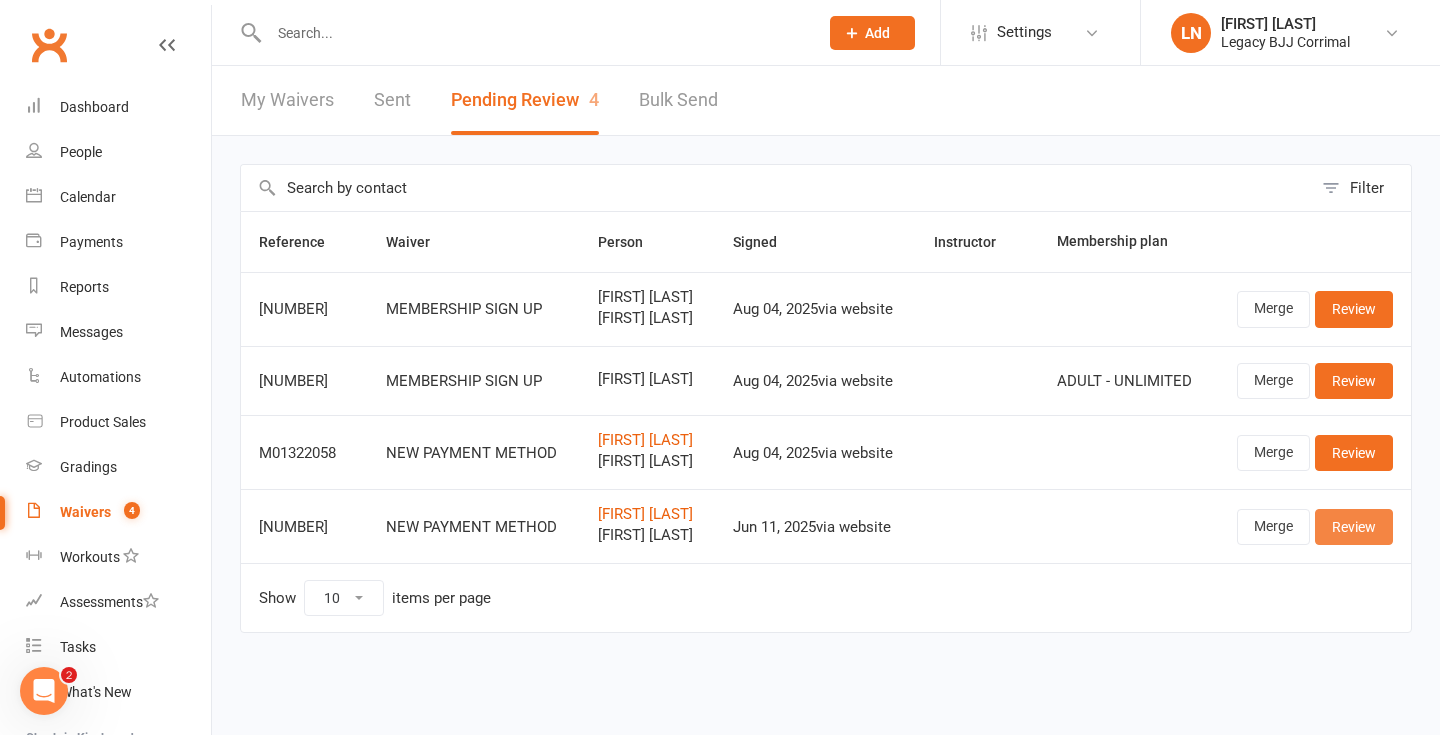 click on "Review" at bounding box center (1354, 527) 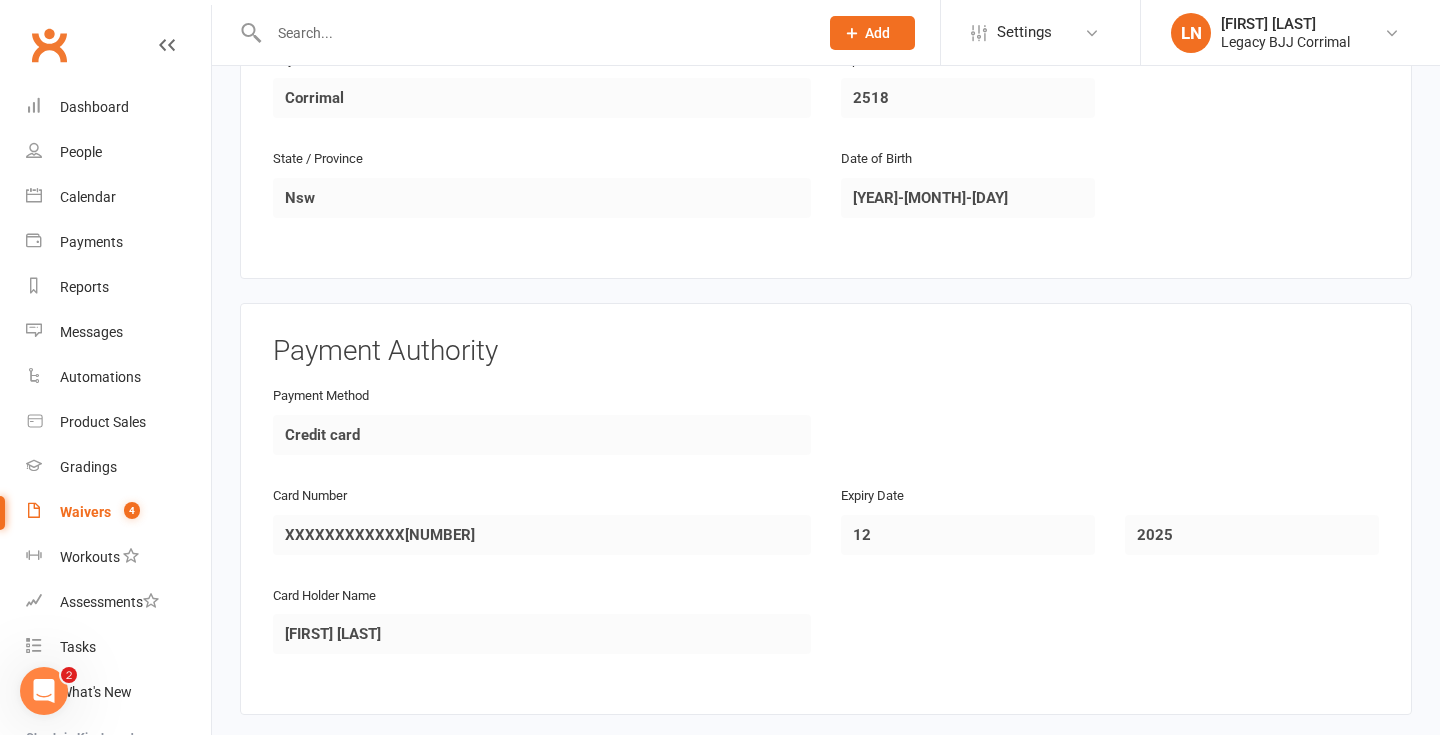 scroll, scrollTop: 1975, scrollLeft: 0, axis: vertical 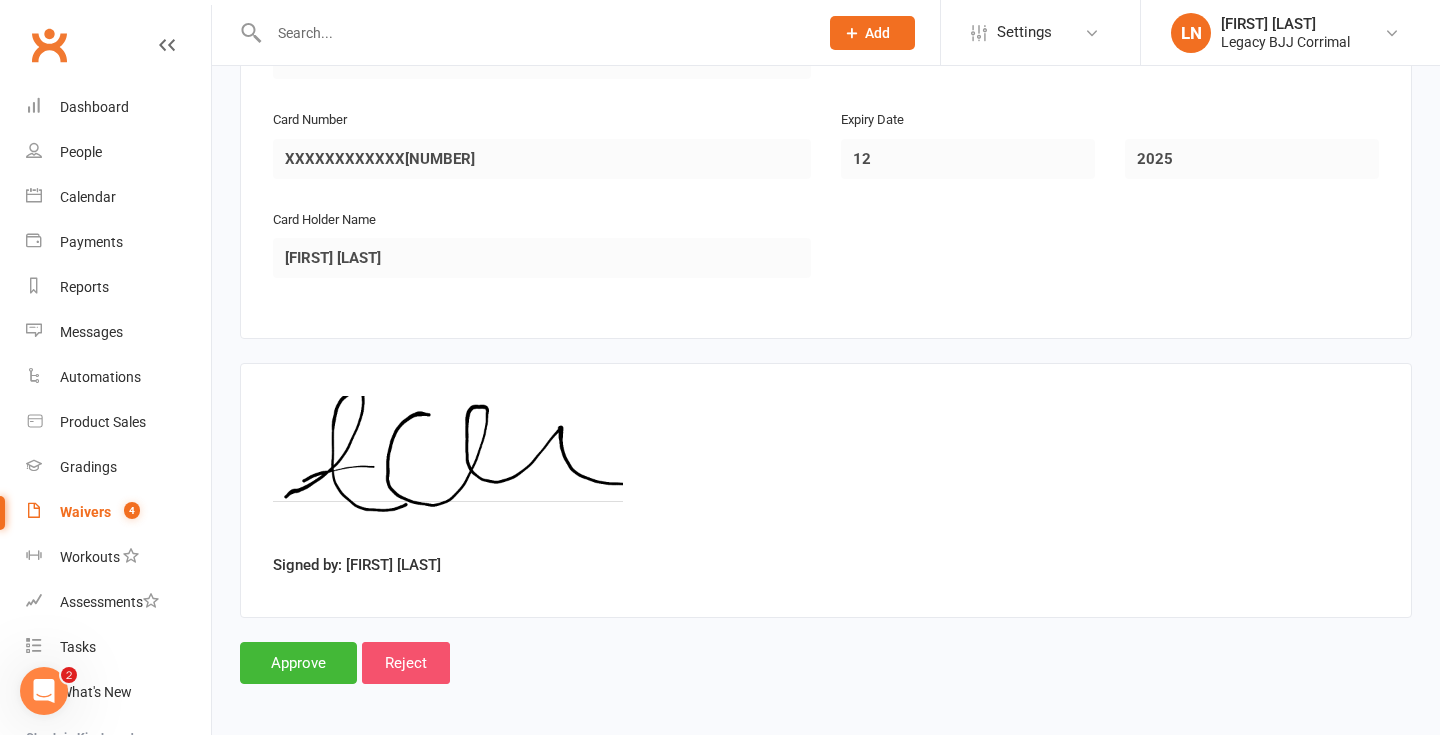 click on "Reject" at bounding box center [406, 663] 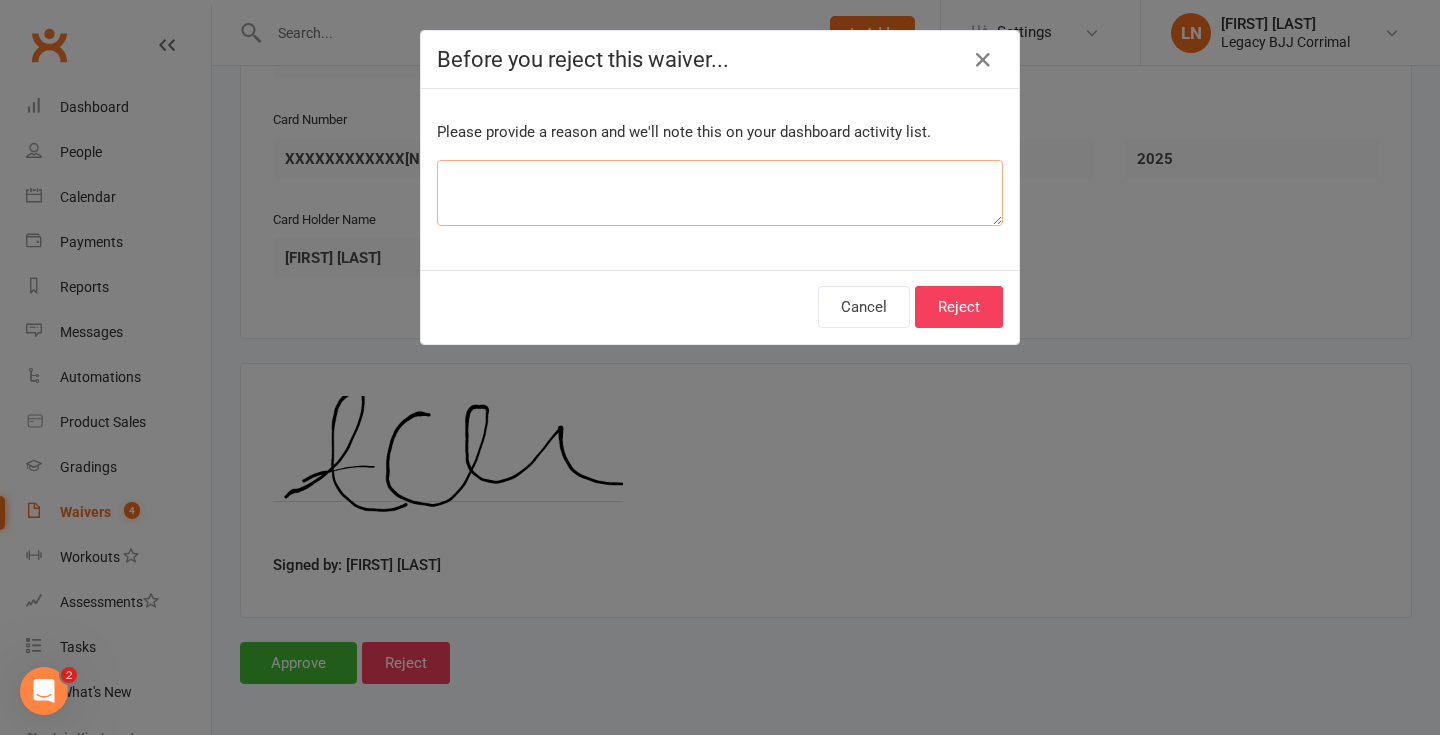 click at bounding box center [720, 193] 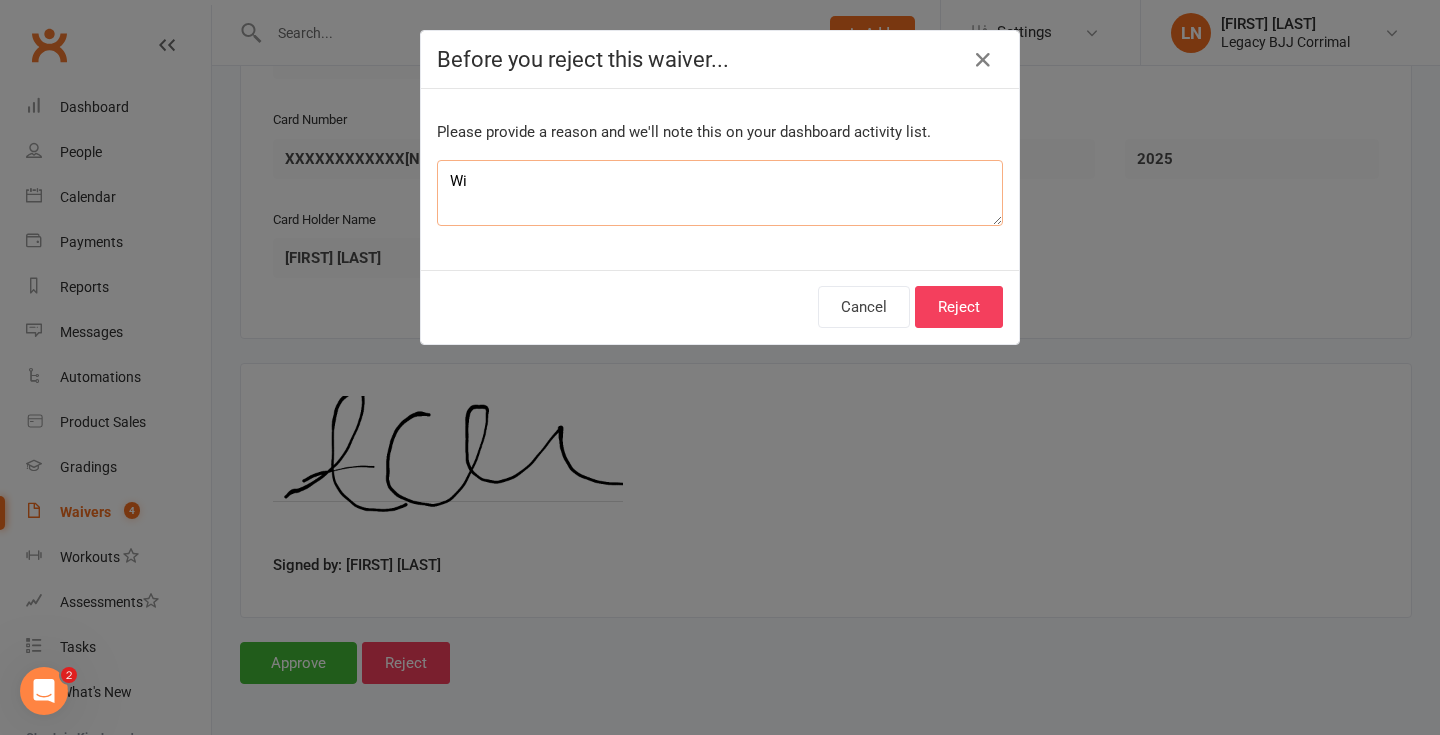 type on "W" 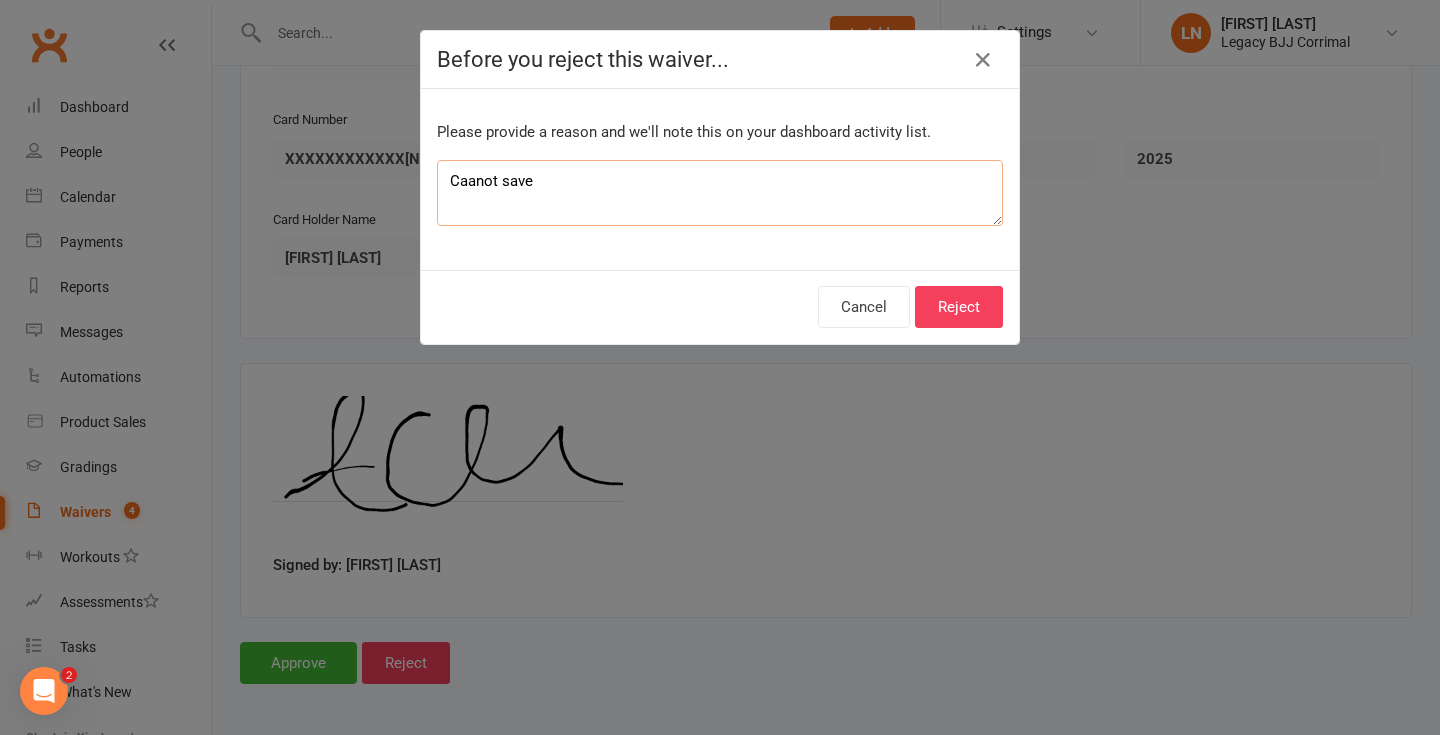 click on "Caanot save" at bounding box center [720, 193] 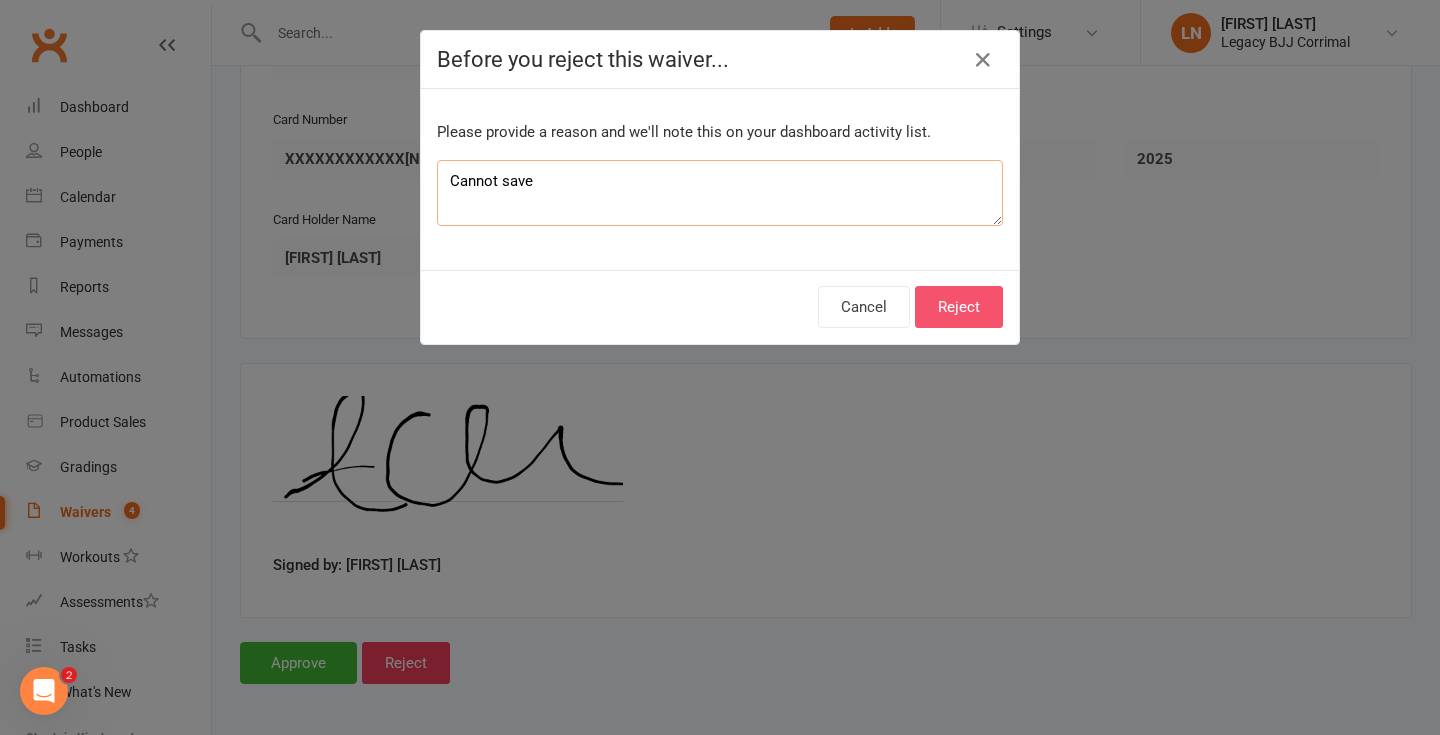 type on "Cannot save" 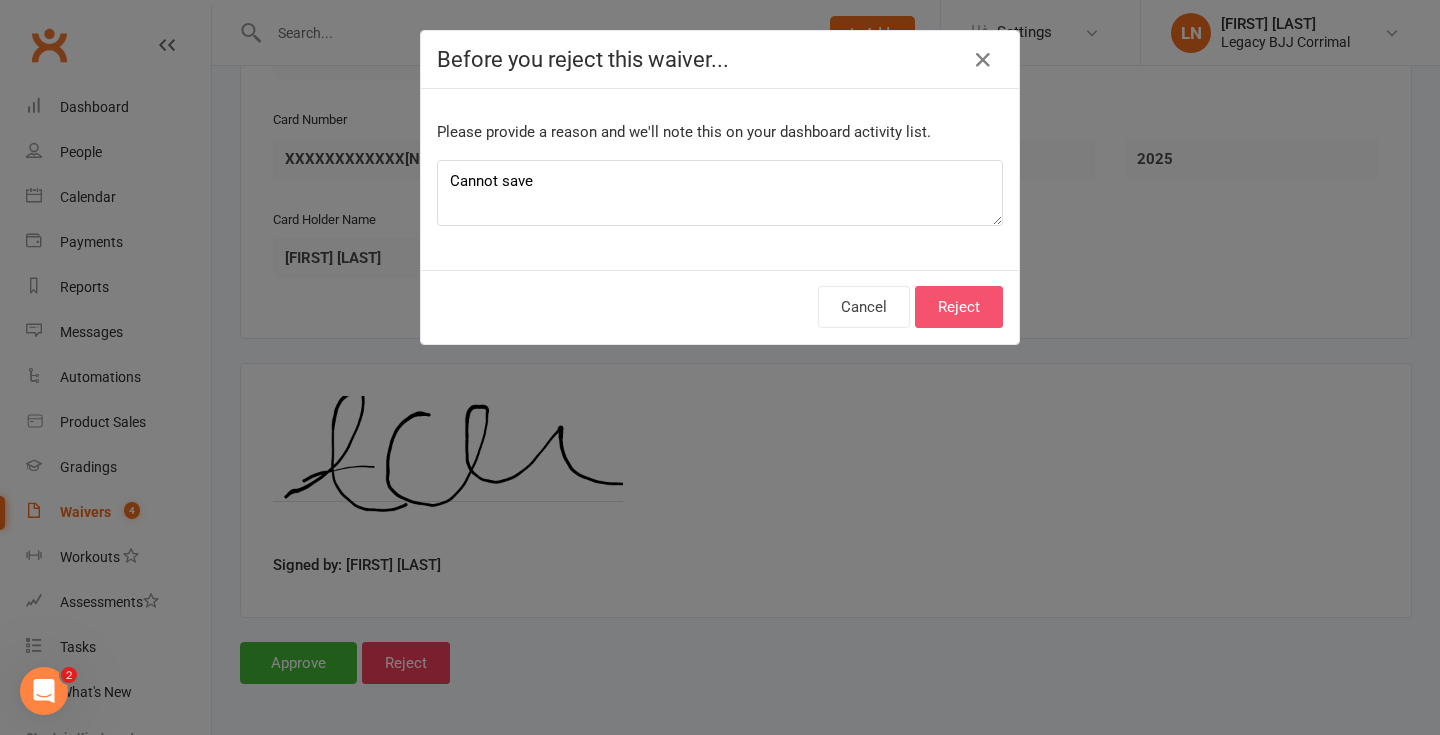 click on "Reject" at bounding box center (959, 307) 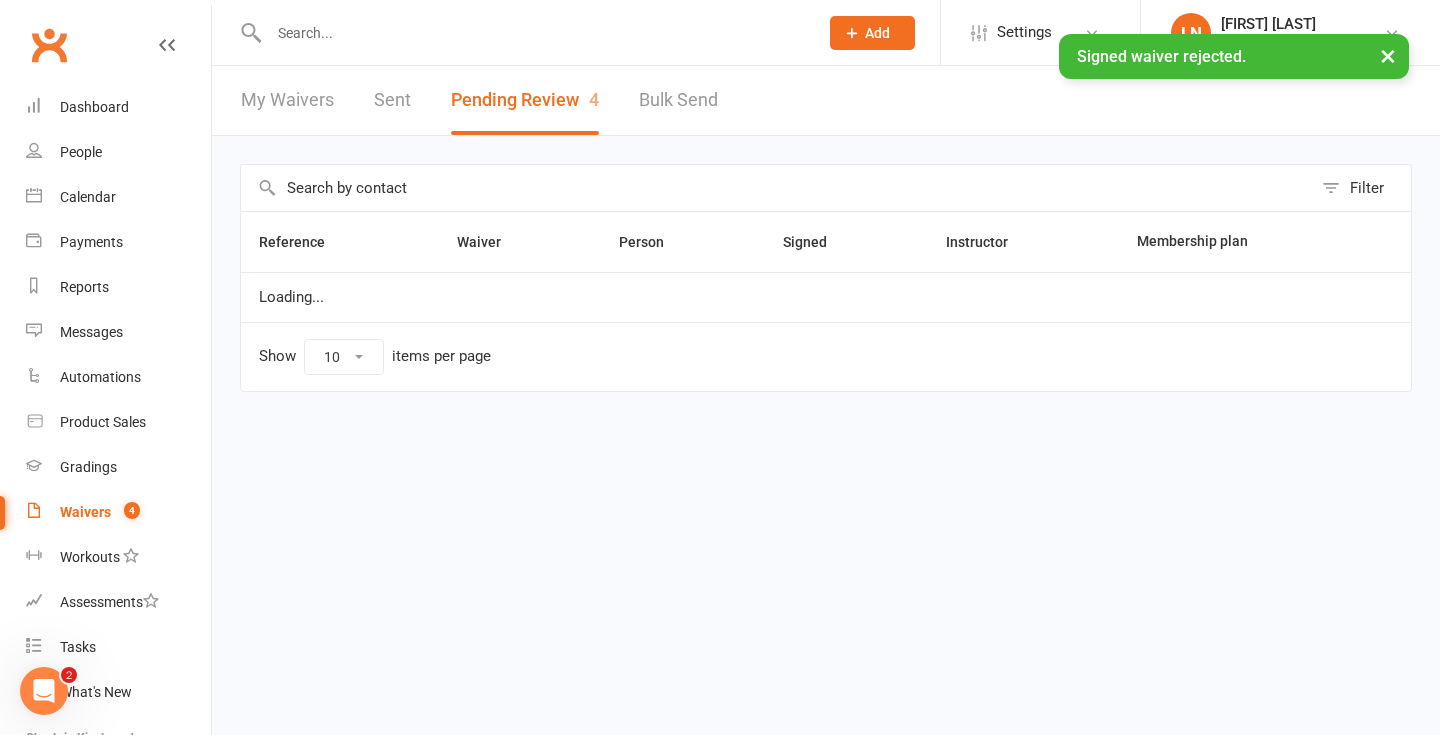 scroll, scrollTop: 0, scrollLeft: 0, axis: both 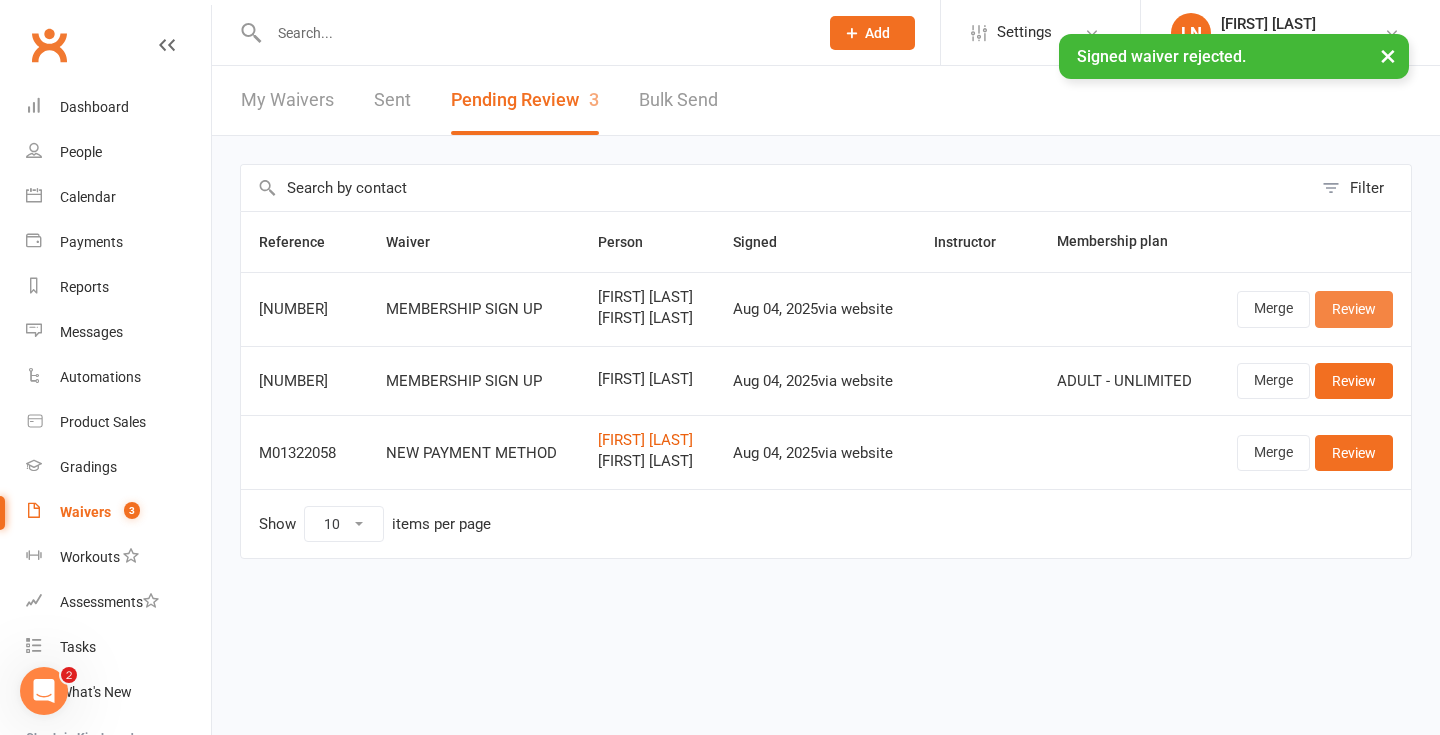 click on "Review" at bounding box center [1354, 309] 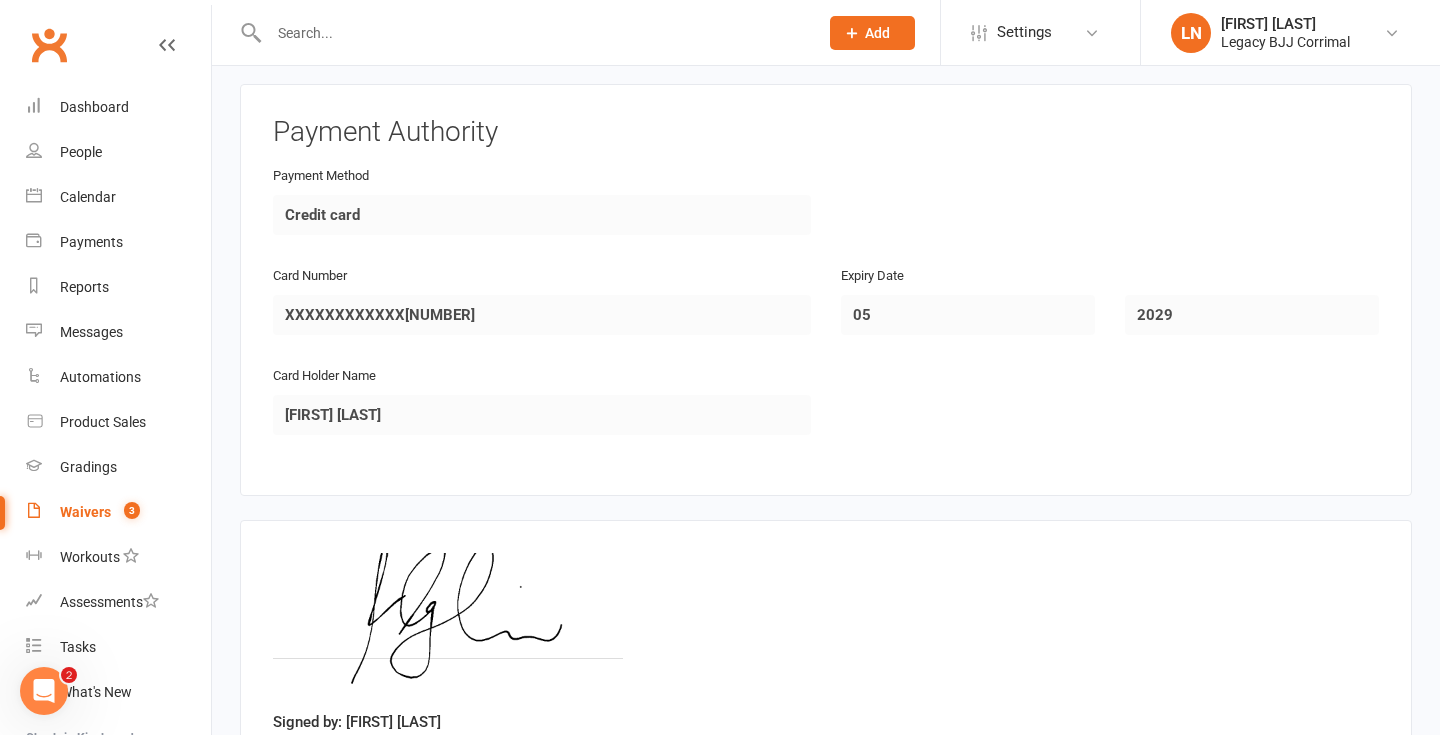 scroll, scrollTop: 2803, scrollLeft: 0, axis: vertical 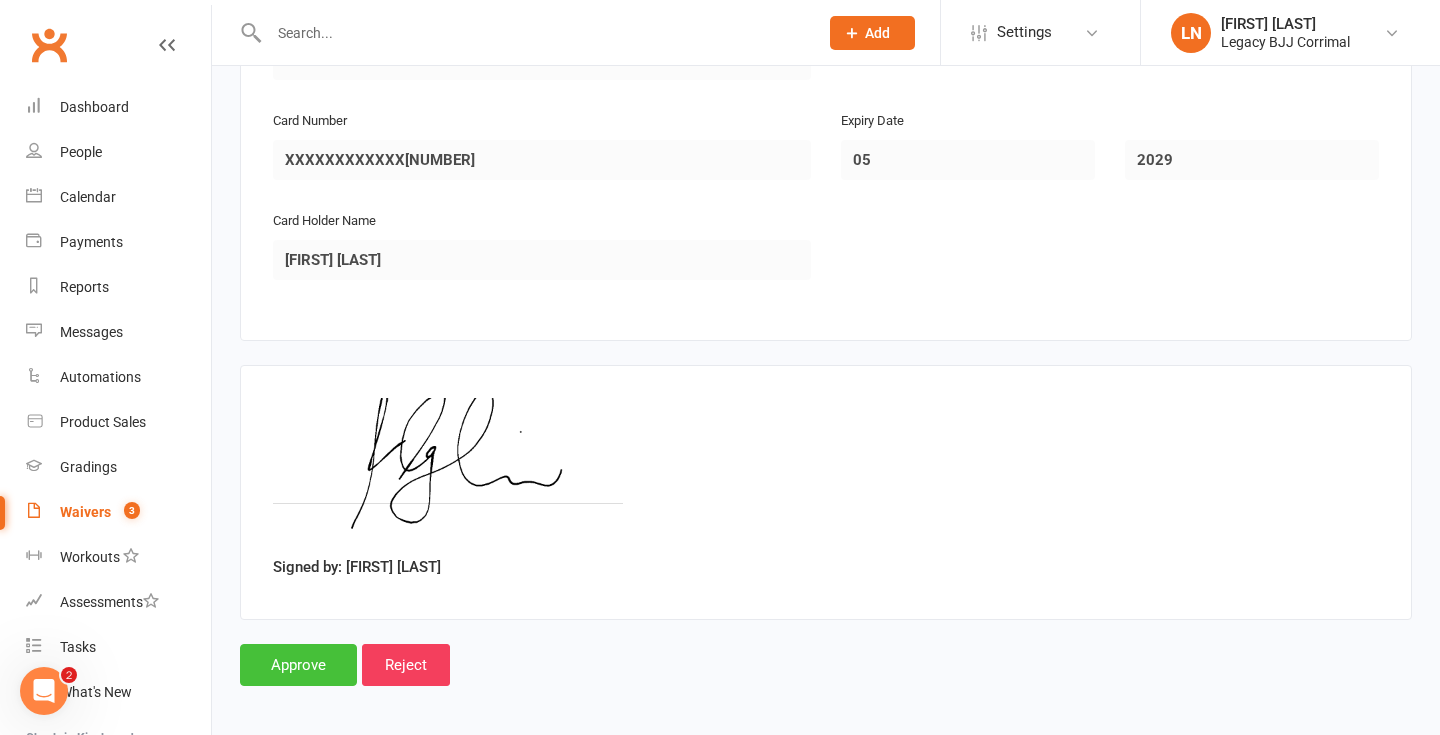 click on "Approve" at bounding box center [298, 665] 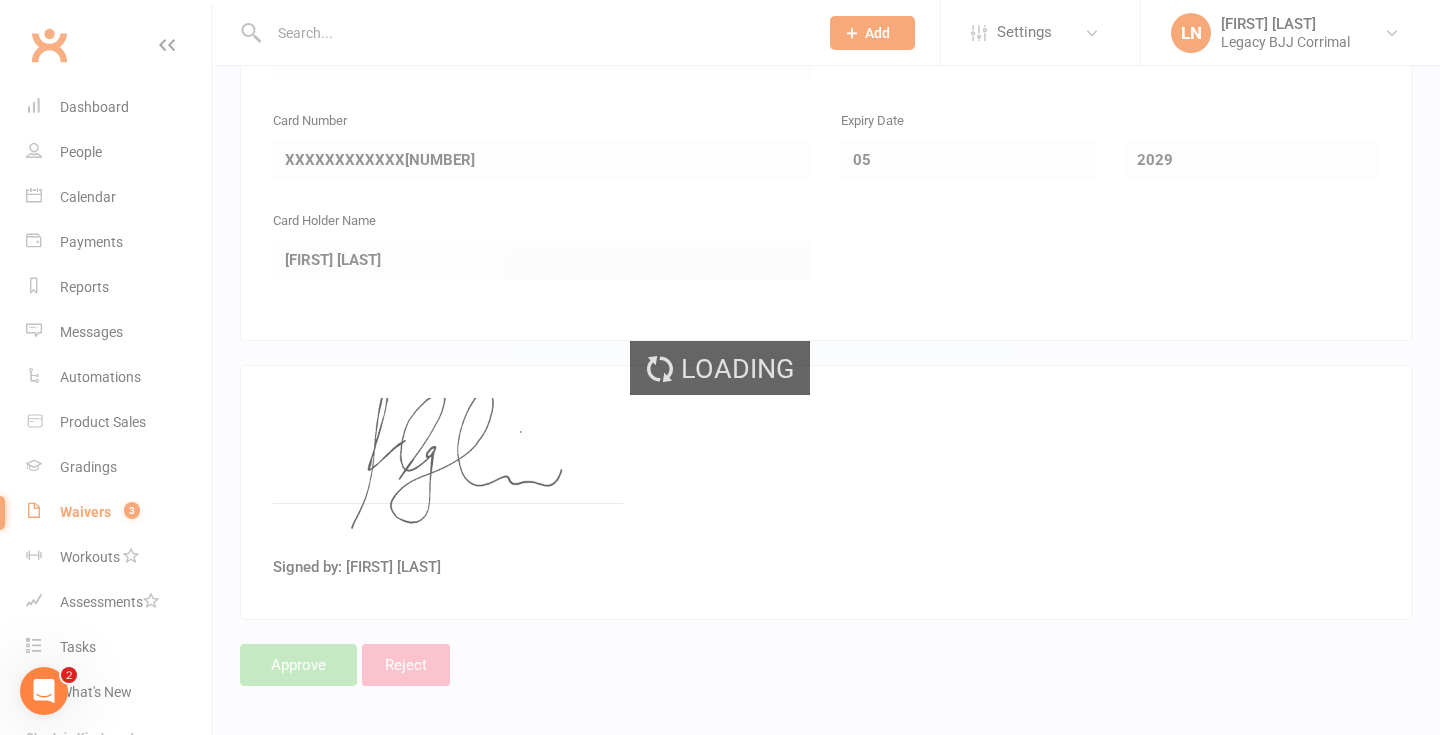 scroll, scrollTop: 0, scrollLeft: 0, axis: both 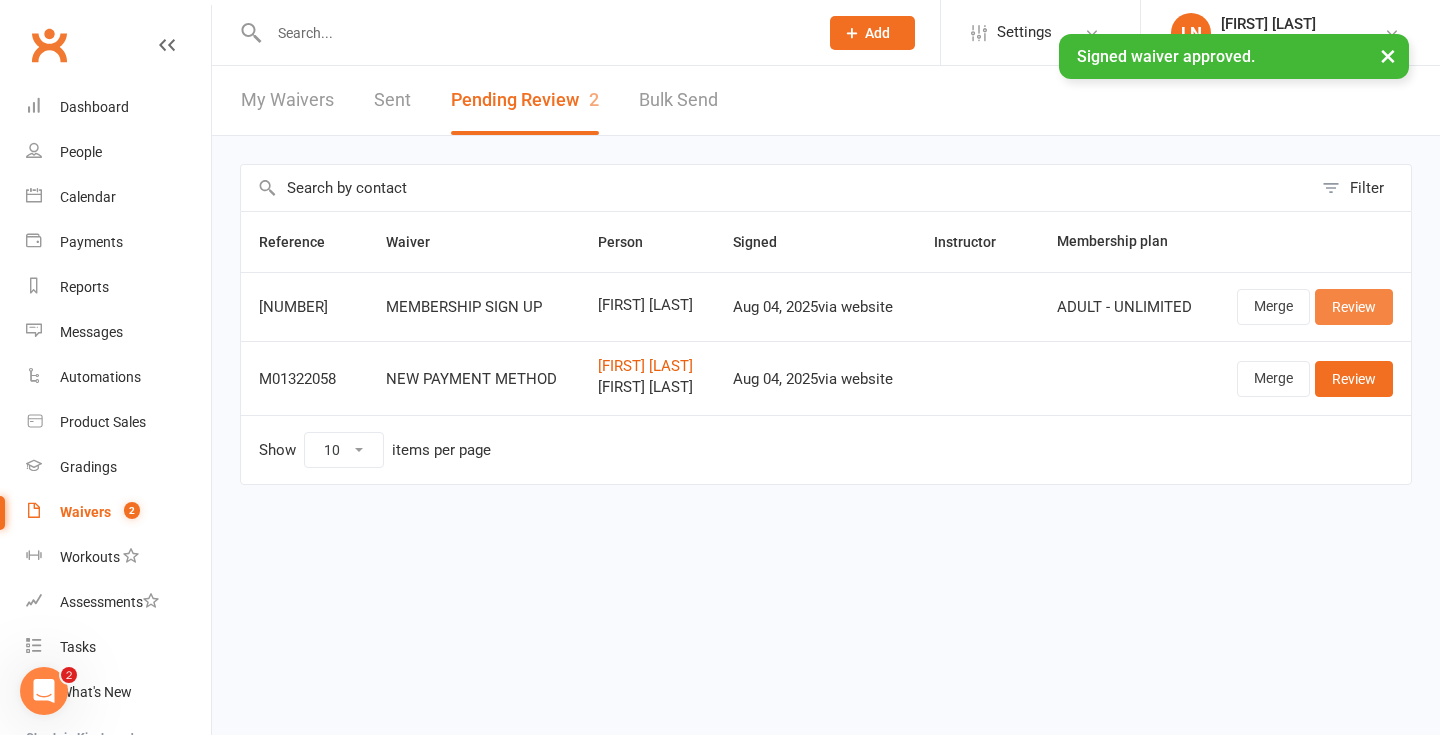 click on "Review" at bounding box center [1354, 307] 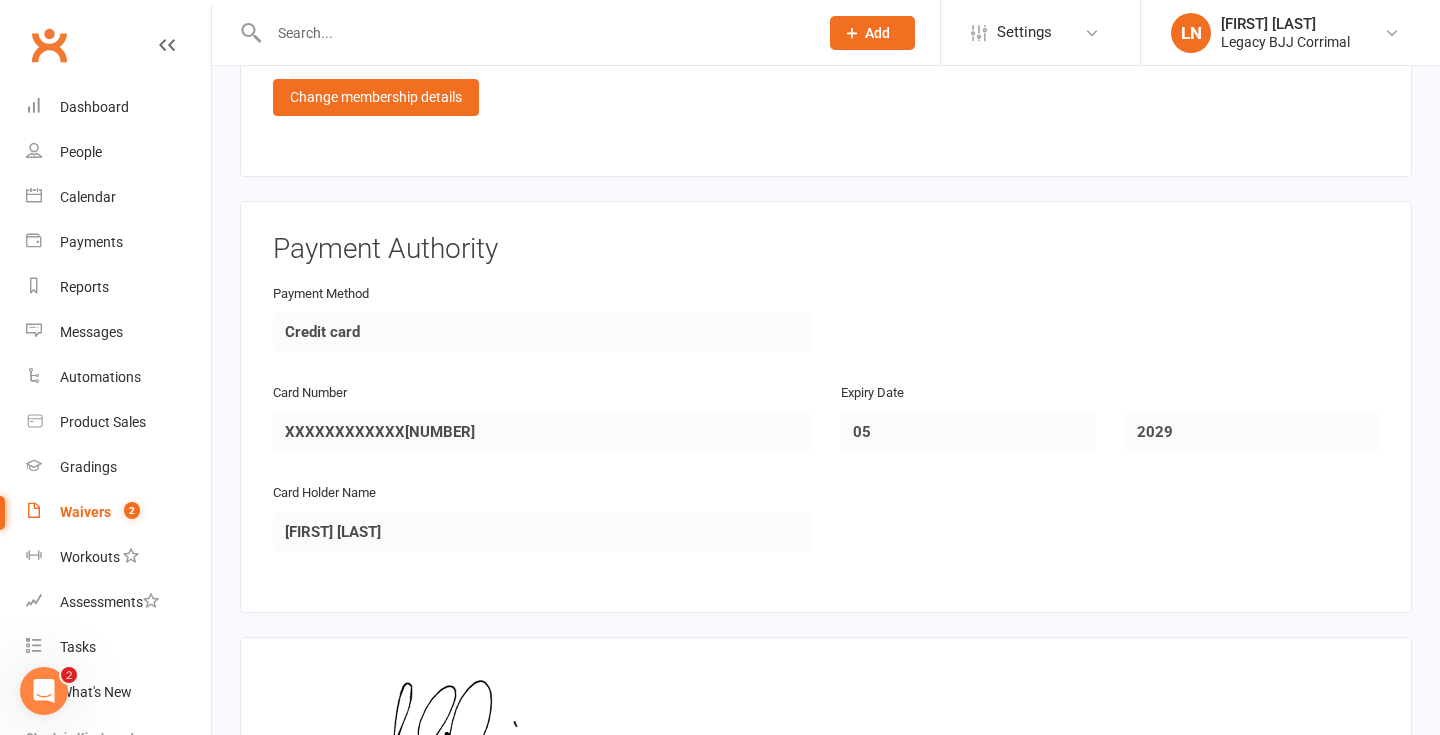 scroll, scrollTop: 1885, scrollLeft: 0, axis: vertical 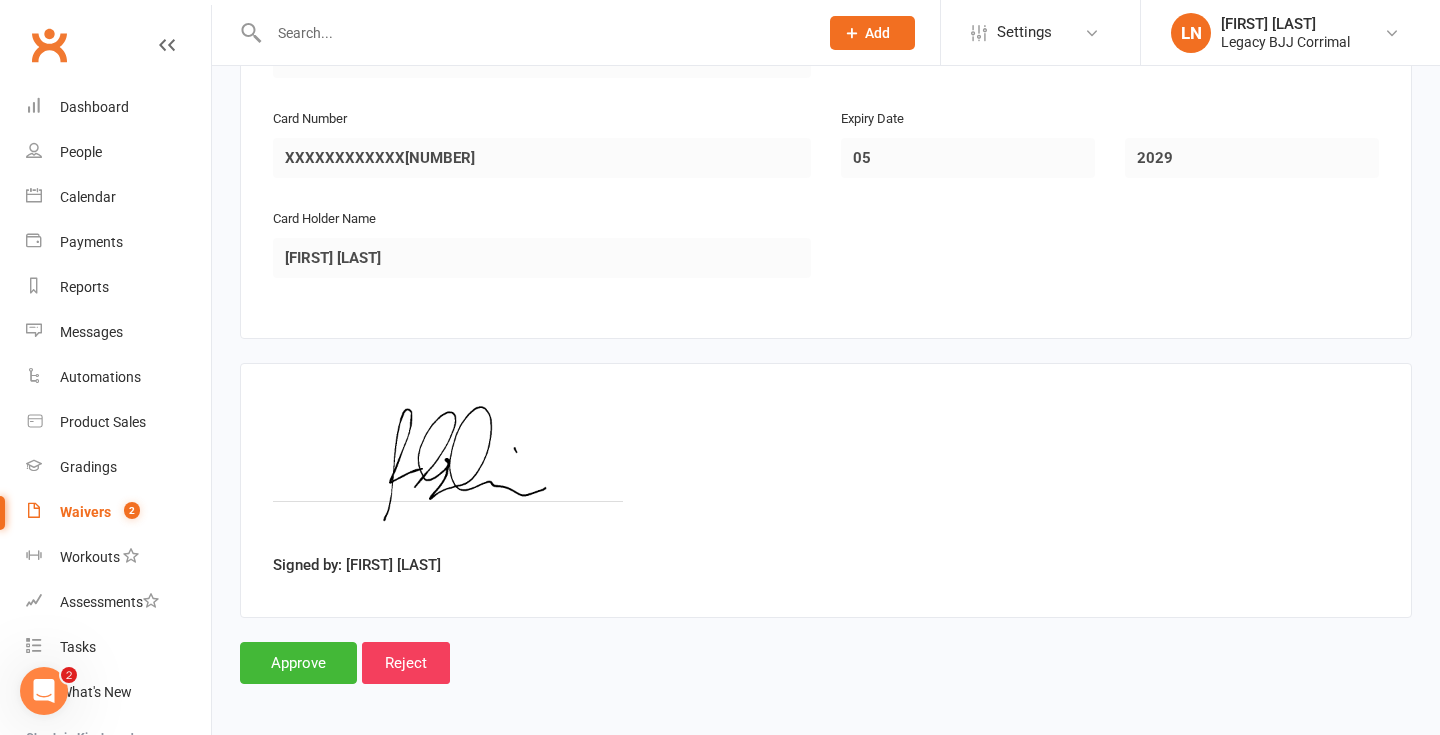 click on "Waivers" at bounding box center (85, 512) 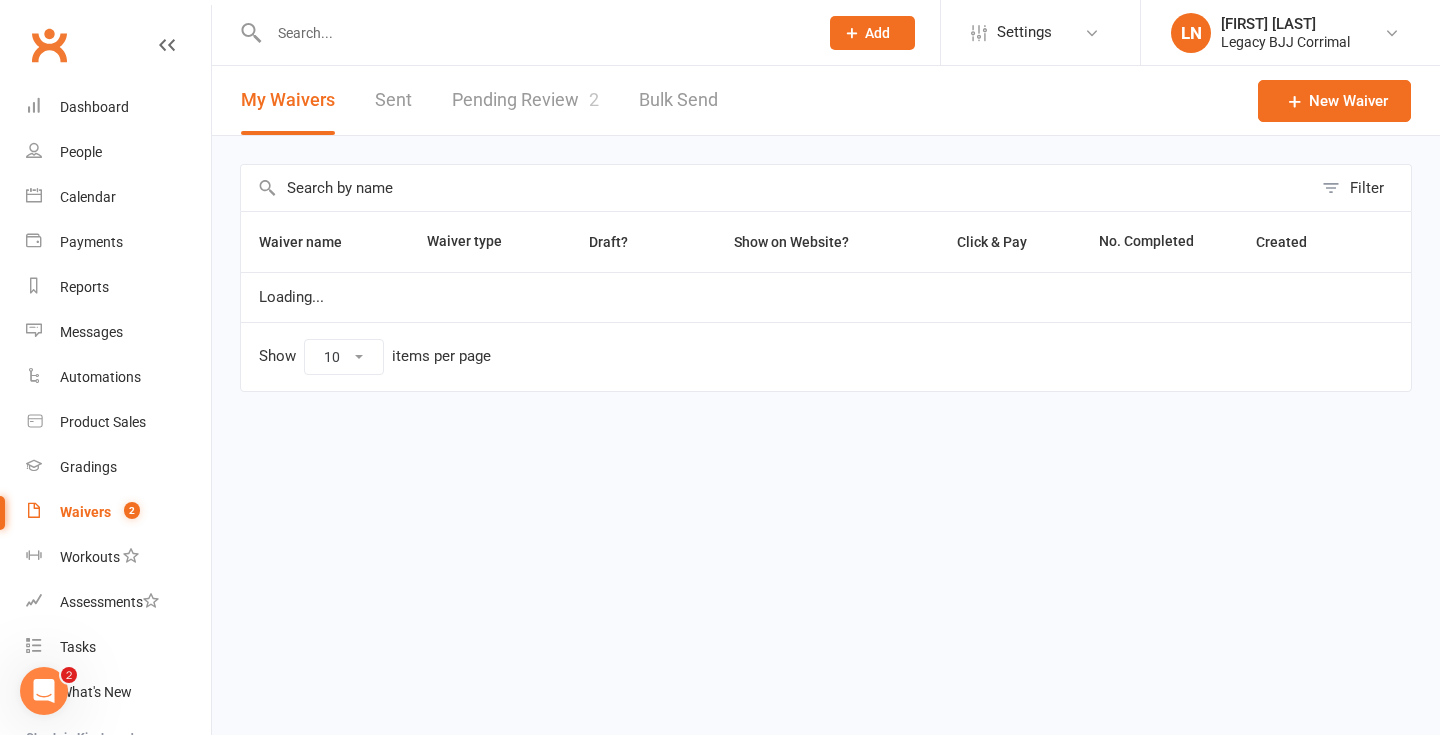 click on "Pending Review 2" at bounding box center (525, 100) 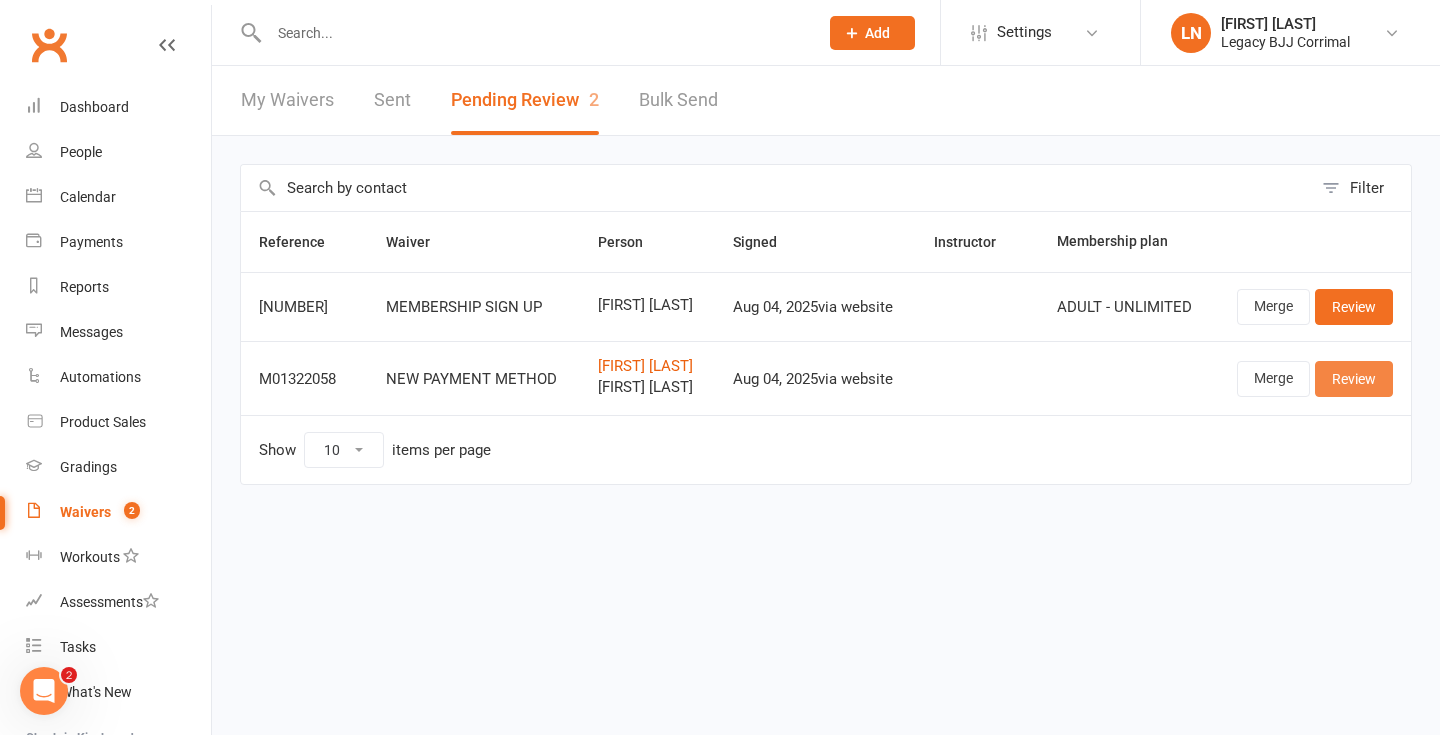 click on "Review" at bounding box center [1354, 379] 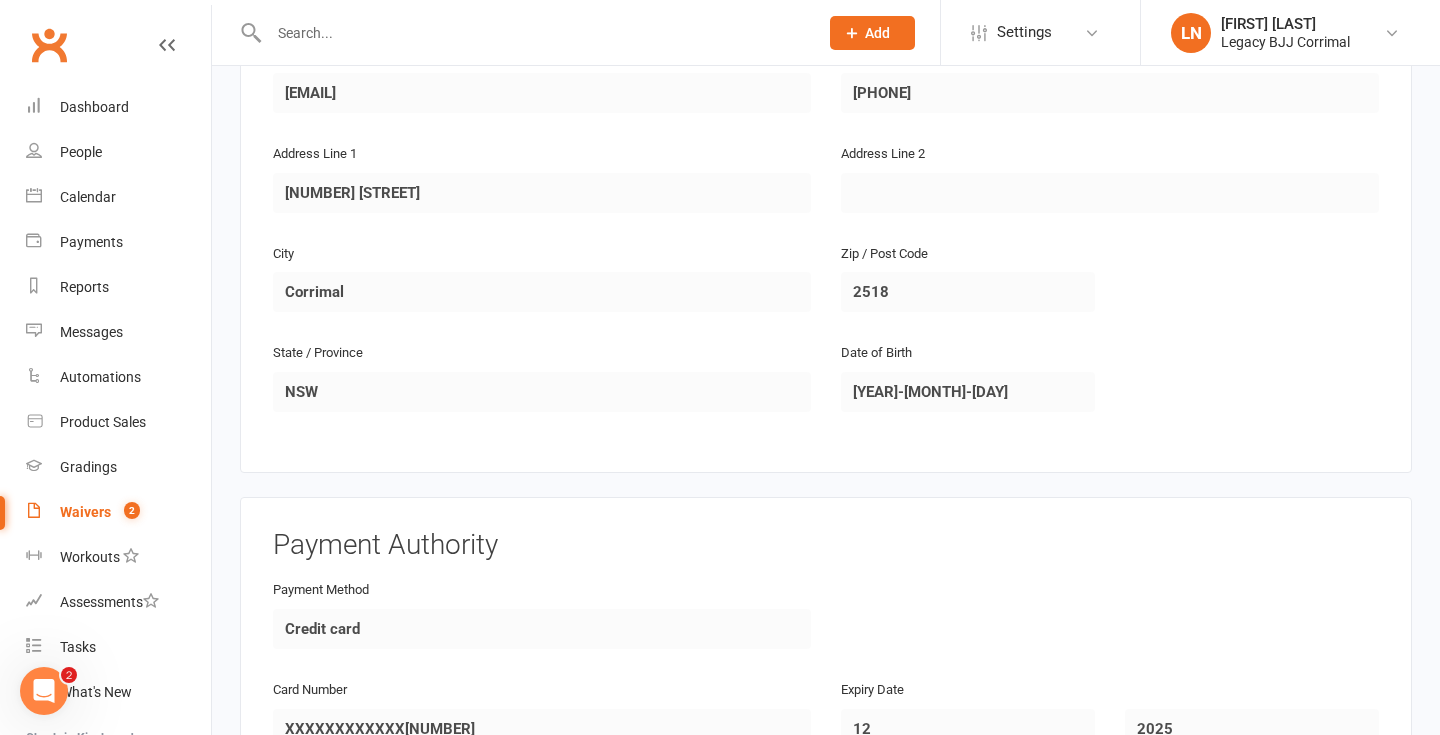scroll, scrollTop: 1975, scrollLeft: 0, axis: vertical 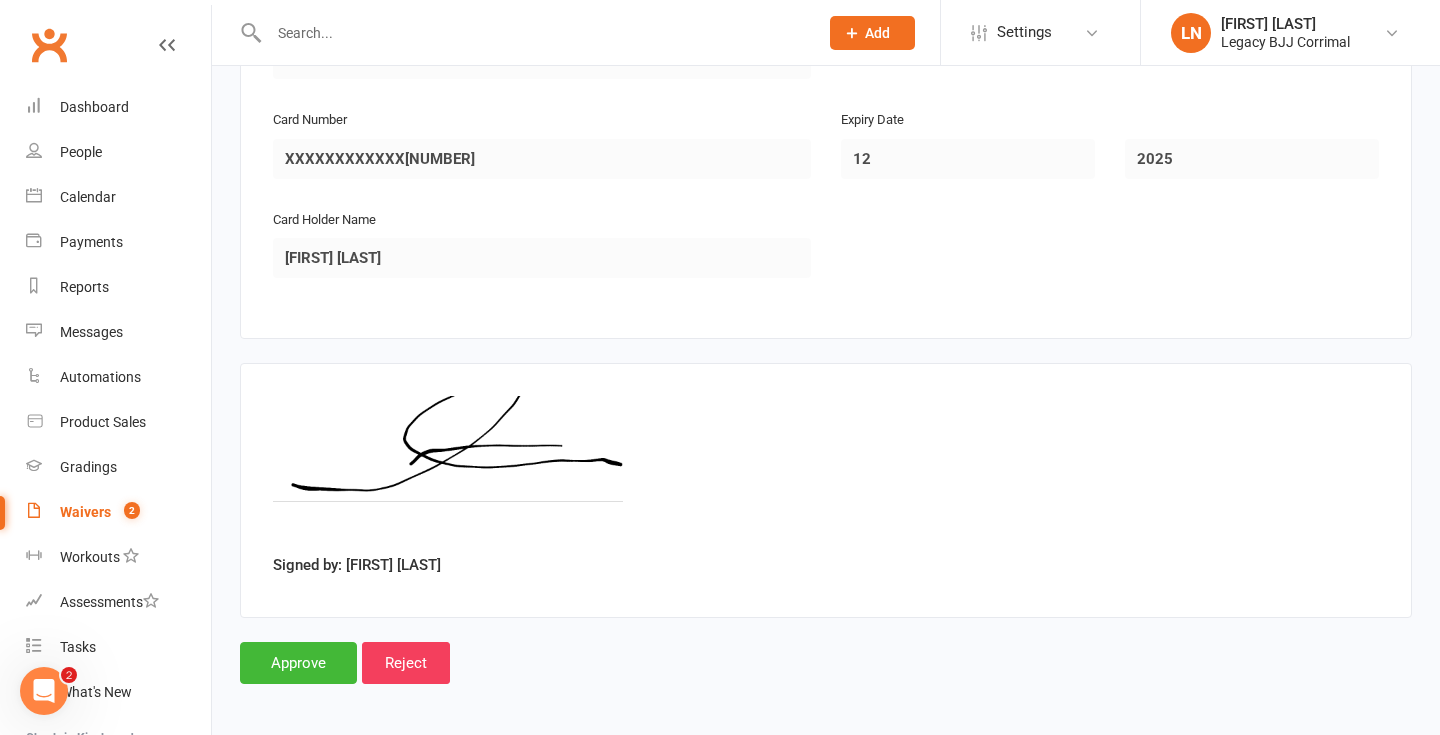 click on "Legacy BJJ Corrimal p: 0426 646 605 corrimal@legacybjj.com.au 256 Princes Hwy Corrimal, NSW, 2518, Australia This waiver appears to be a duplicate This waiver has been signed using a name or email address that matches one or more of your existing contacts. If you decide to approve this waiver, new contact details will be added, which may result in a duplicate record. Or,  associate this waiver with a pre-existing contact . Parent / Guardian First Name Angela Last Name Clinton Email ang_clinton@live.com.au Mobile Phone +61 460 822 493 Address Line 1 35 Braeside Avenue Address Line 2 City Kieraville Zip / Post Code 2500 State / Province NSW Date of Birth 2015-07-10 Attending?   YES Dependant / Child #1 First Name Max Last Name Trezona Email ang_clinton@live.com.au Mobile Phone 0432231548 Address Line 1 2 Thomas st Address Line 2 City Corrimal Zip / Post Code 2518 State / Province NSW Date of Birth 2015-07-10 Payment Authority Payment Method Credit card Card Number XXXXXXXXXXXX2162 Expiry Date 12 2025
Reject" at bounding box center (826, -567) 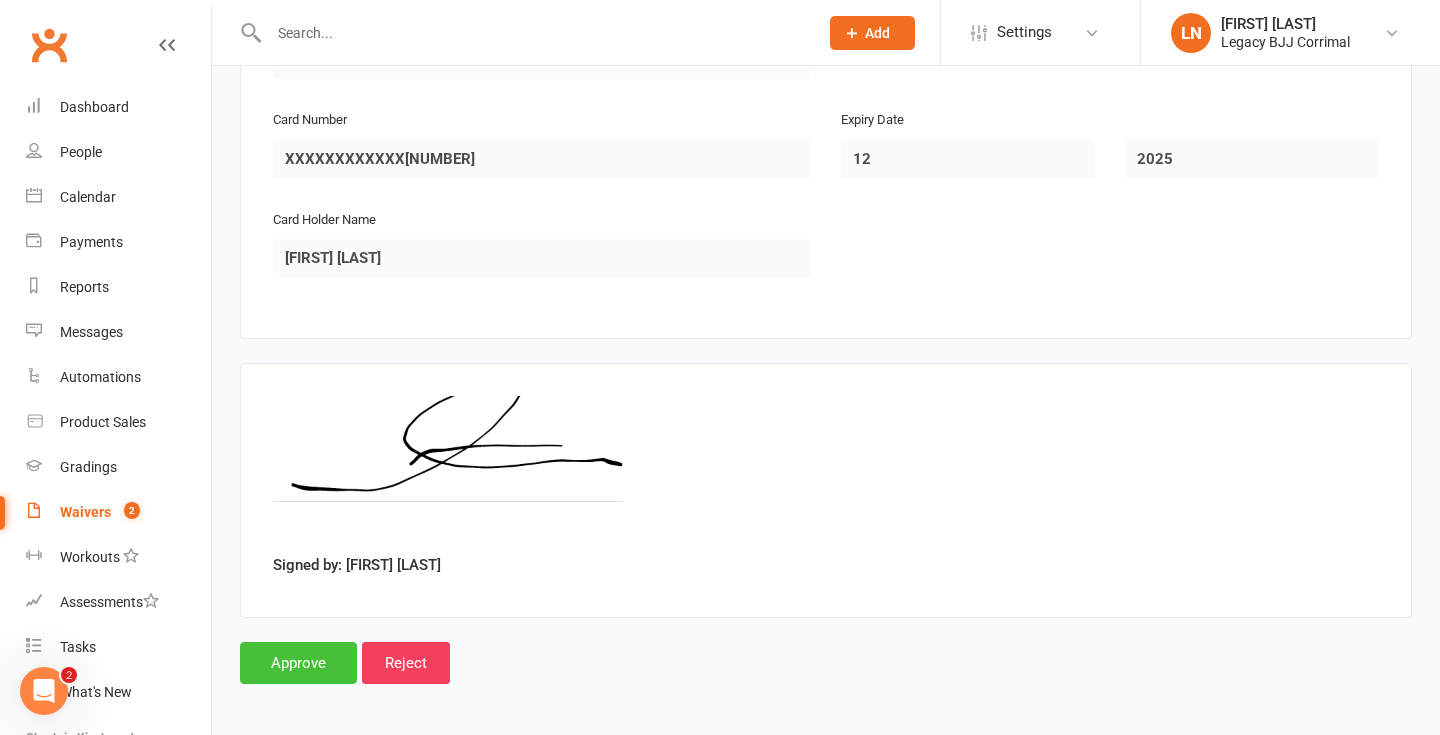 click on "Approve" at bounding box center [298, 663] 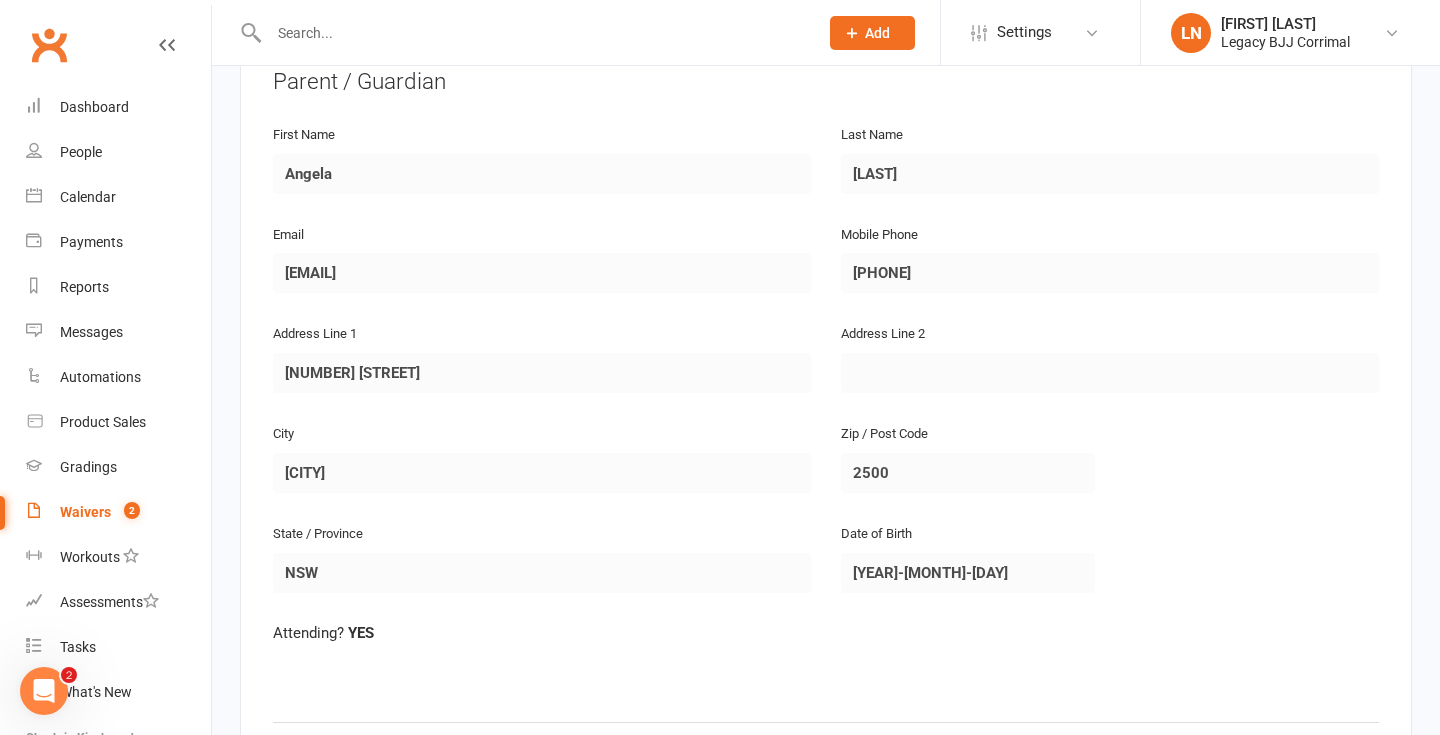 scroll, scrollTop: 1975, scrollLeft: 0, axis: vertical 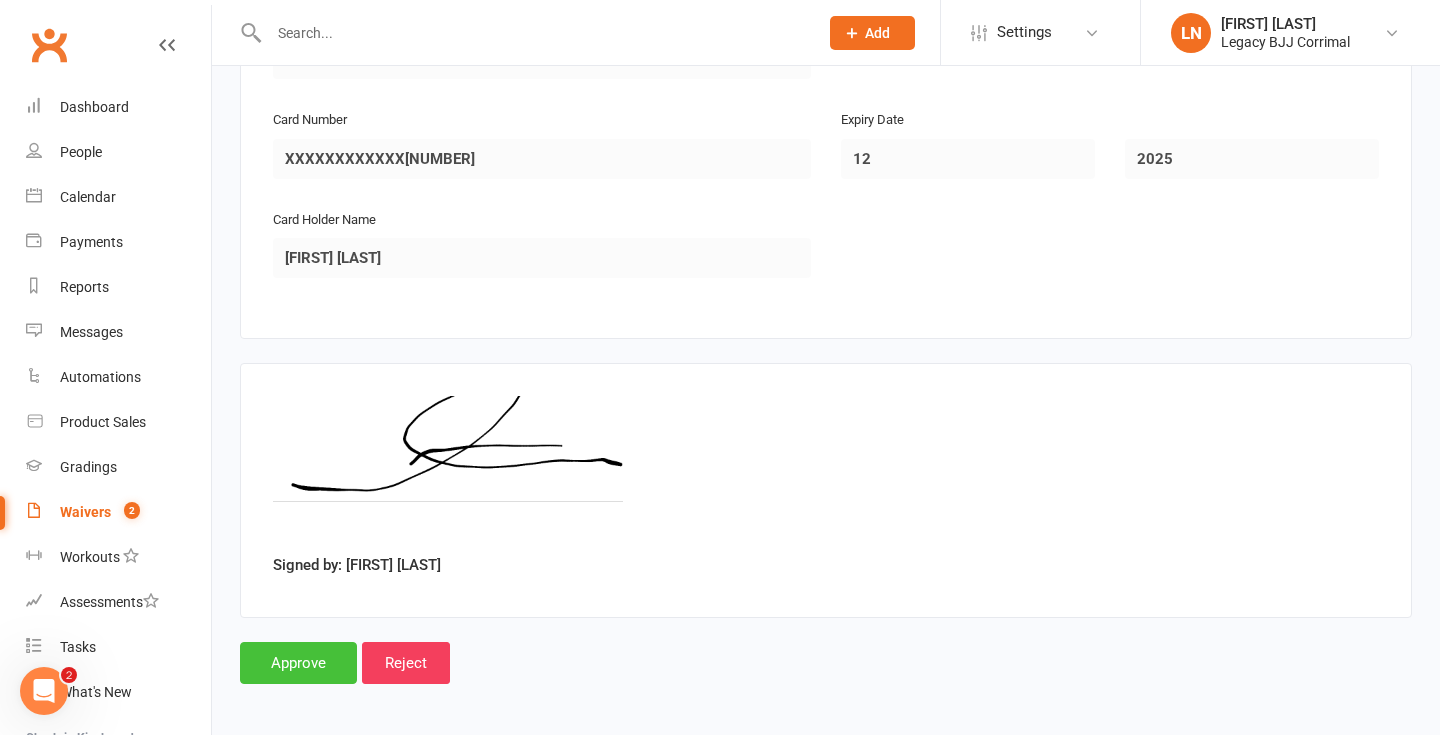 click on "Approve" at bounding box center [298, 663] 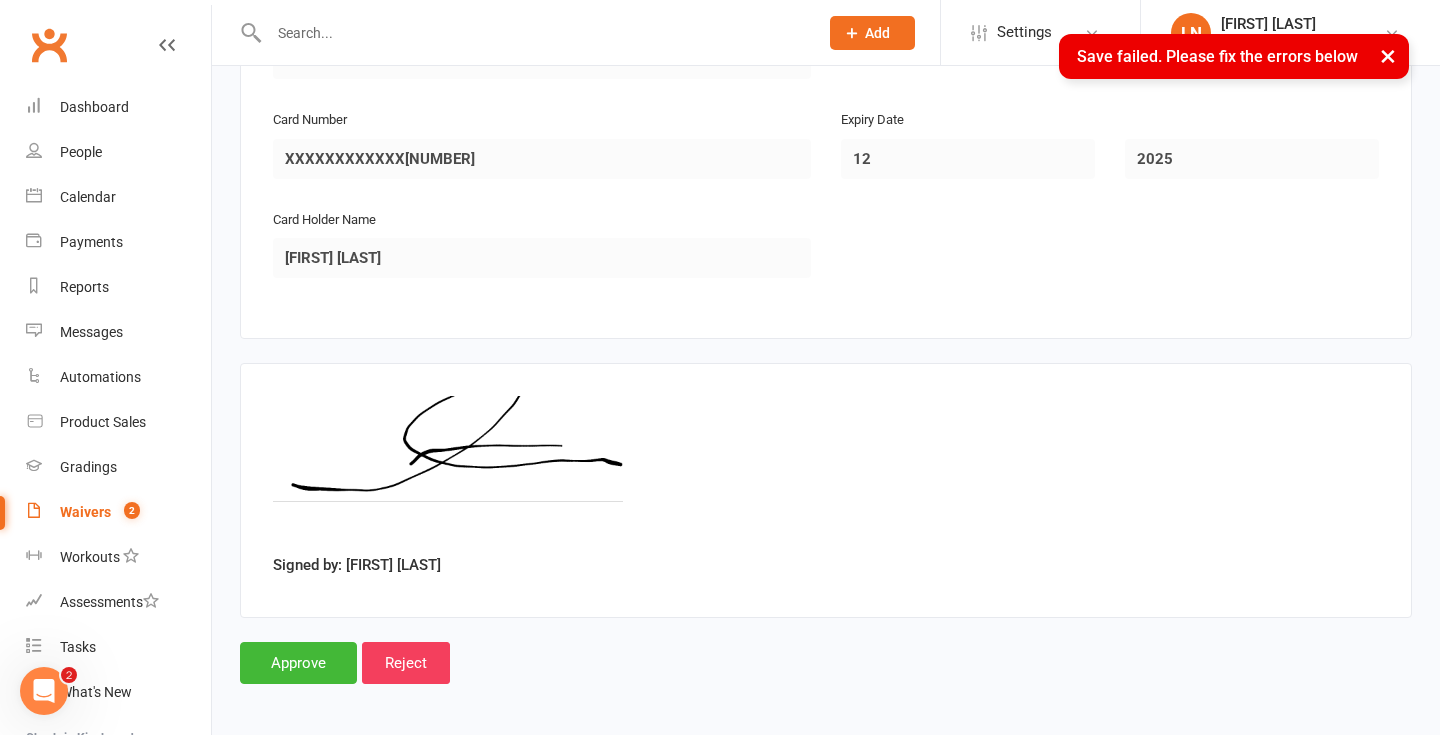 click on "Waivers" at bounding box center [85, 512] 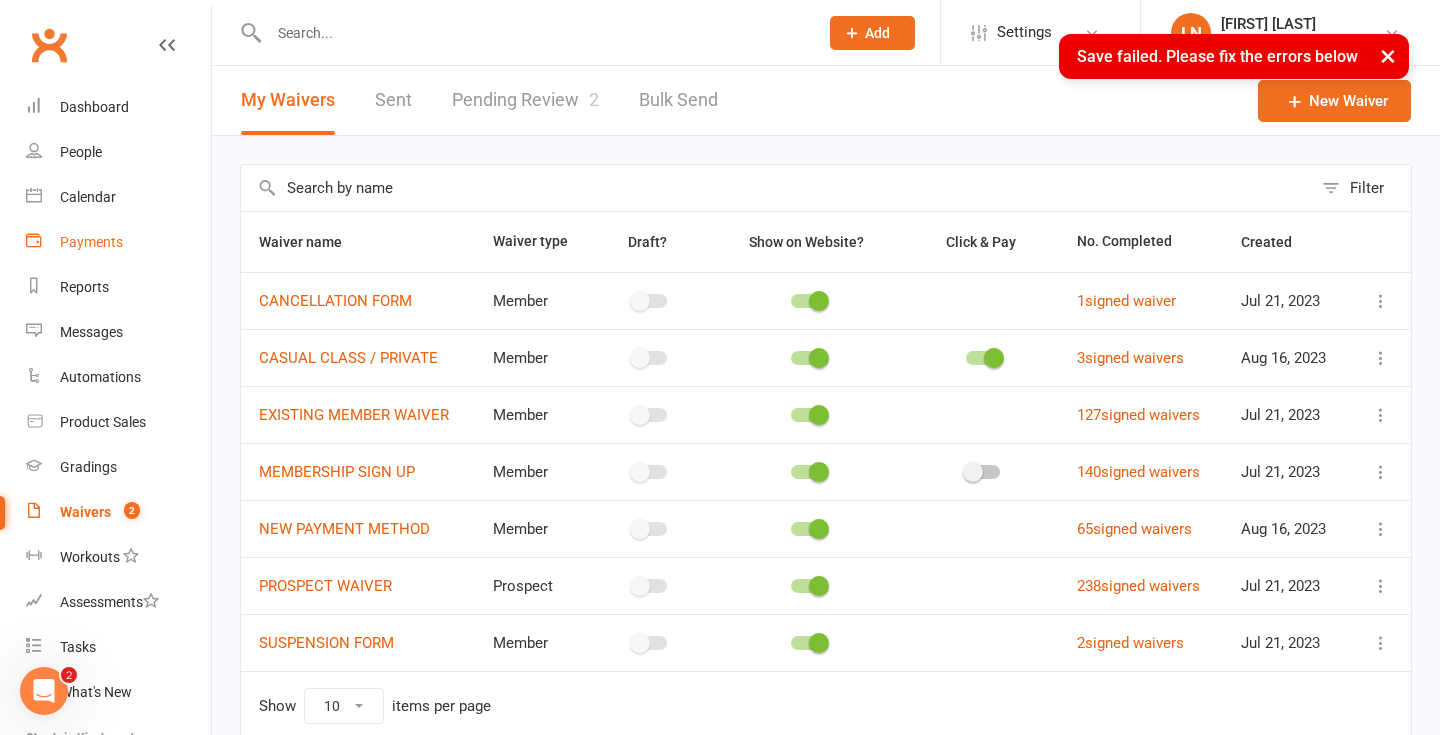 click on "Payments" at bounding box center [91, 242] 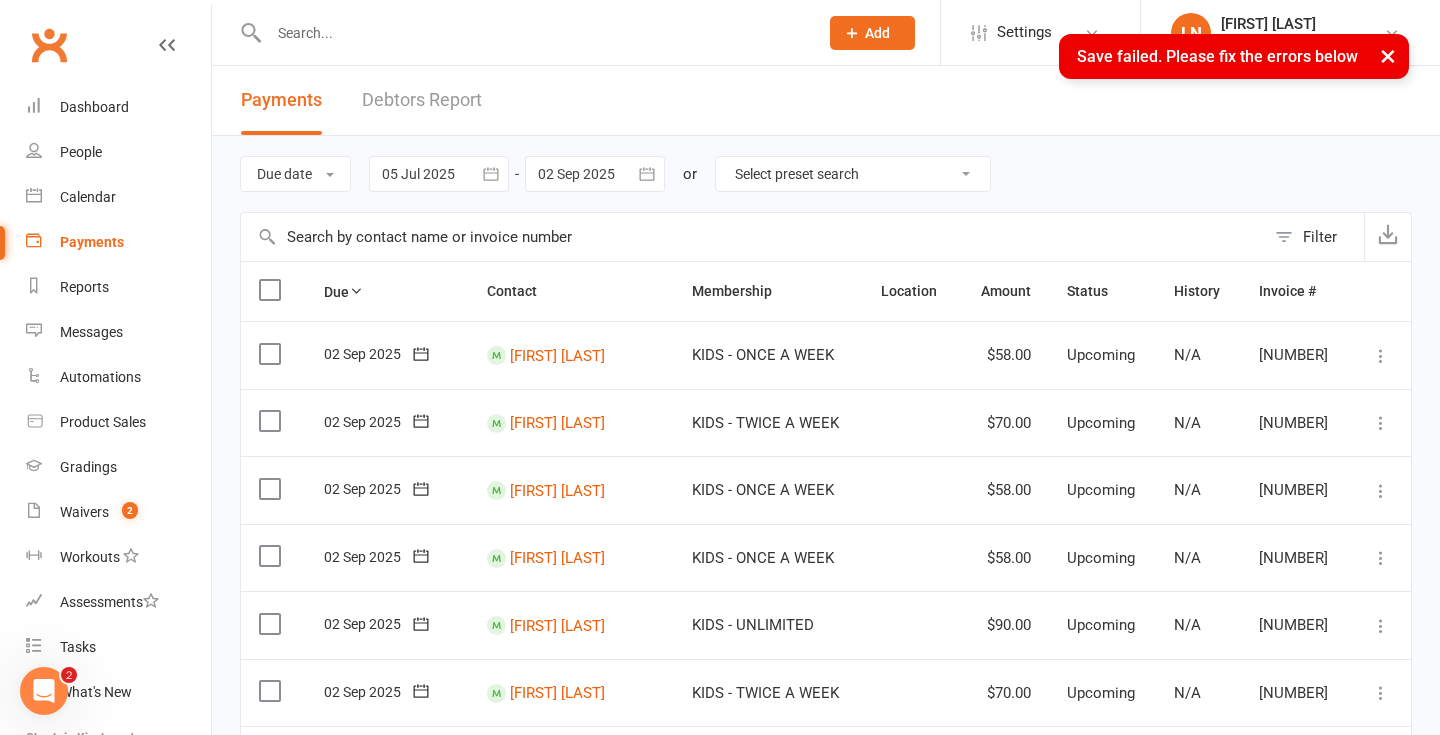 click on "Debtors Report" at bounding box center (422, 100) 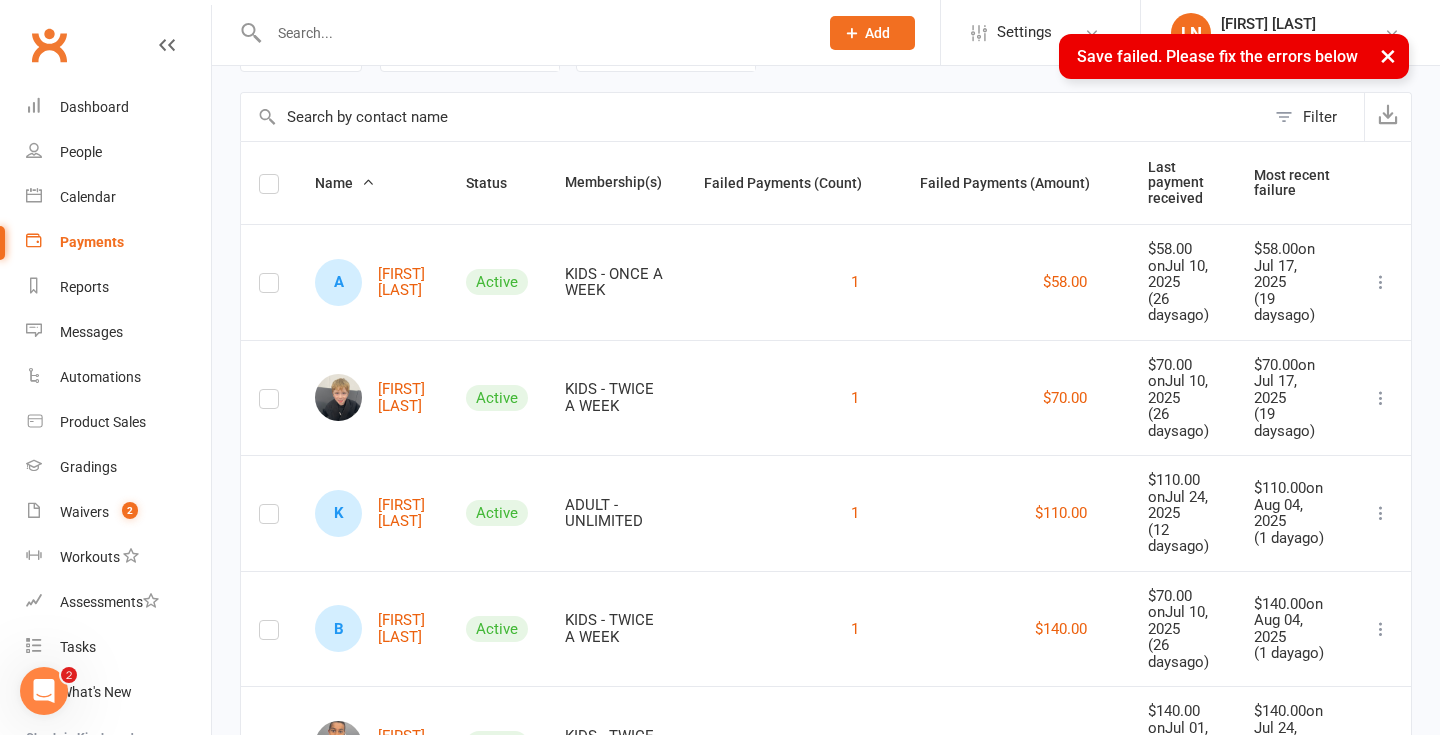 scroll, scrollTop: 359, scrollLeft: 0, axis: vertical 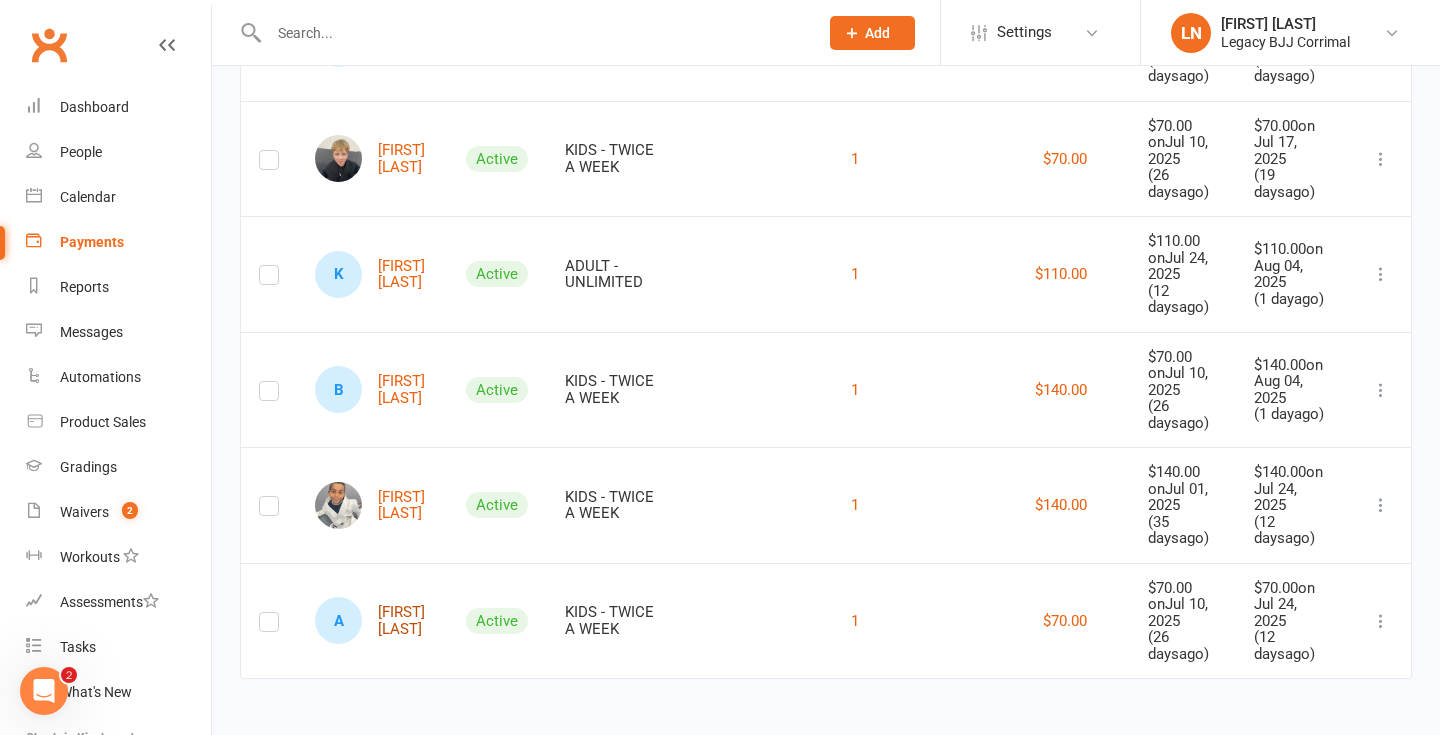 click on "A Alphena Sharman" at bounding box center (372, 620) 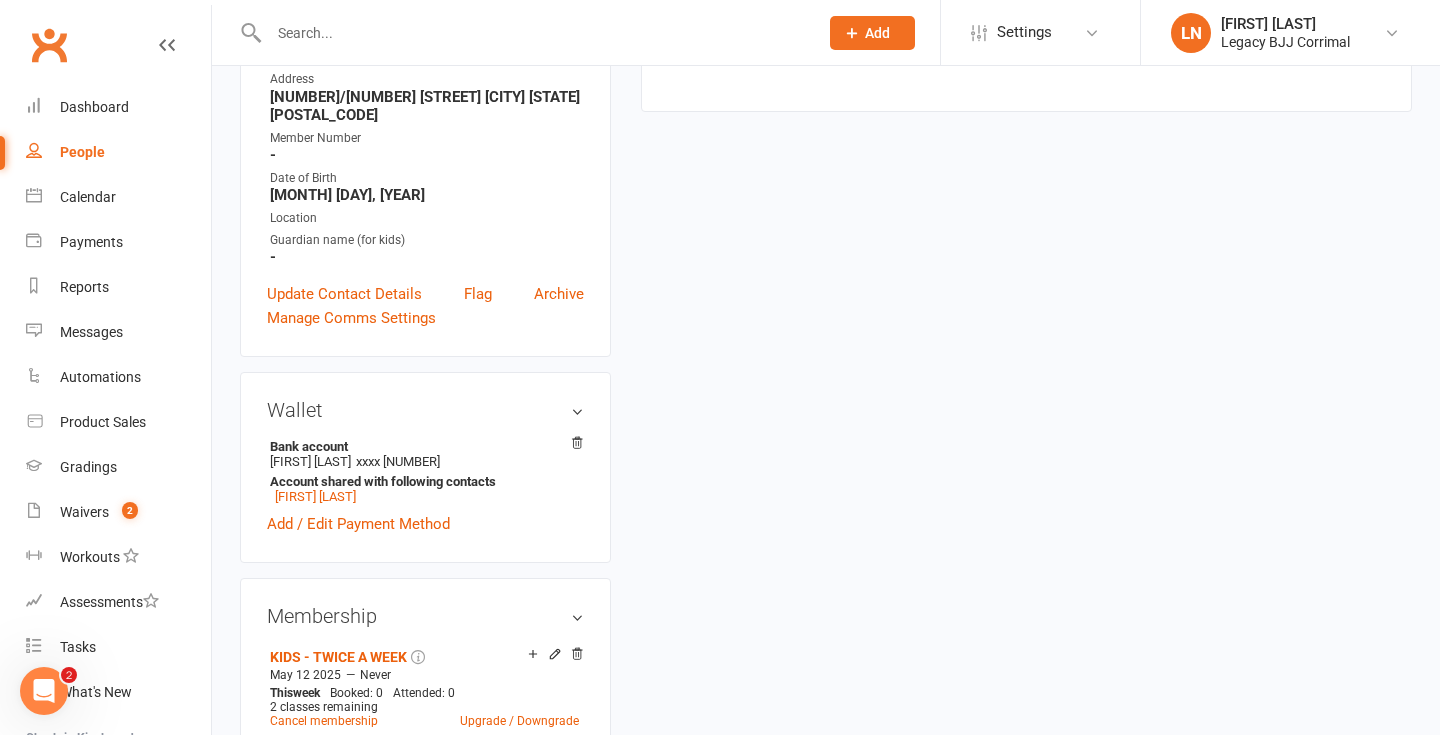 scroll, scrollTop: 0, scrollLeft: 0, axis: both 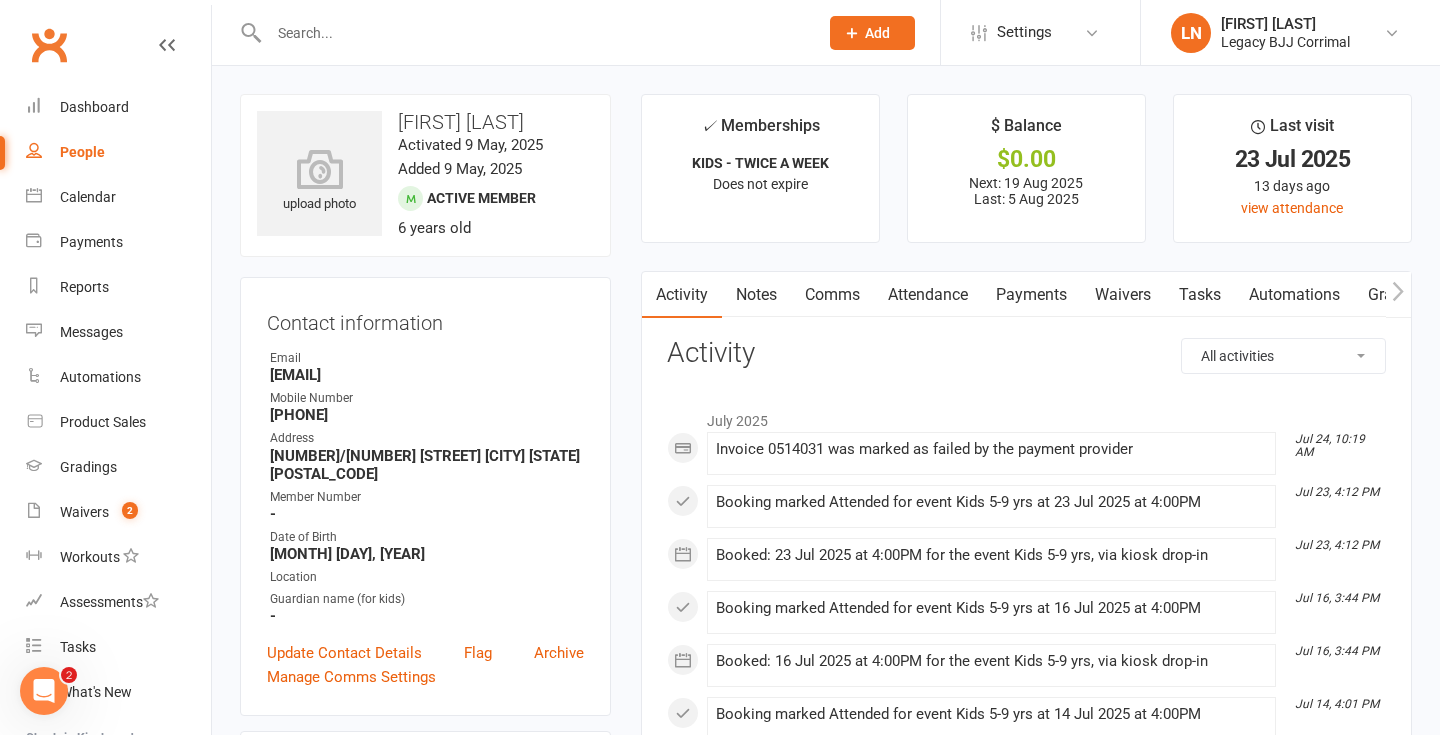 click on "Payments" at bounding box center [1031, 295] 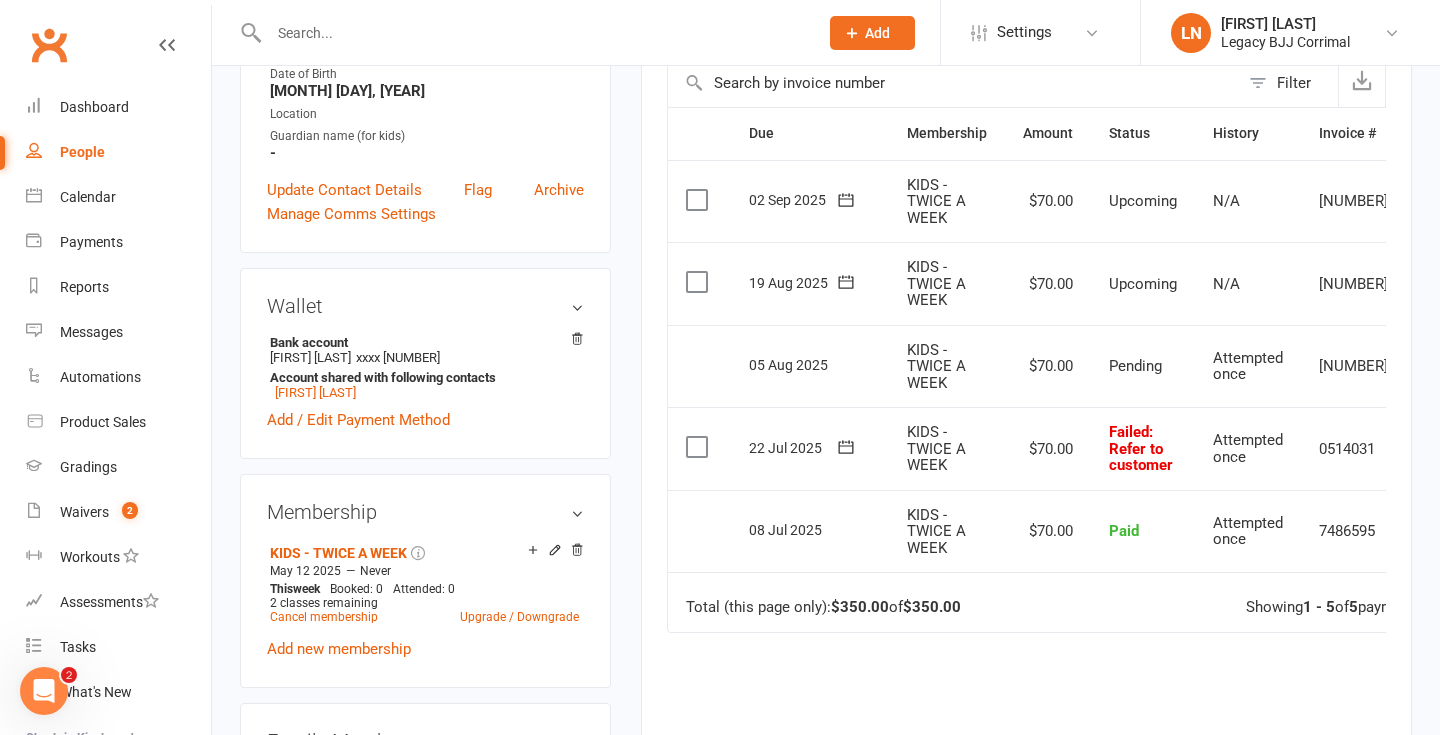 scroll, scrollTop: 537, scrollLeft: 0, axis: vertical 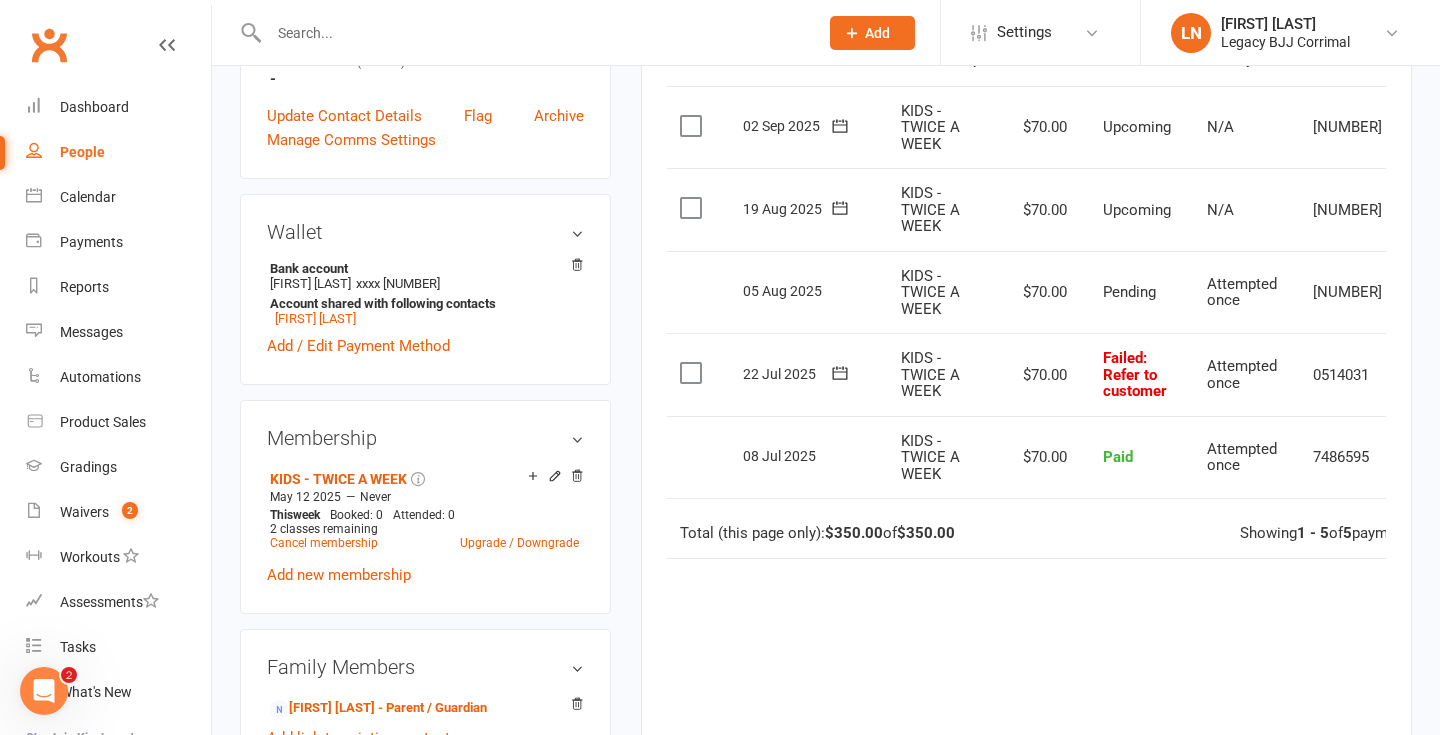 click 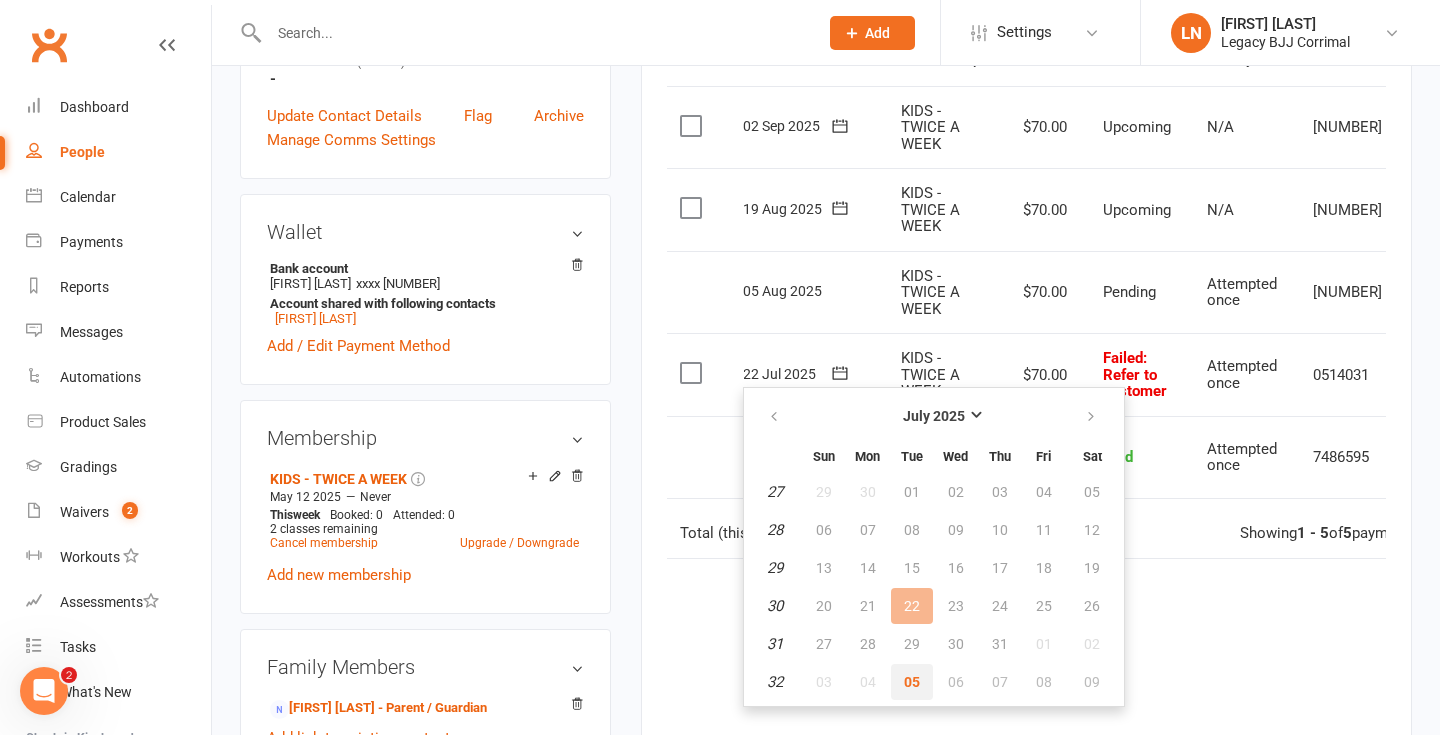 click on "05" at bounding box center (912, 682) 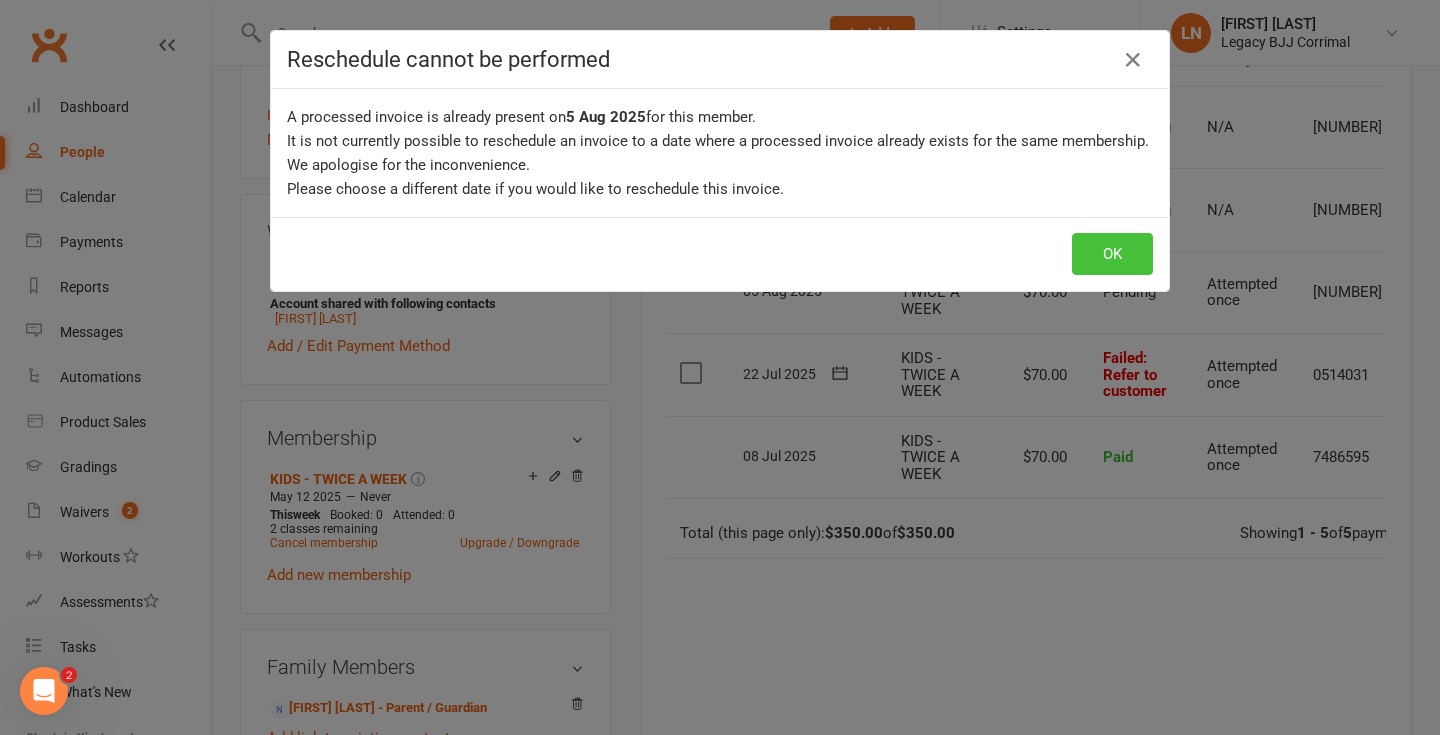 click on "OK" at bounding box center (1112, 254) 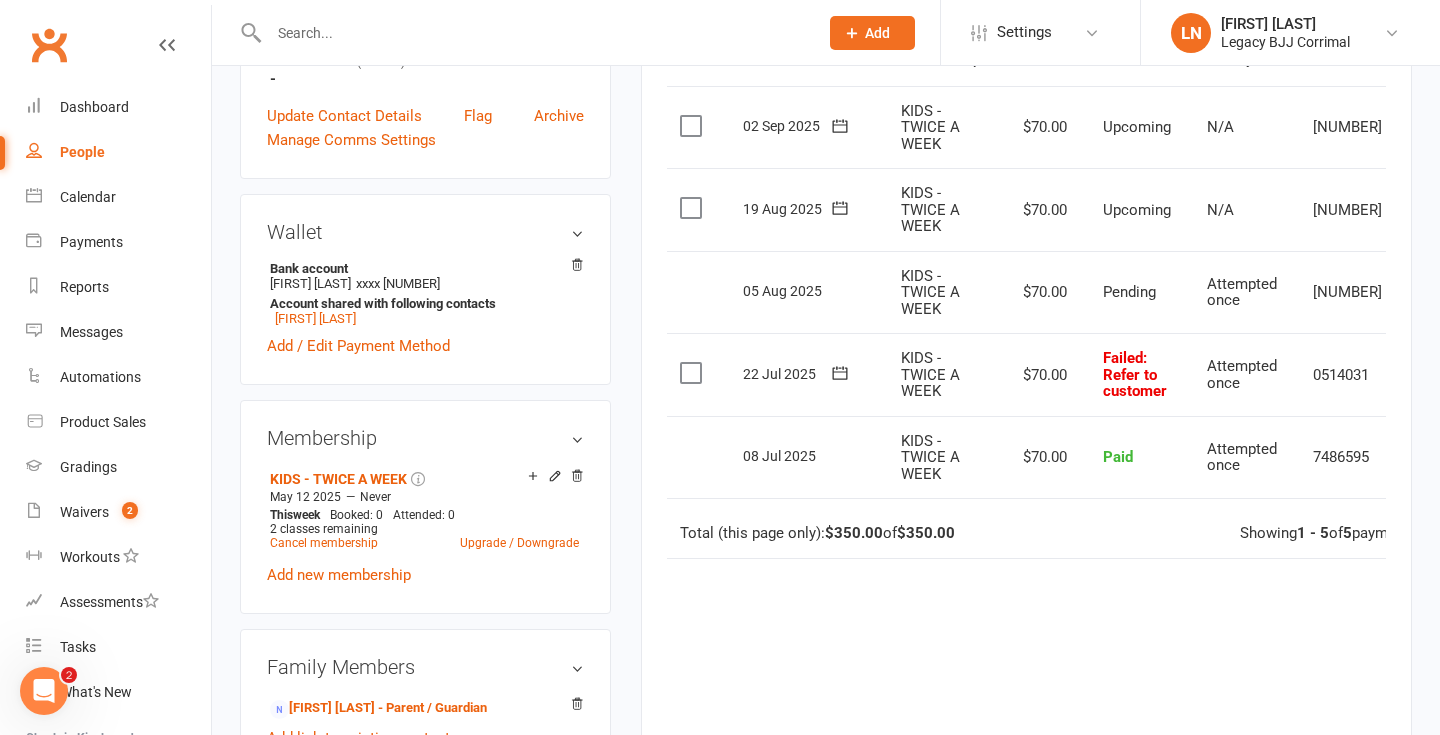 click at bounding box center [840, 373] 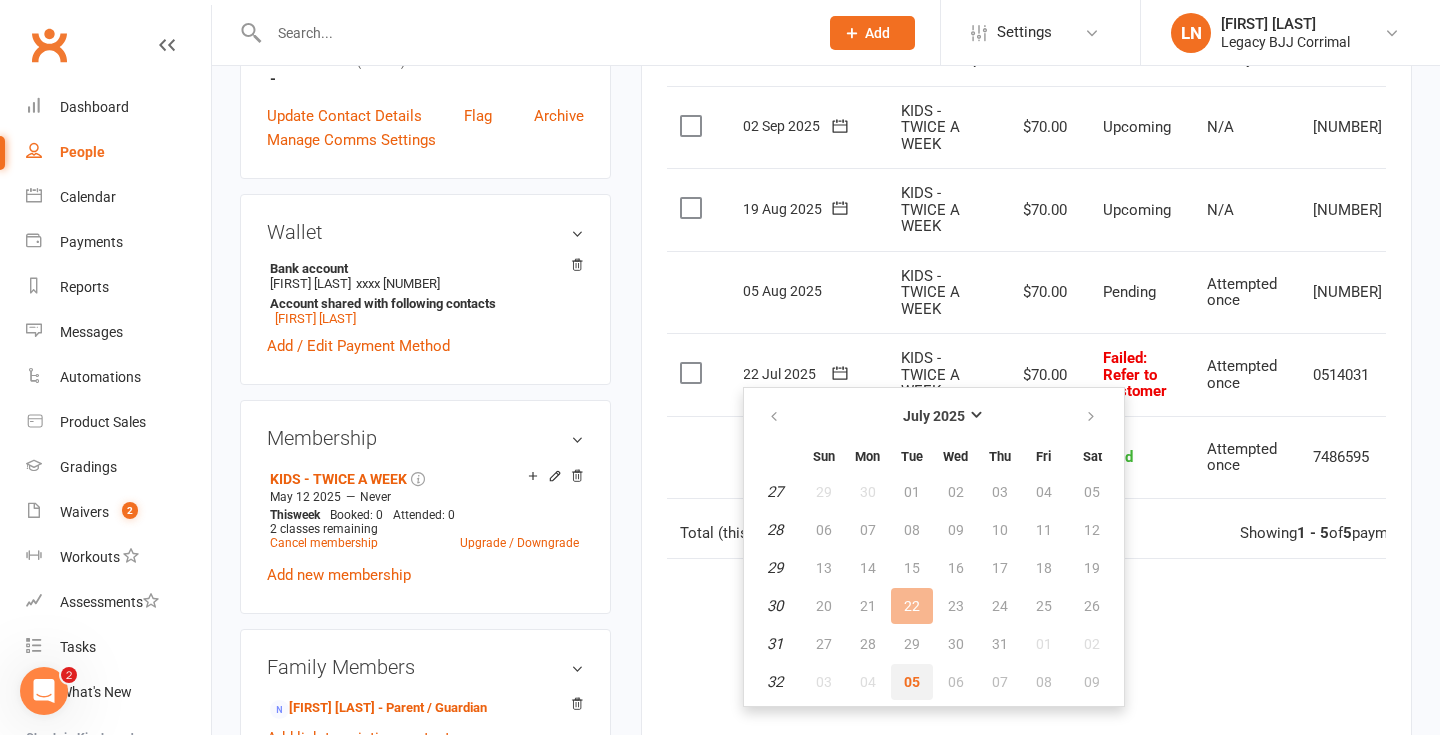 click on "05" at bounding box center [912, 682] 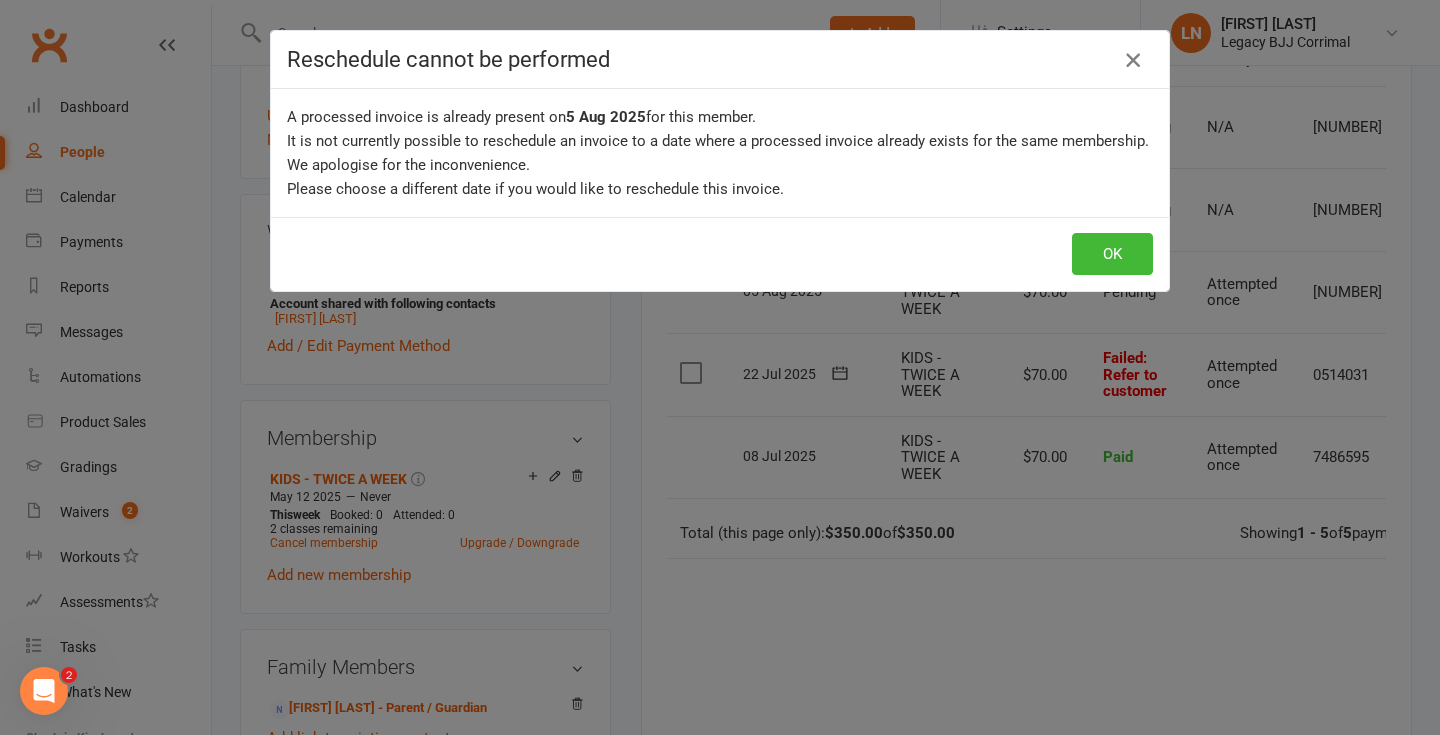 click at bounding box center [1133, 60] 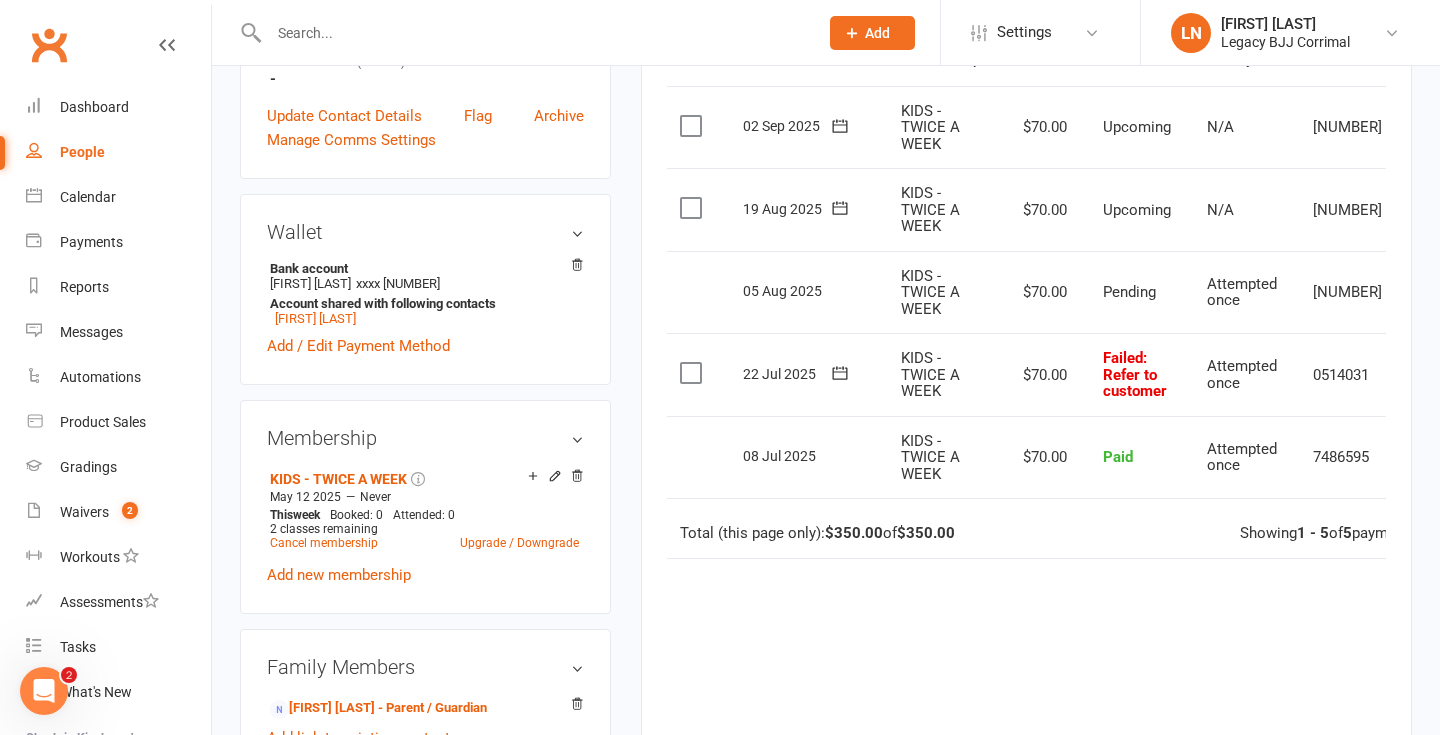 click 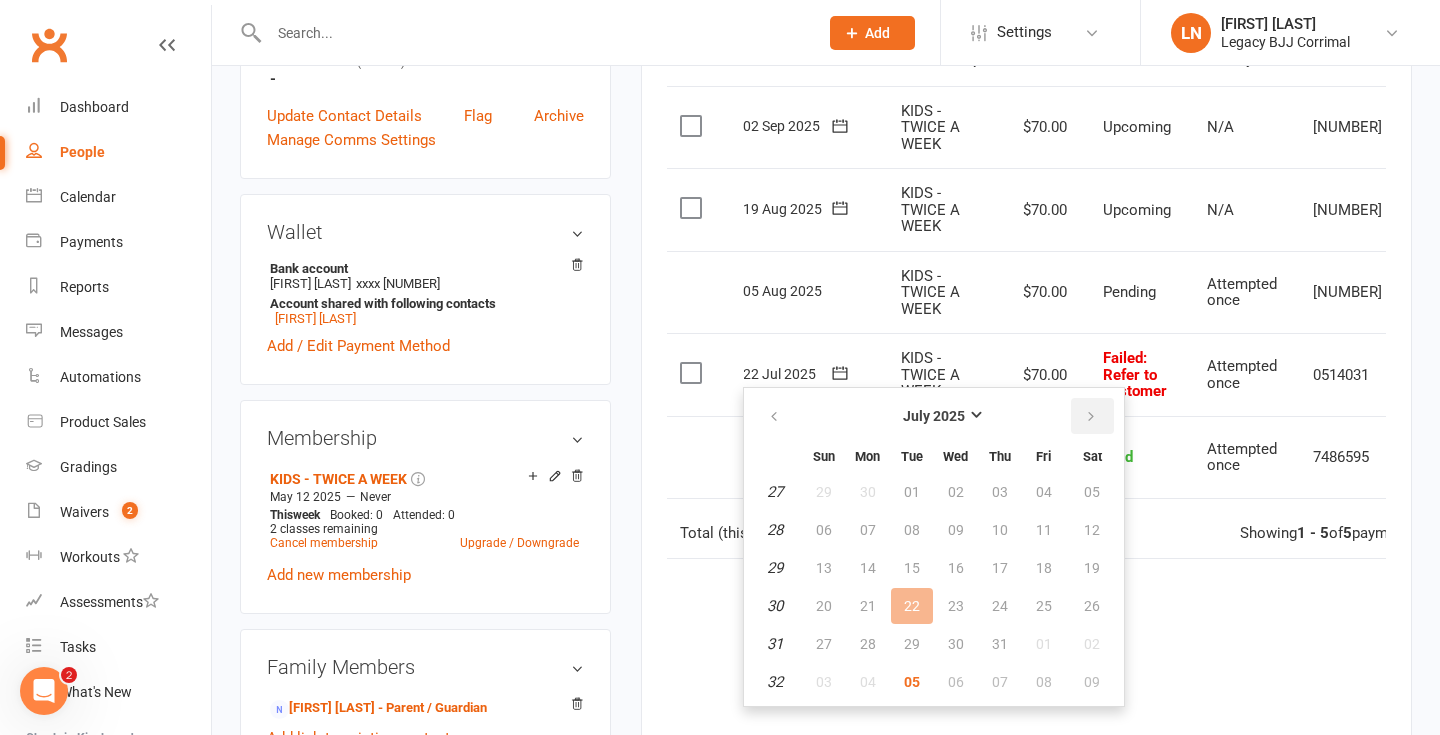 click at bounding box center [1092, 416] 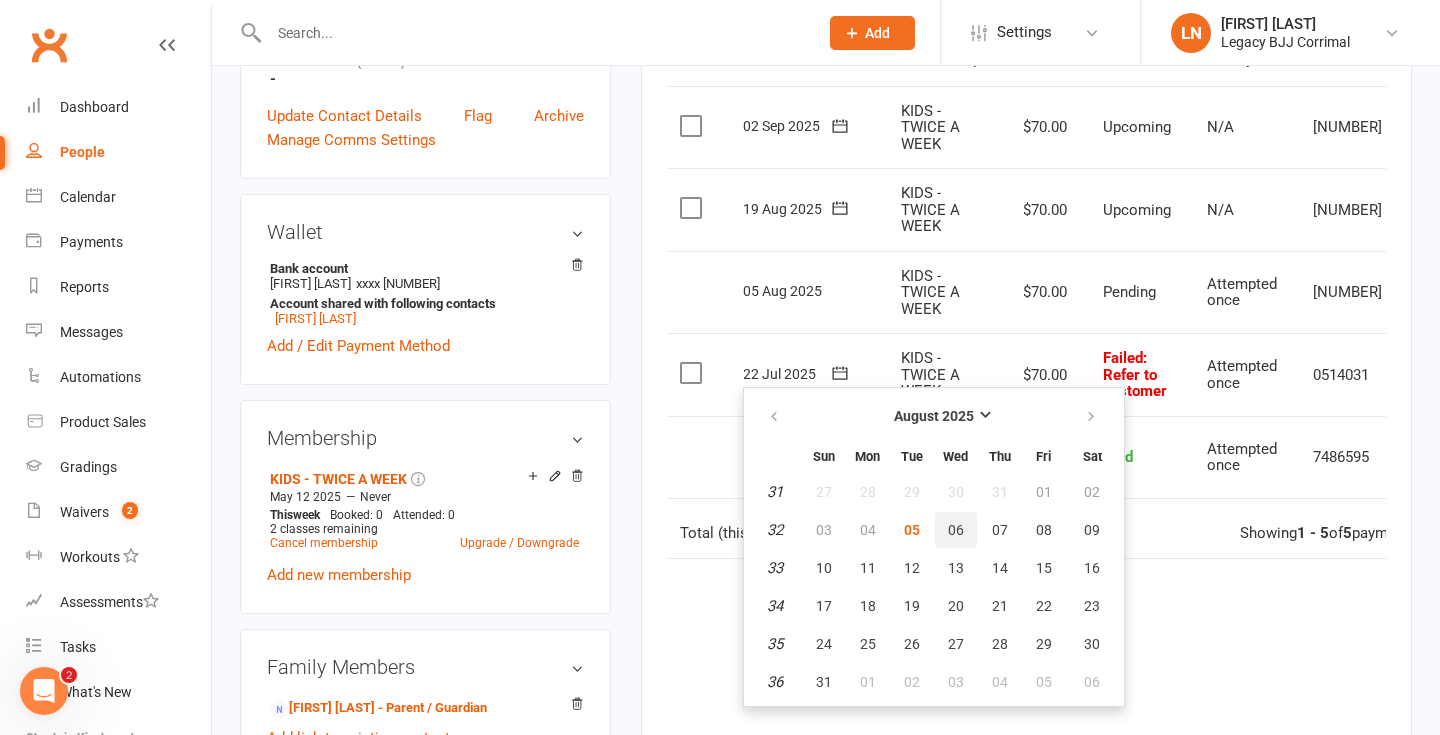 click on "06" at bounding box center (956, 530) 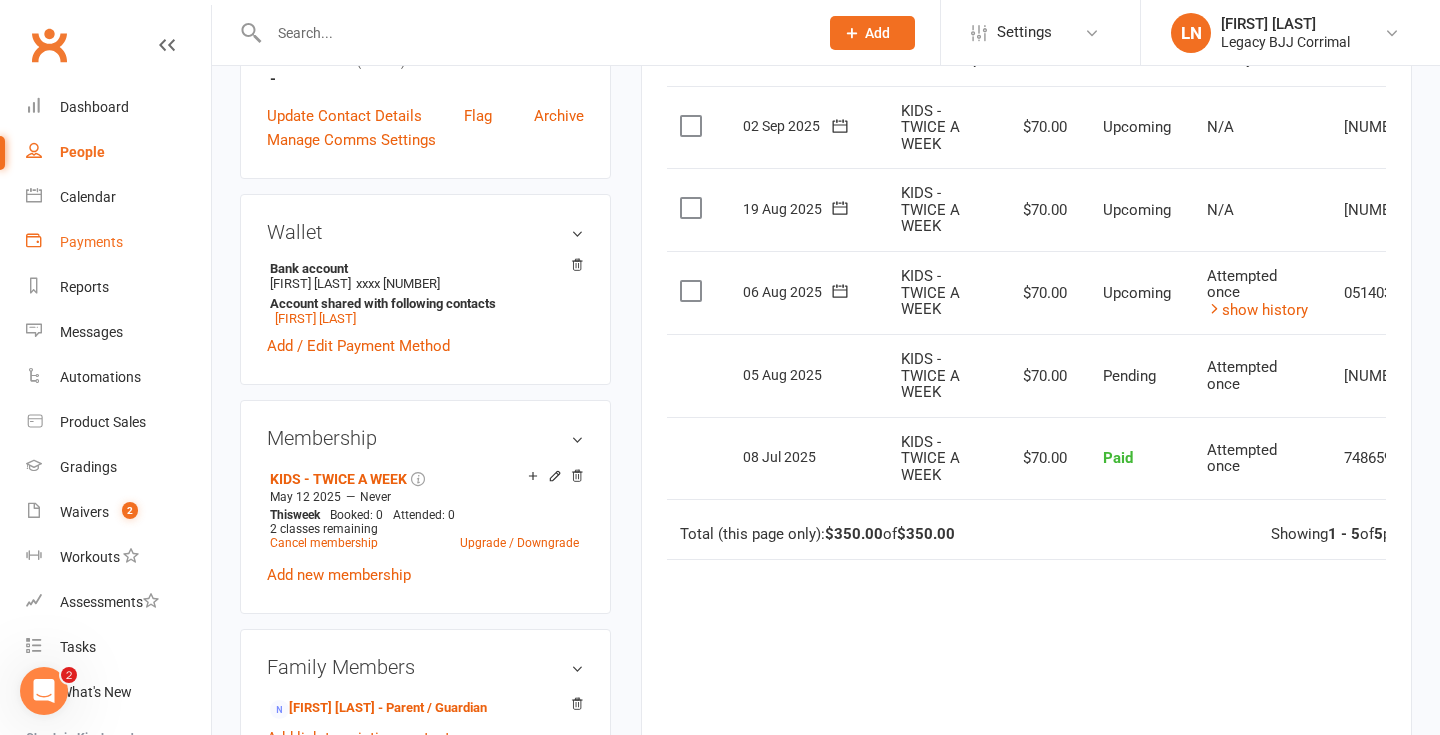 click on "Payments" at bounding box center (118, 242) 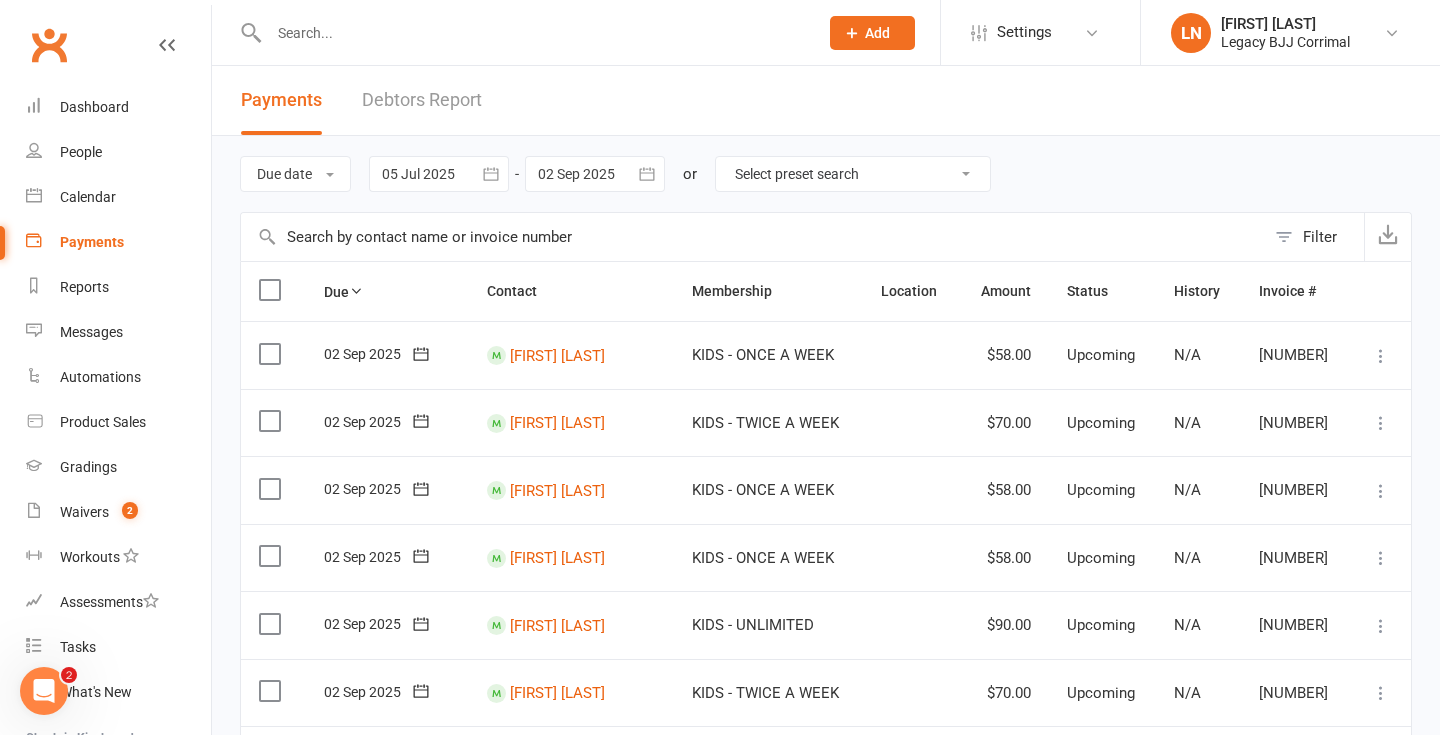 click on "Debtors Report" at bounding box center (422, 100) 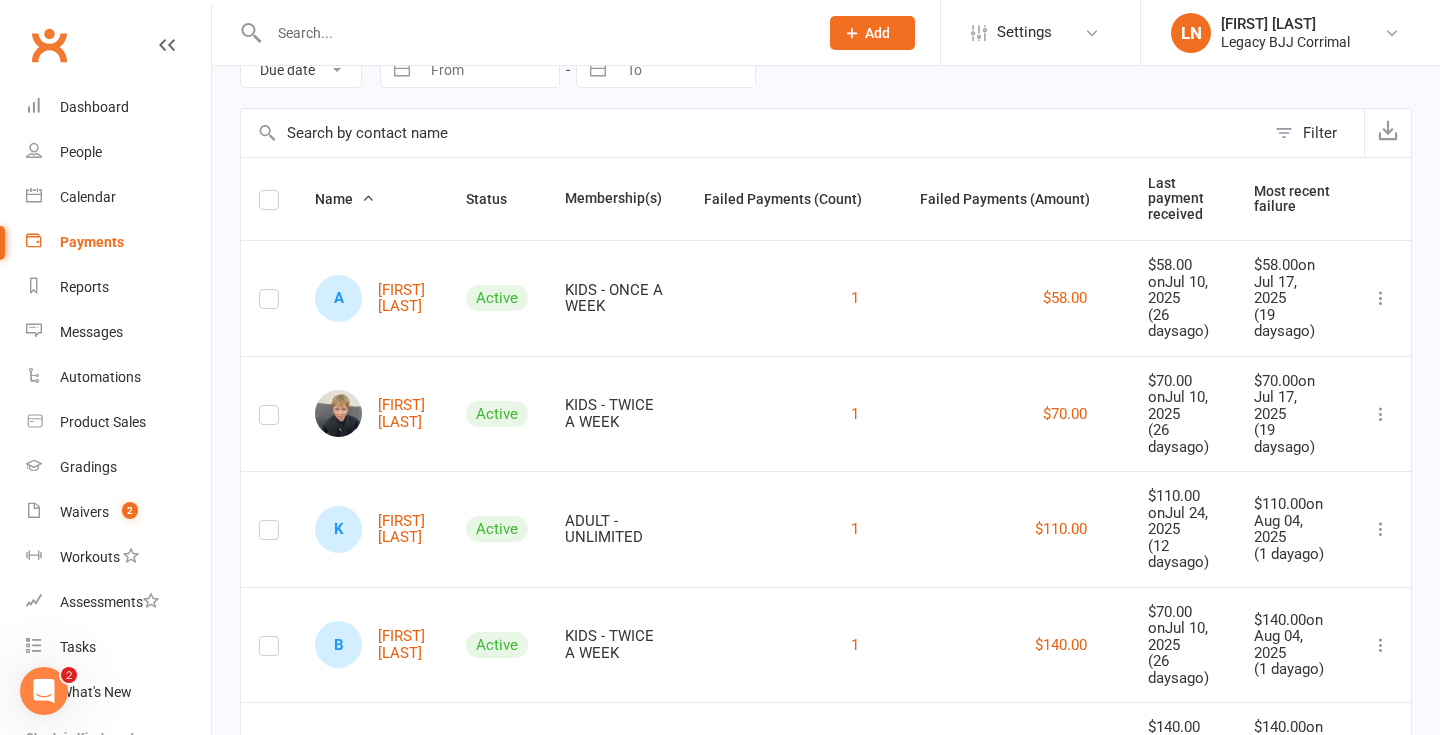 scroll, scrollTop: 0, scrollLeft: 0, axis: both 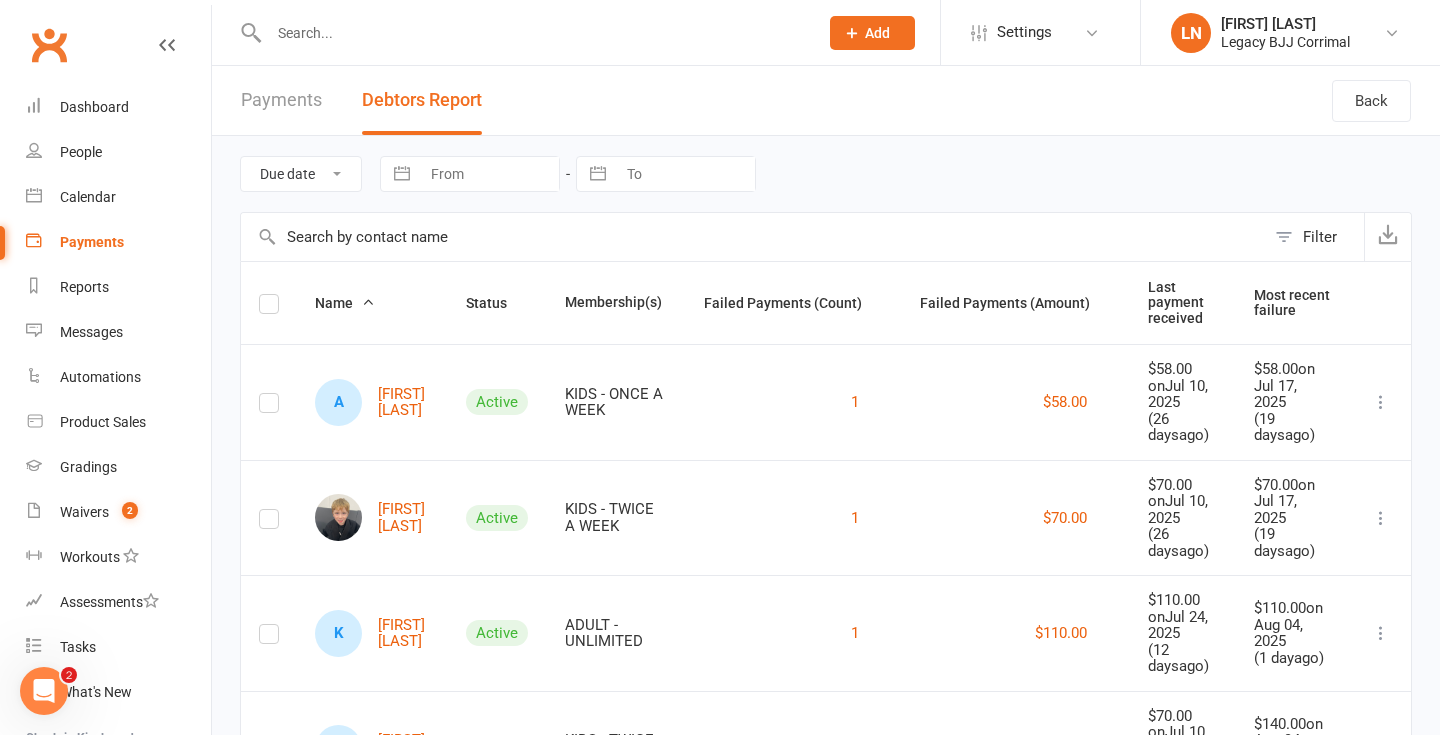 click at bounding box center (533, 33) 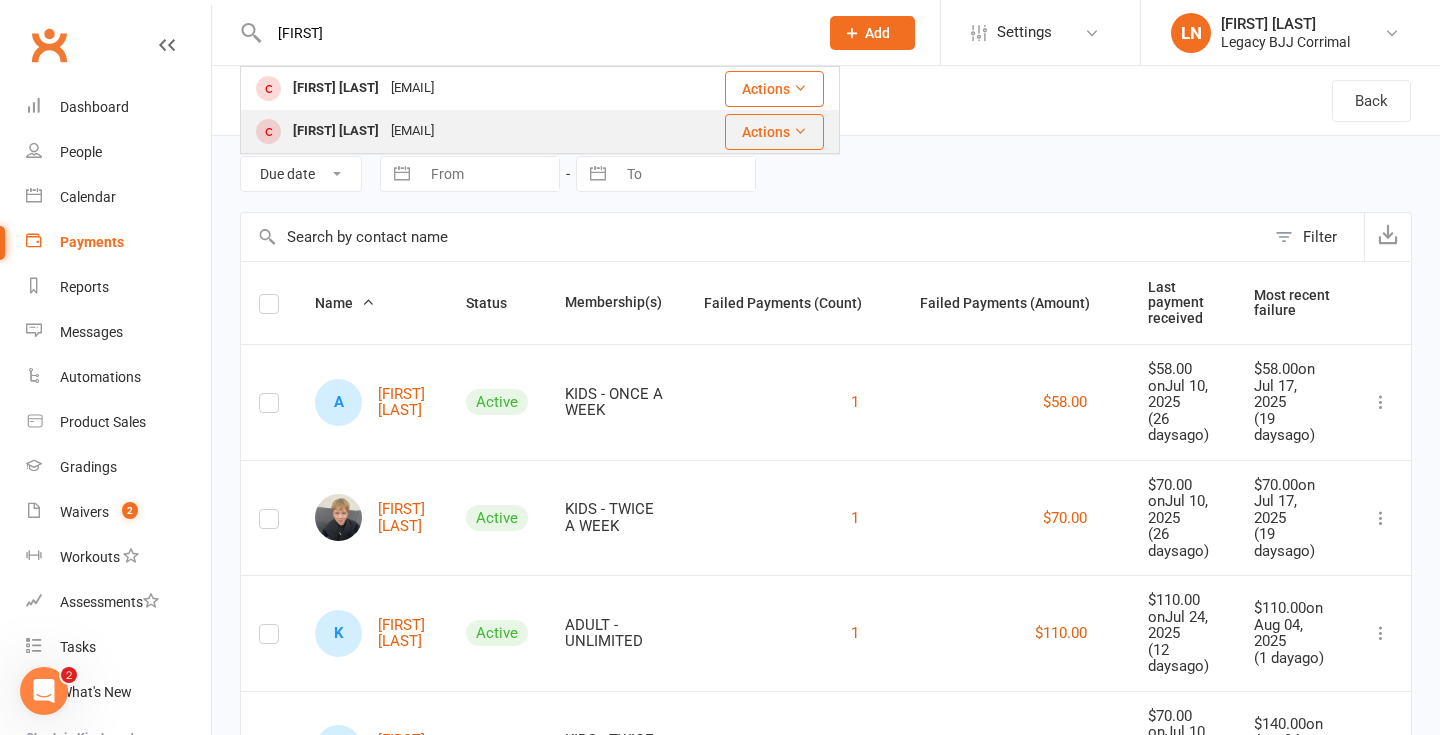 type on "aidan" 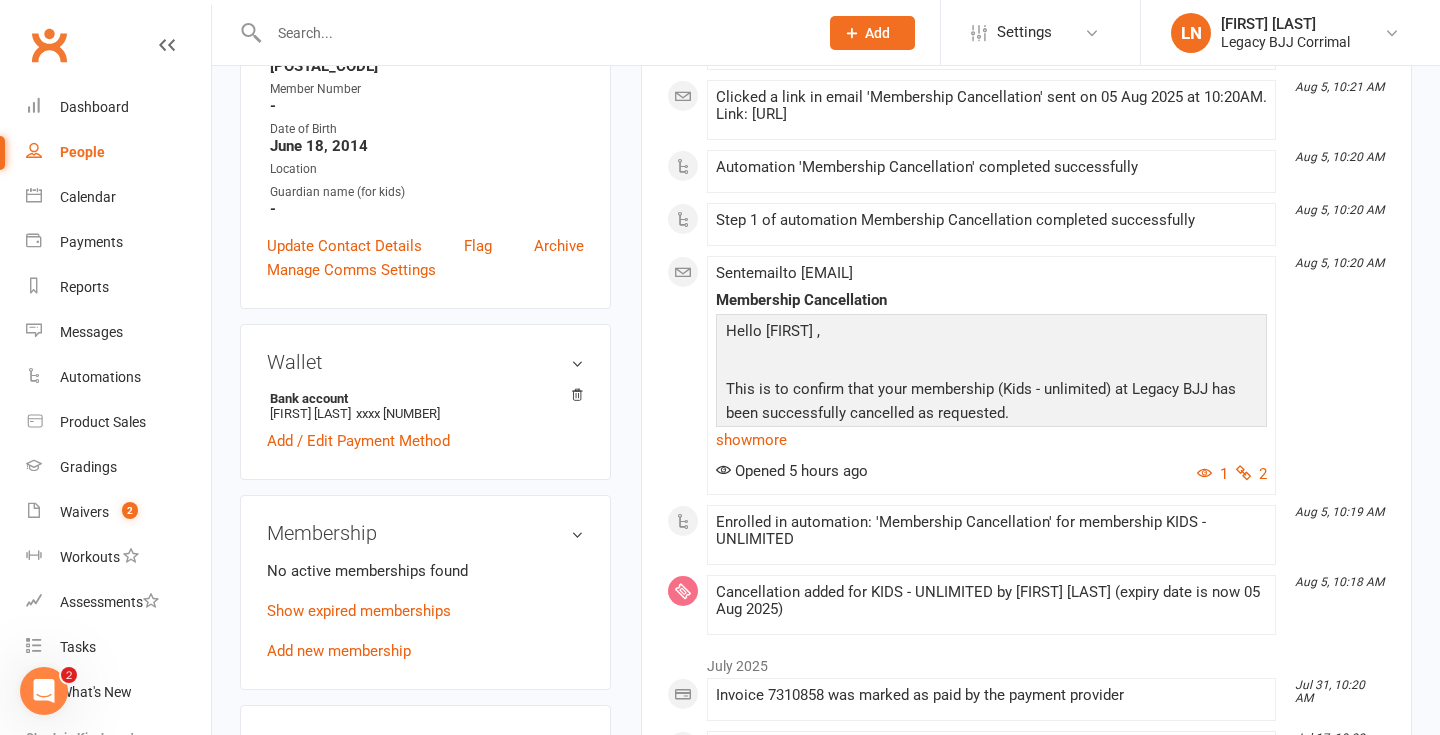 scroll, scrollTop: 423, scrollLeft: 0, axis: vertical 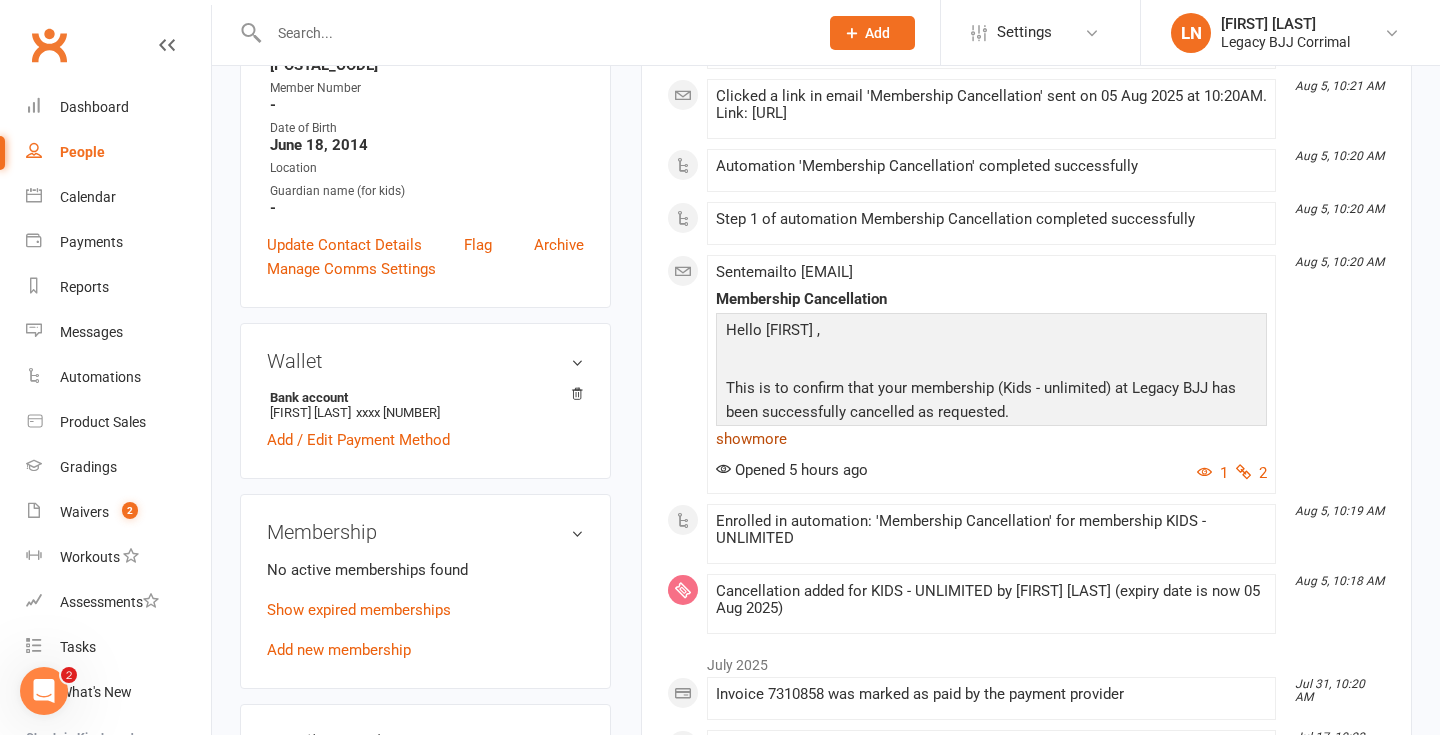 click on "show  more" at bounding box center [991, 439] 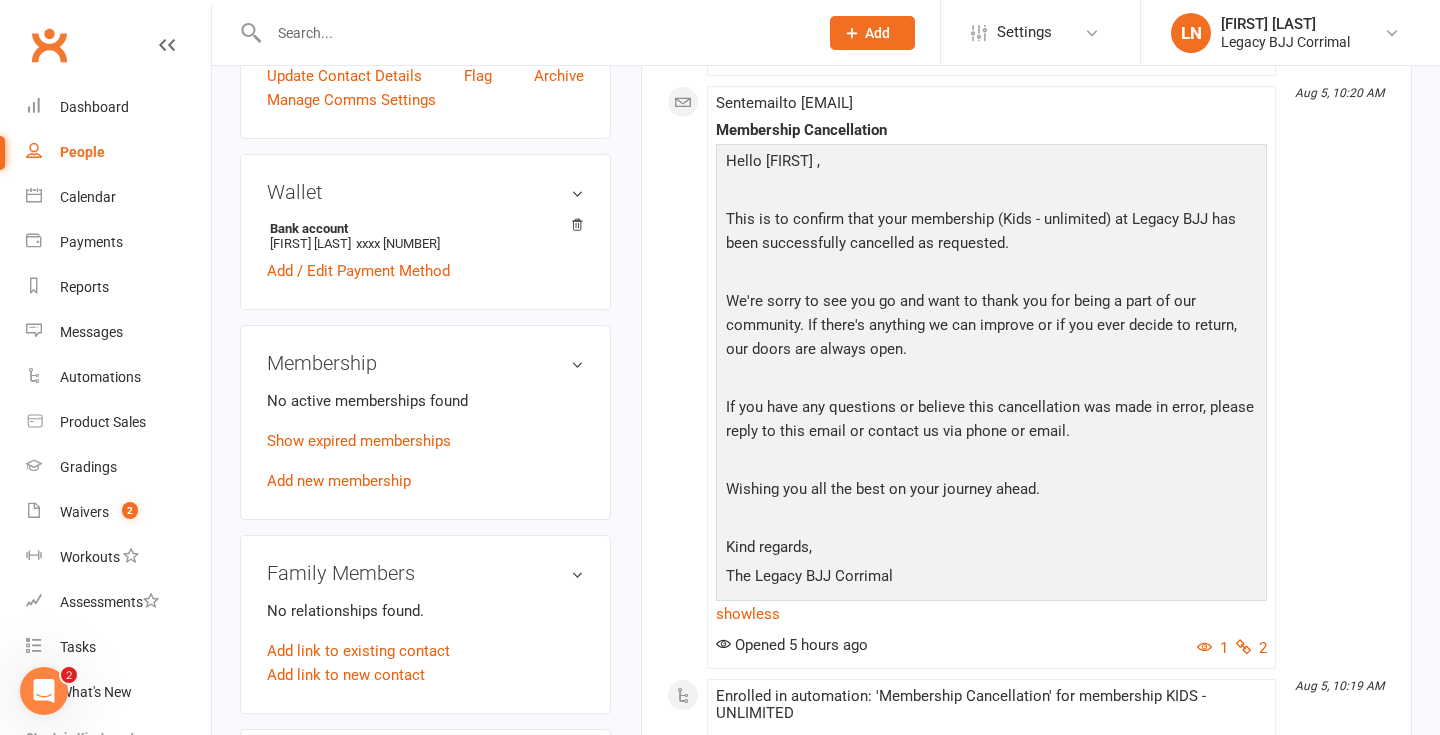 scroll, scrollTop: 605, scrollLeft: 0, axis: vertical 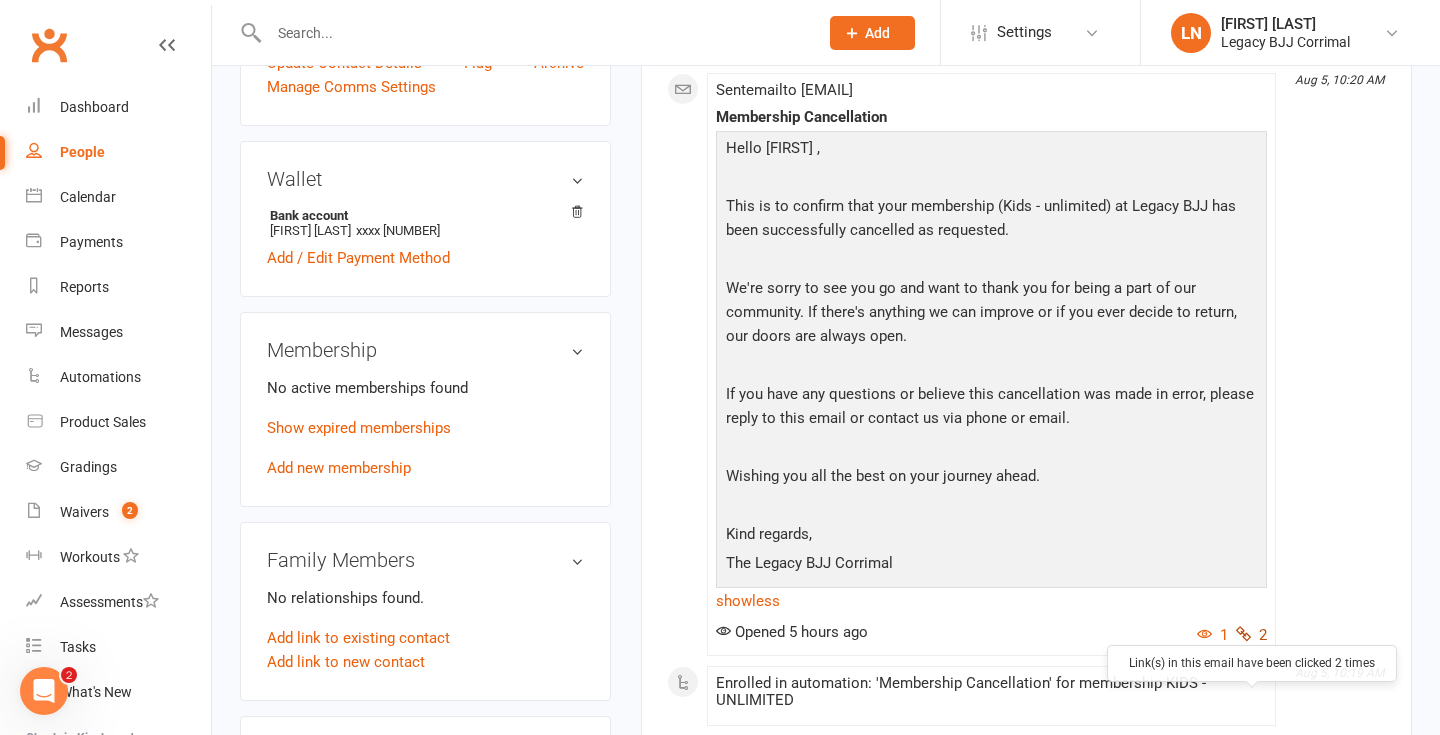click on "2" at bounding box center [1251, 635] 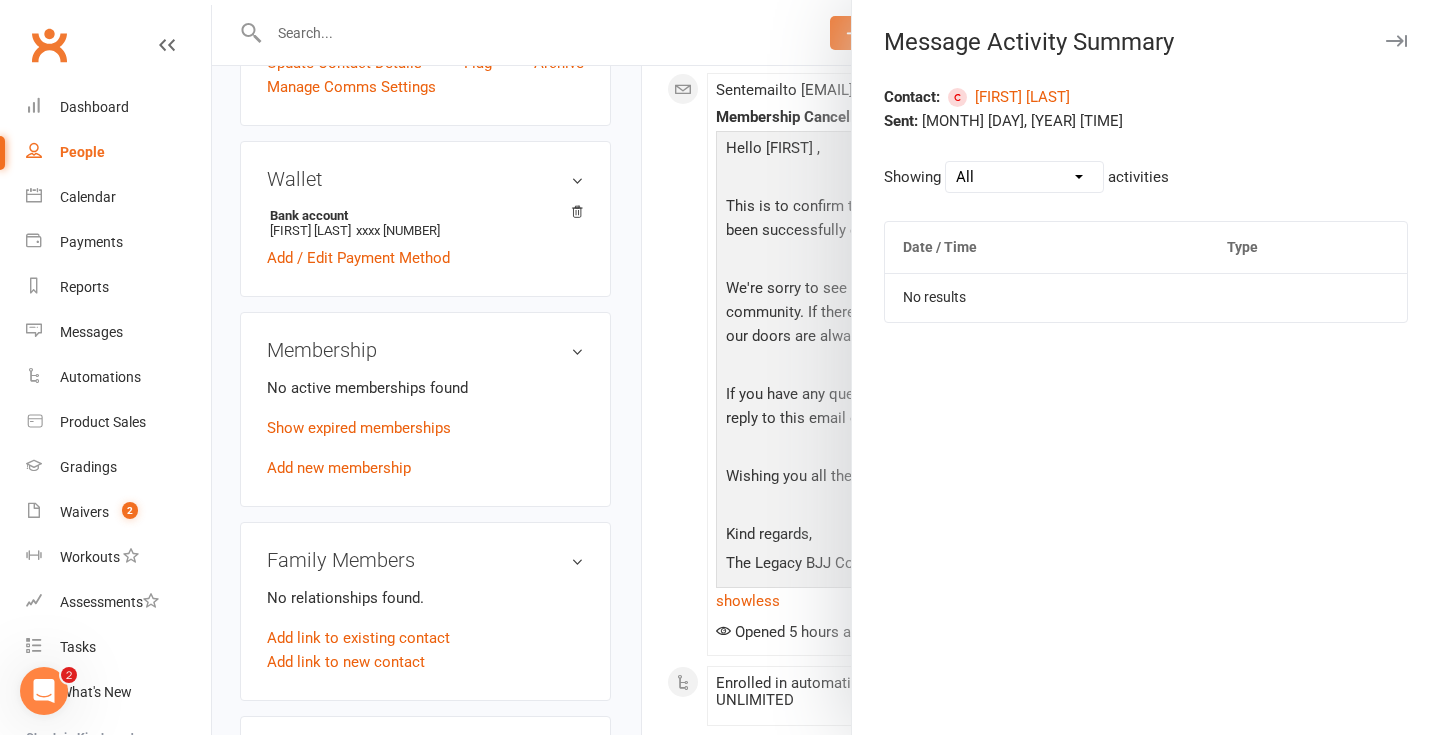 click at bounding box center [826, 367] 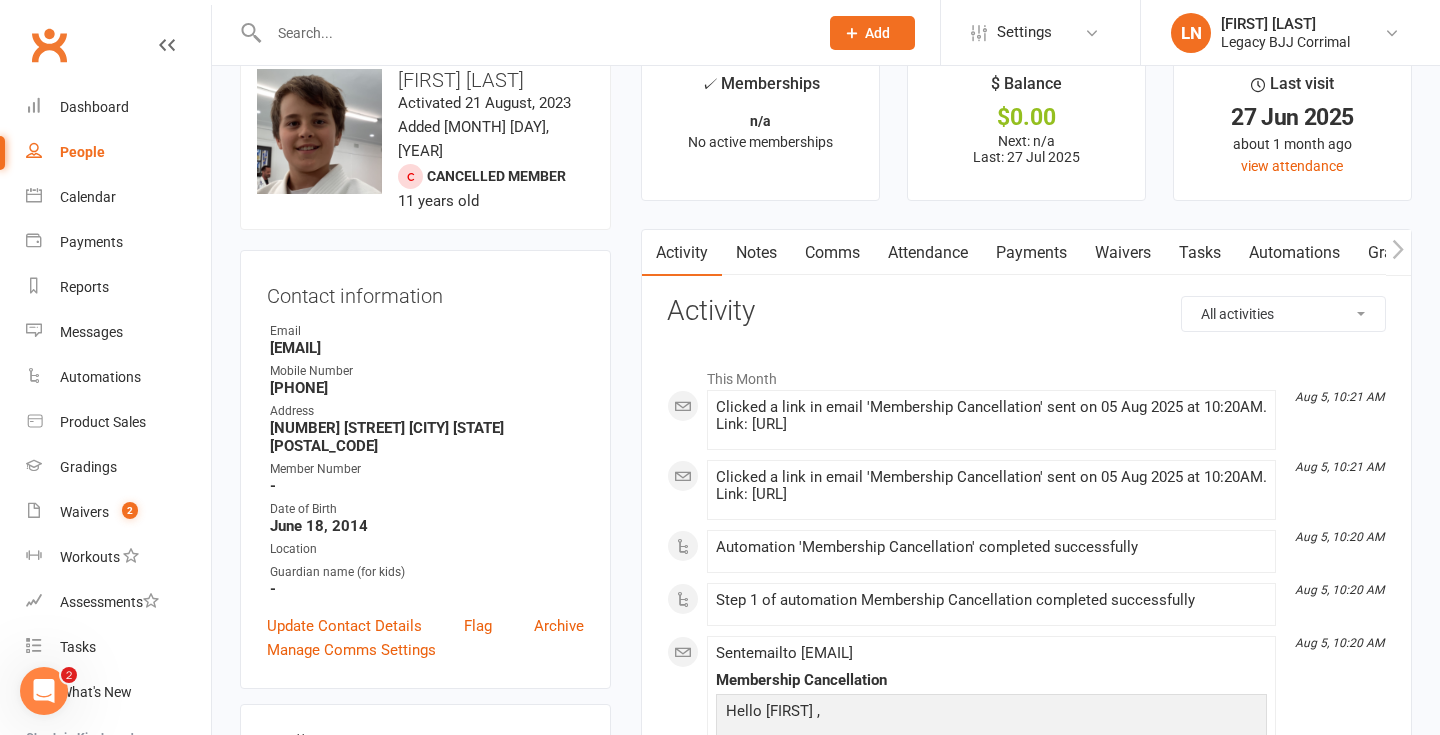 scroll, scrollTop: 0, scrollLeft: 0, axis: both 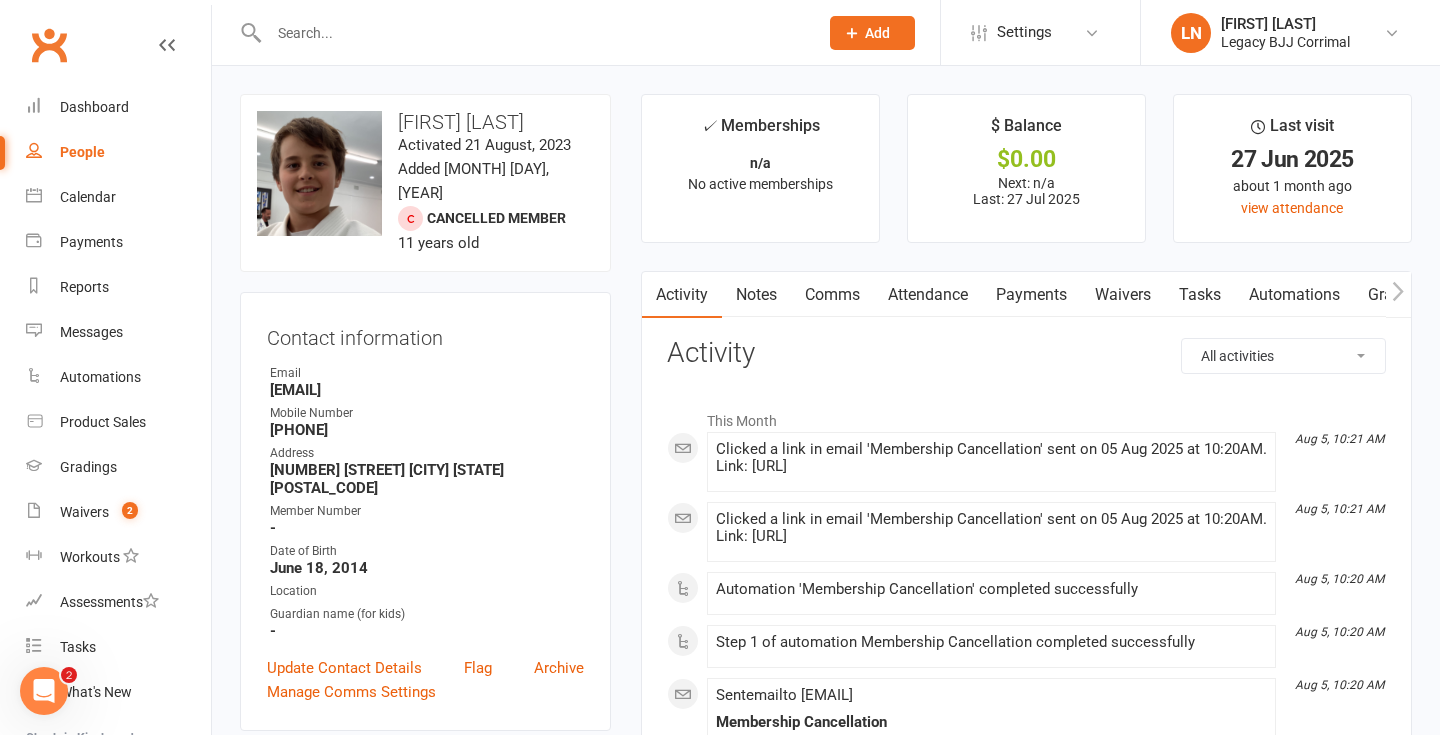 click at bounding box center [533, 33] 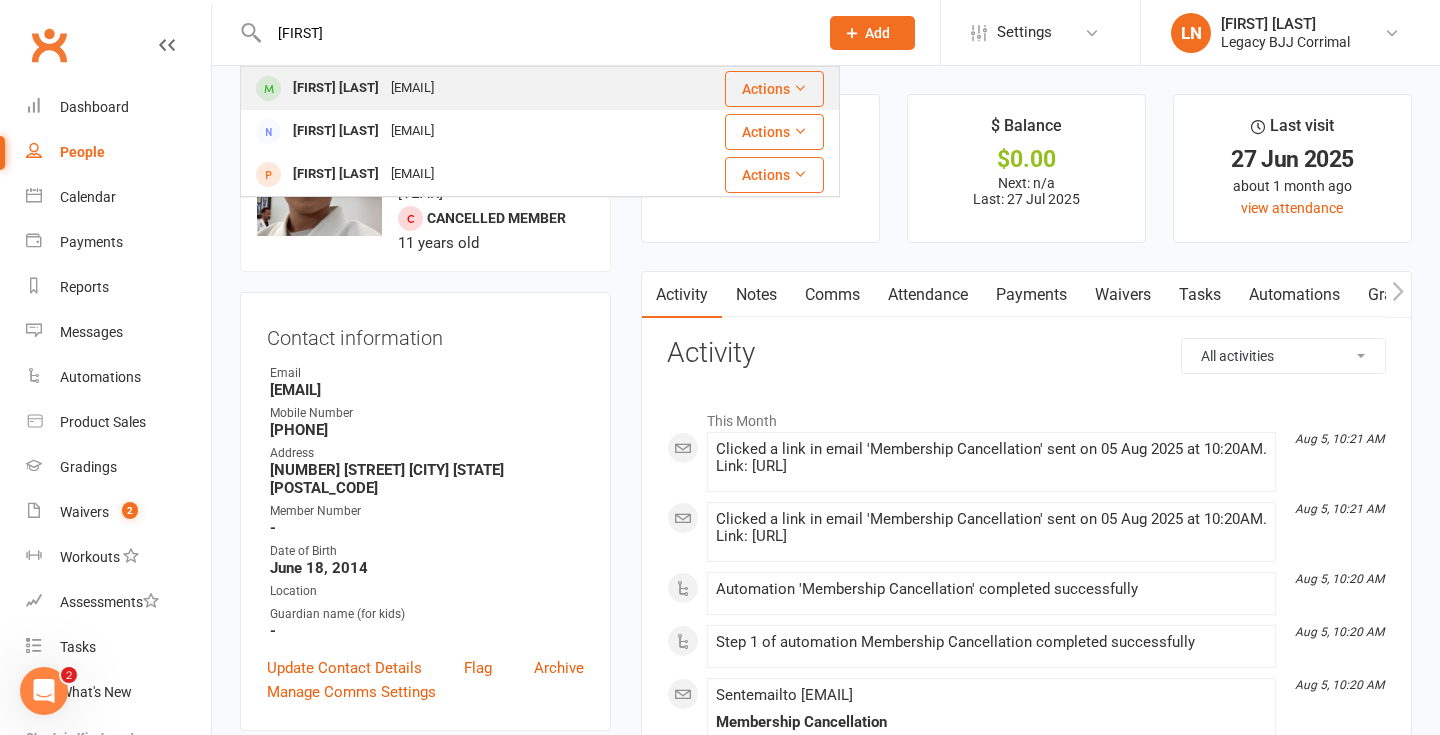 type on "lara" 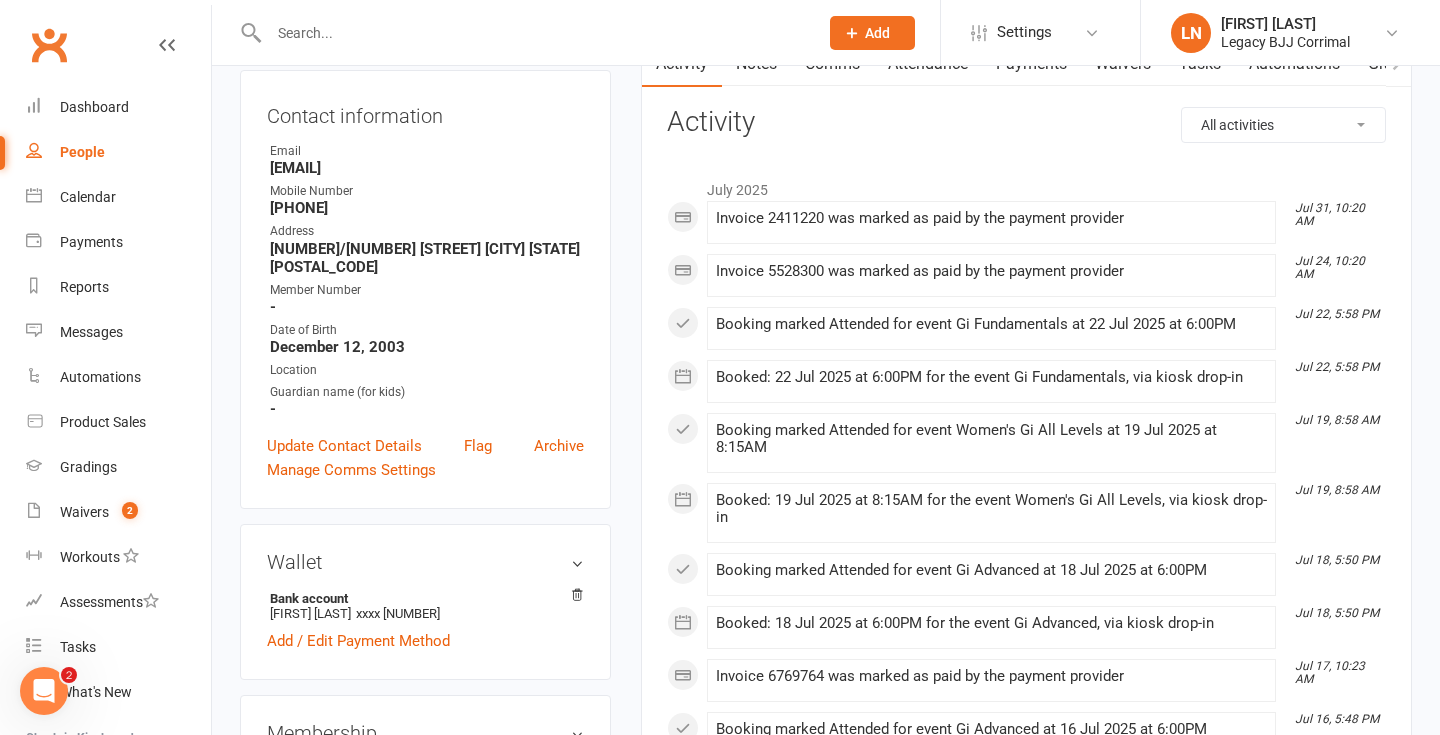 scroll, scrollTop: 232, scrollLeft: 0, axis: vertical 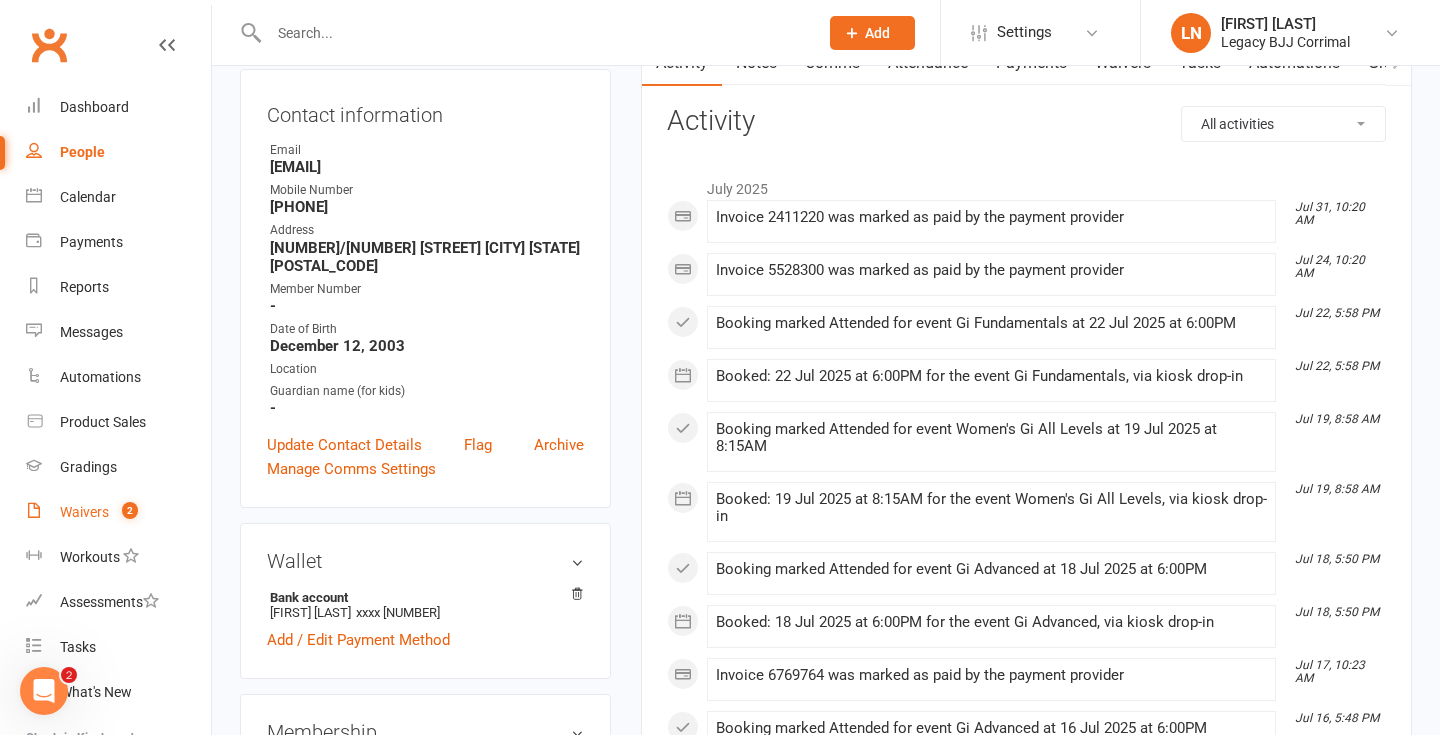 click on "Waivers" at bounding box center (84, 512) 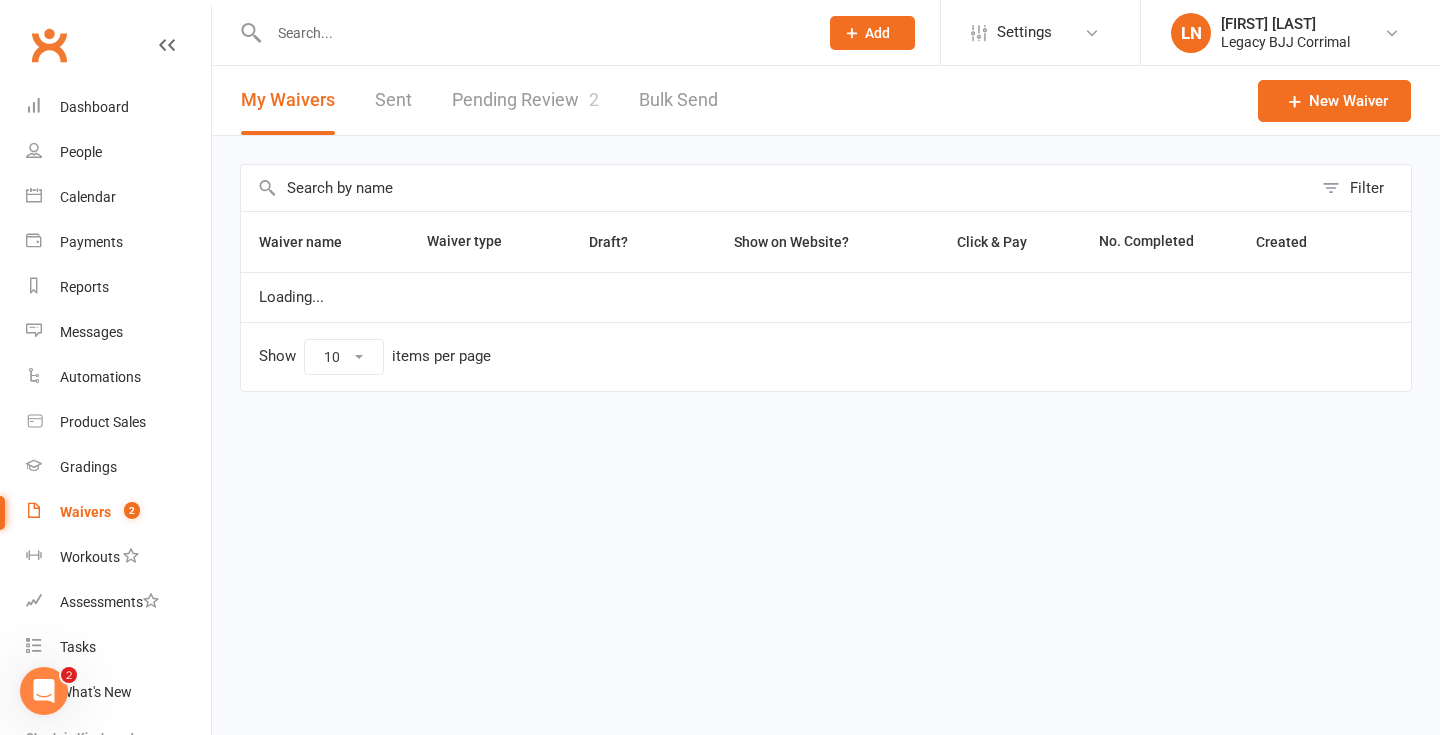 scroll, scrollTop: 0, scrollLeft: 0, axis: both 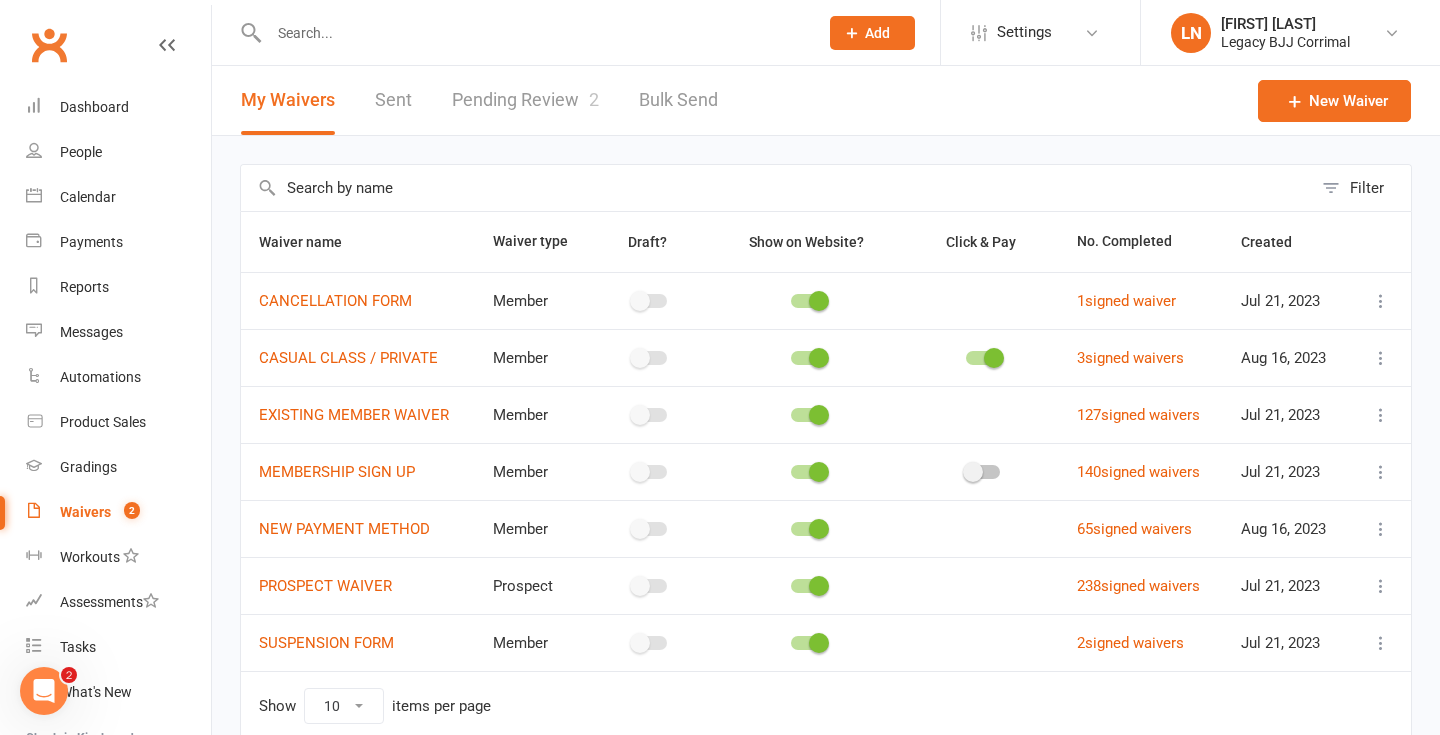 click on "Pending Review 2" at bounding box center [525, 100] 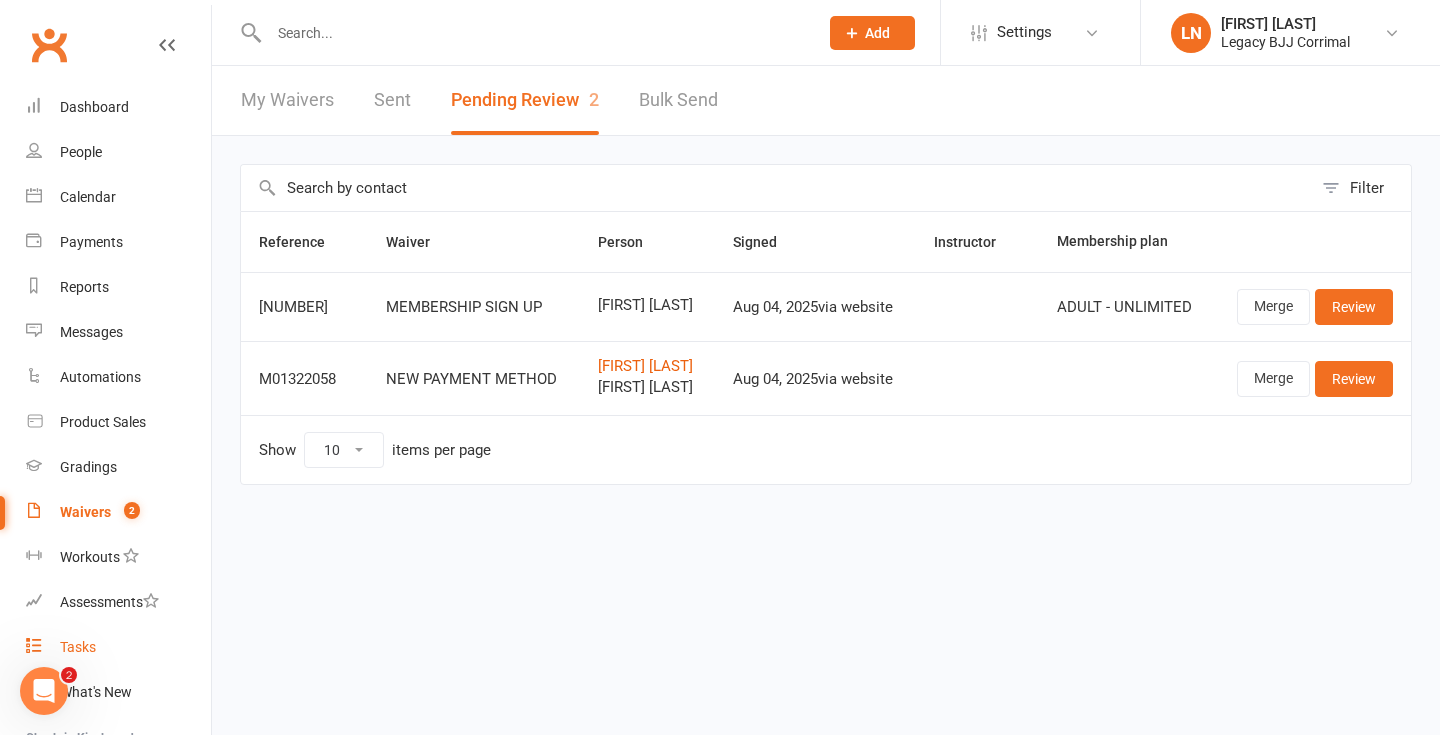 scroll, scrollTop: 227, scrollLeft: 0, axis: vertical 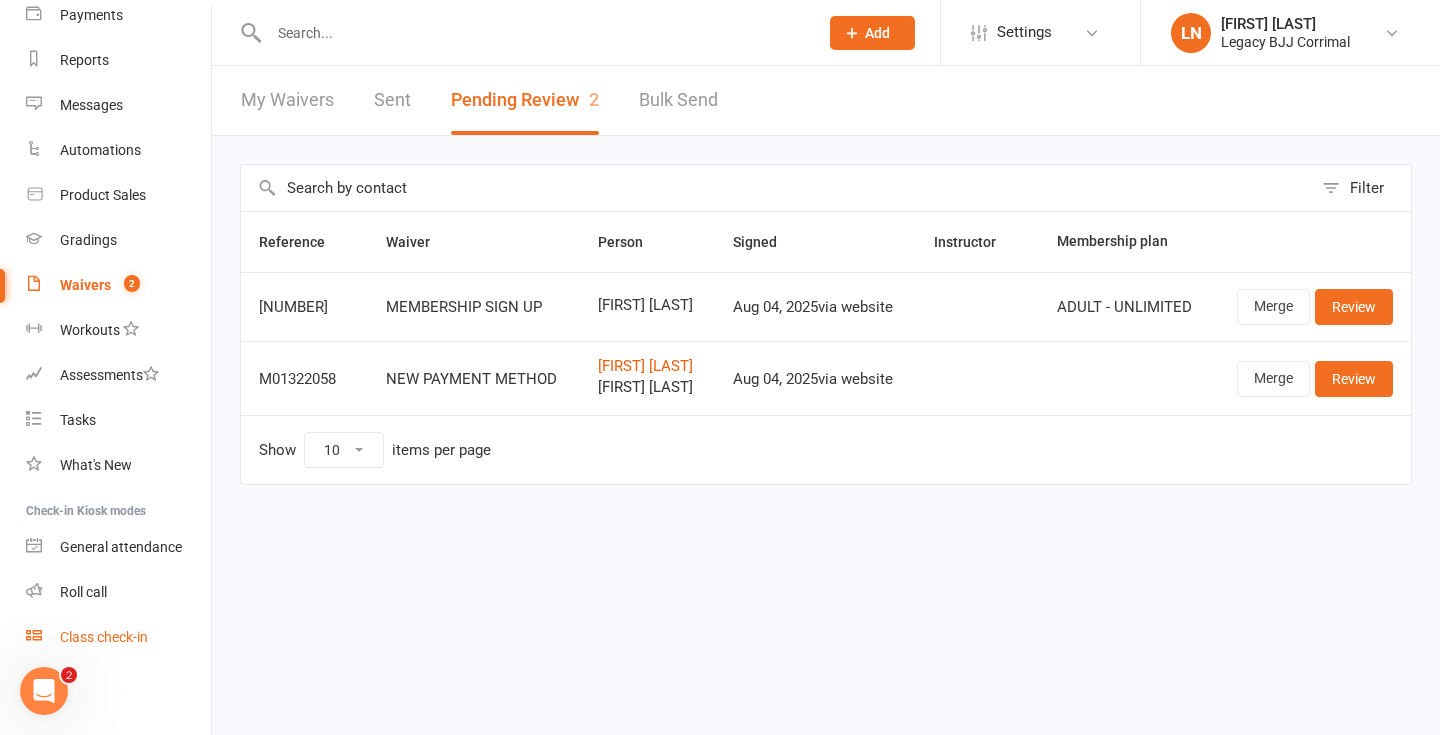 click on "Class check-in" at bounding box center (104, 637) 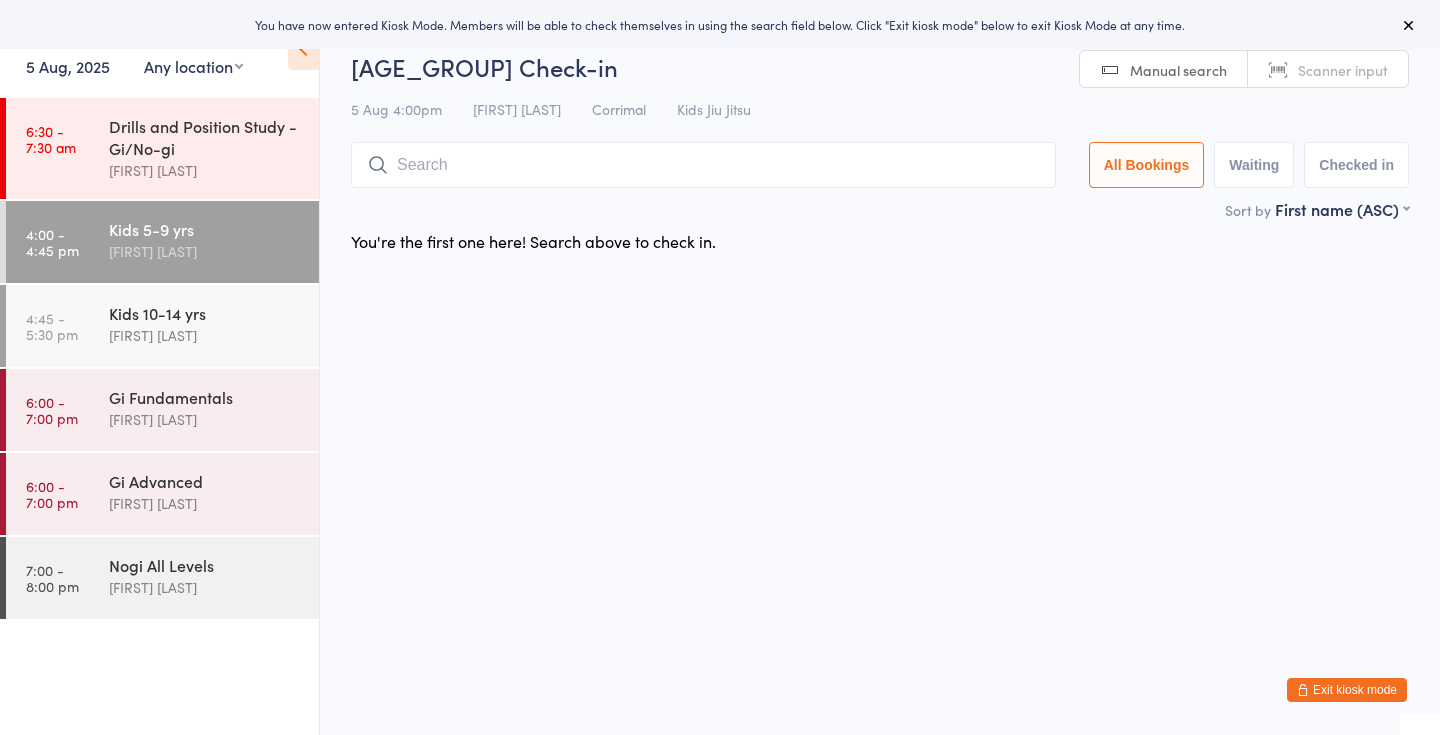 scroll, scrollTop: 0, scrollLeft: 0, axis: both 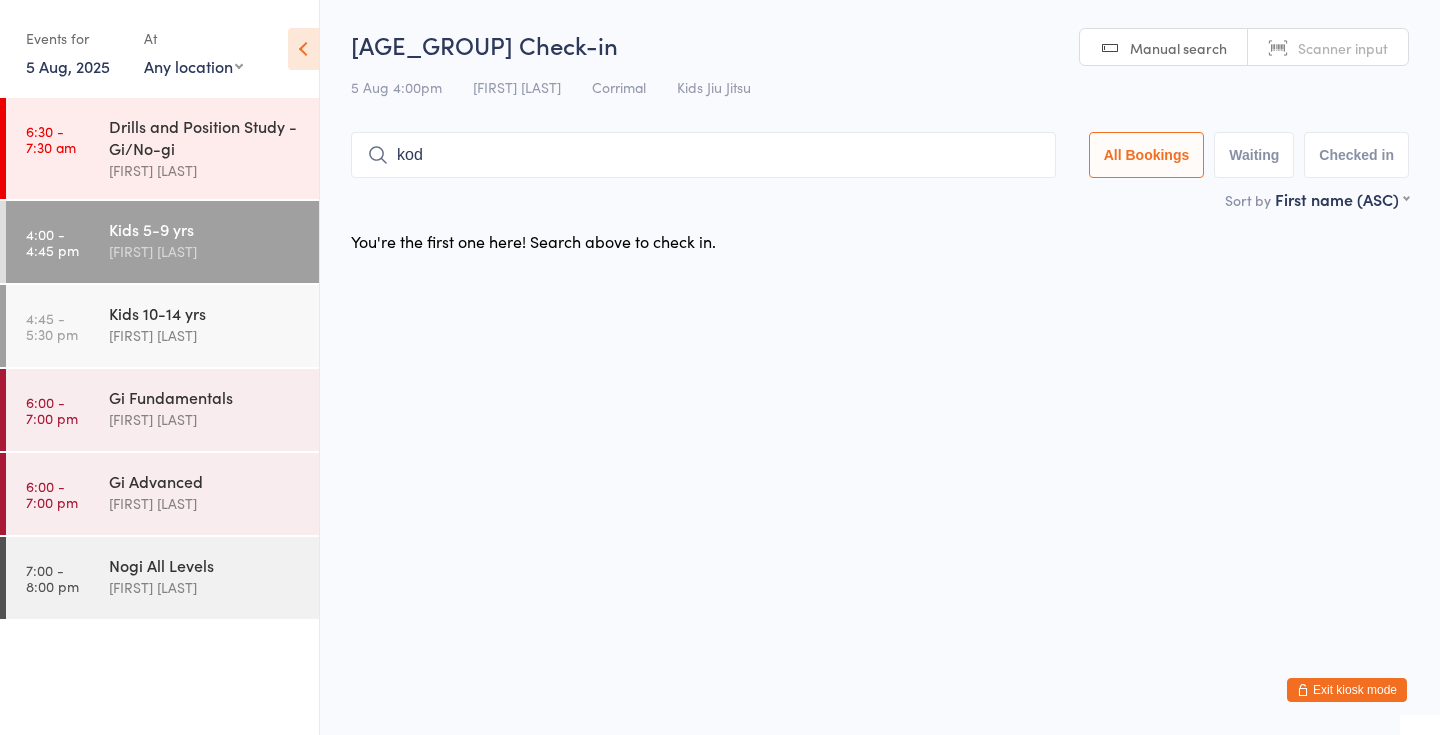 type on "kodi" 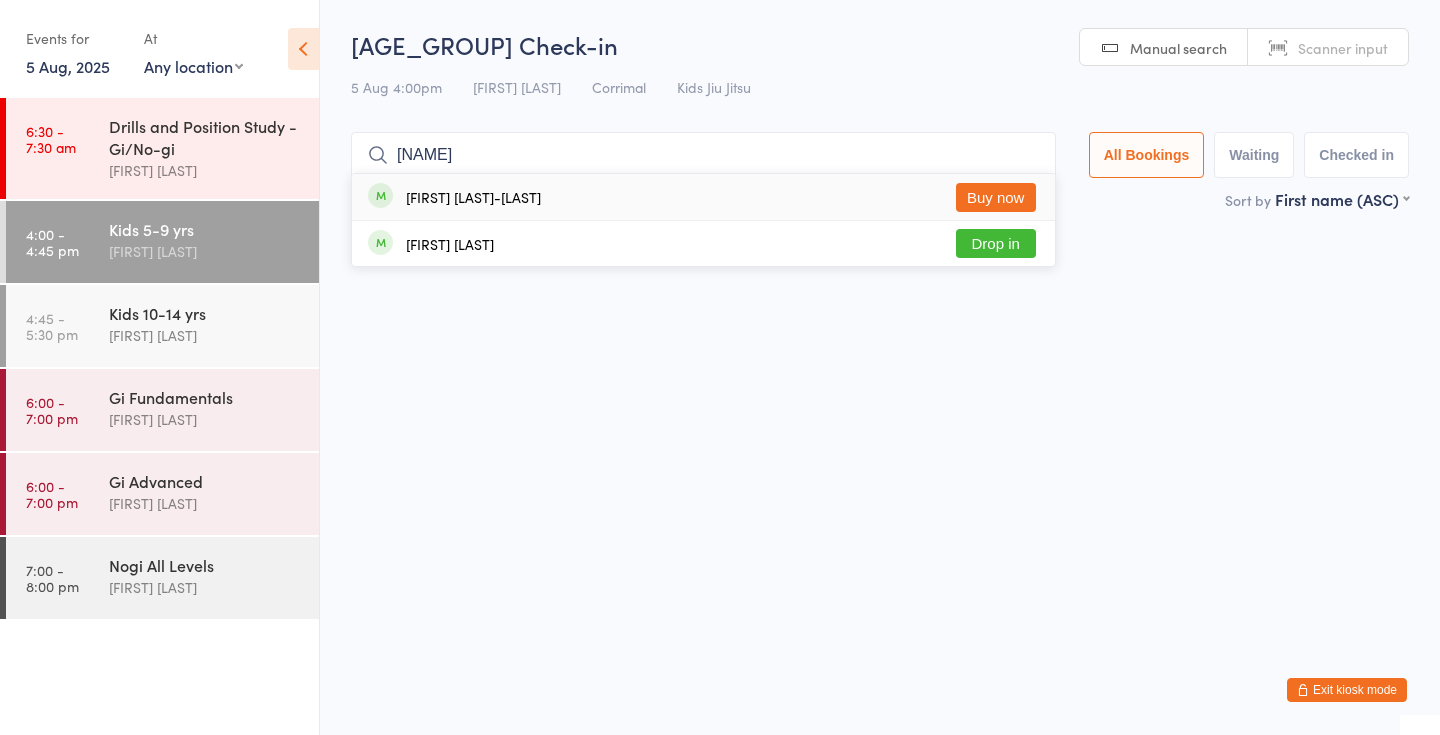 click on "kodi" at bounding box center [703, 155] 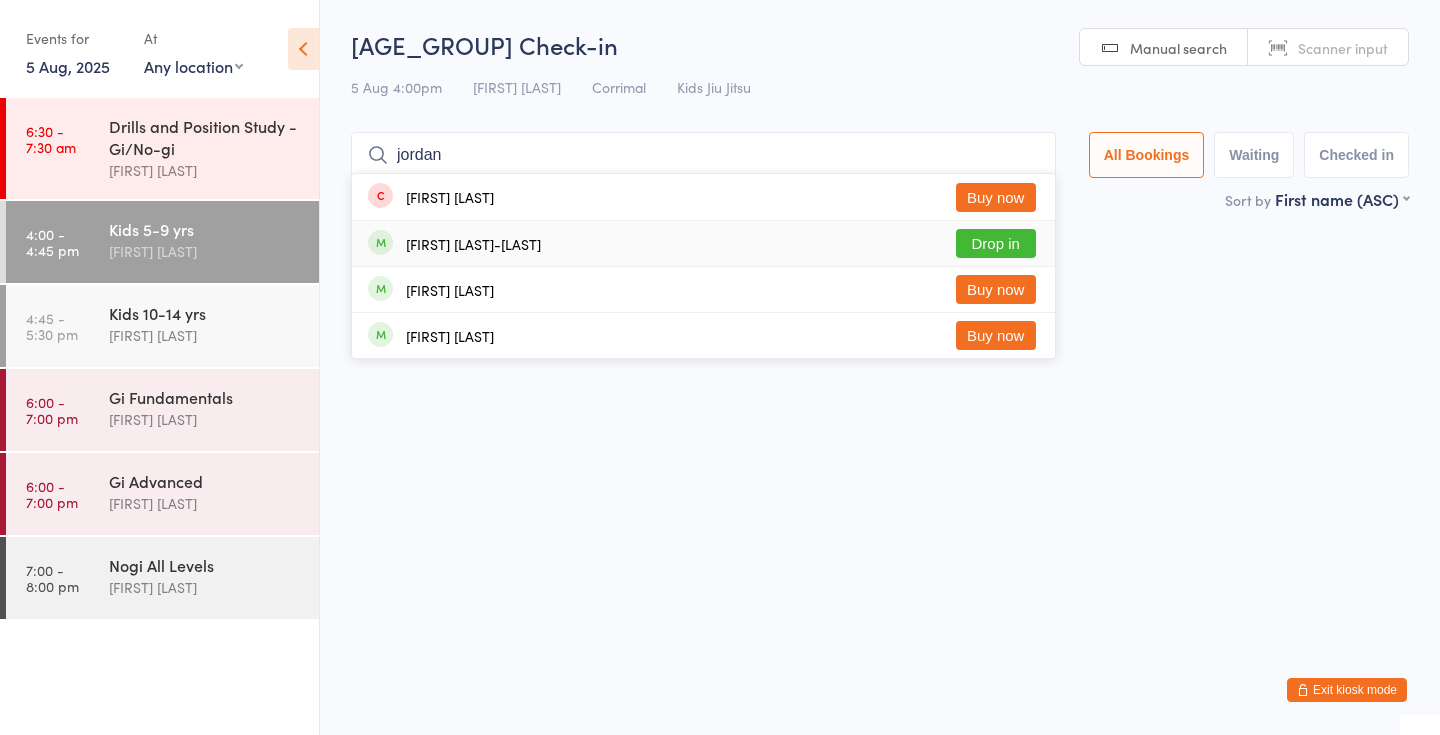 type on "jordan" 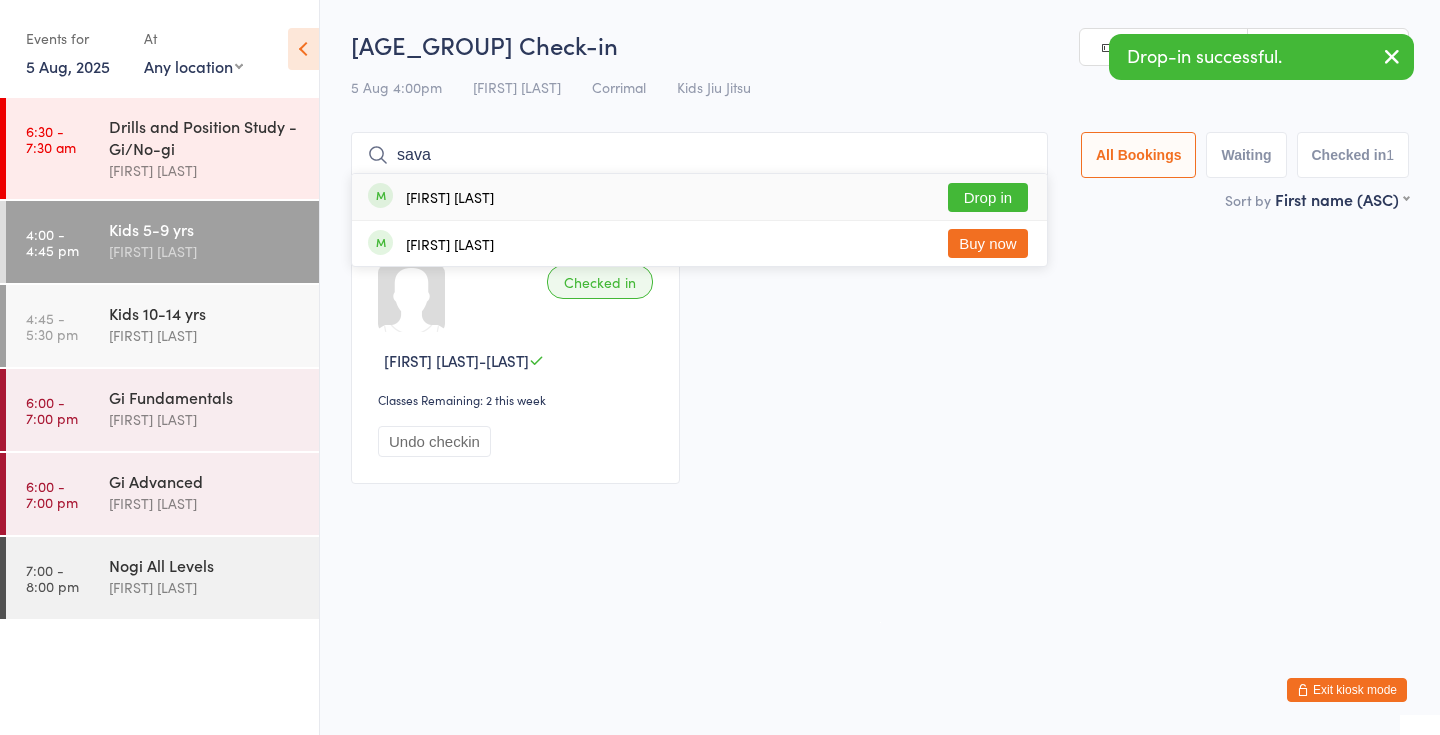 type on "sava" 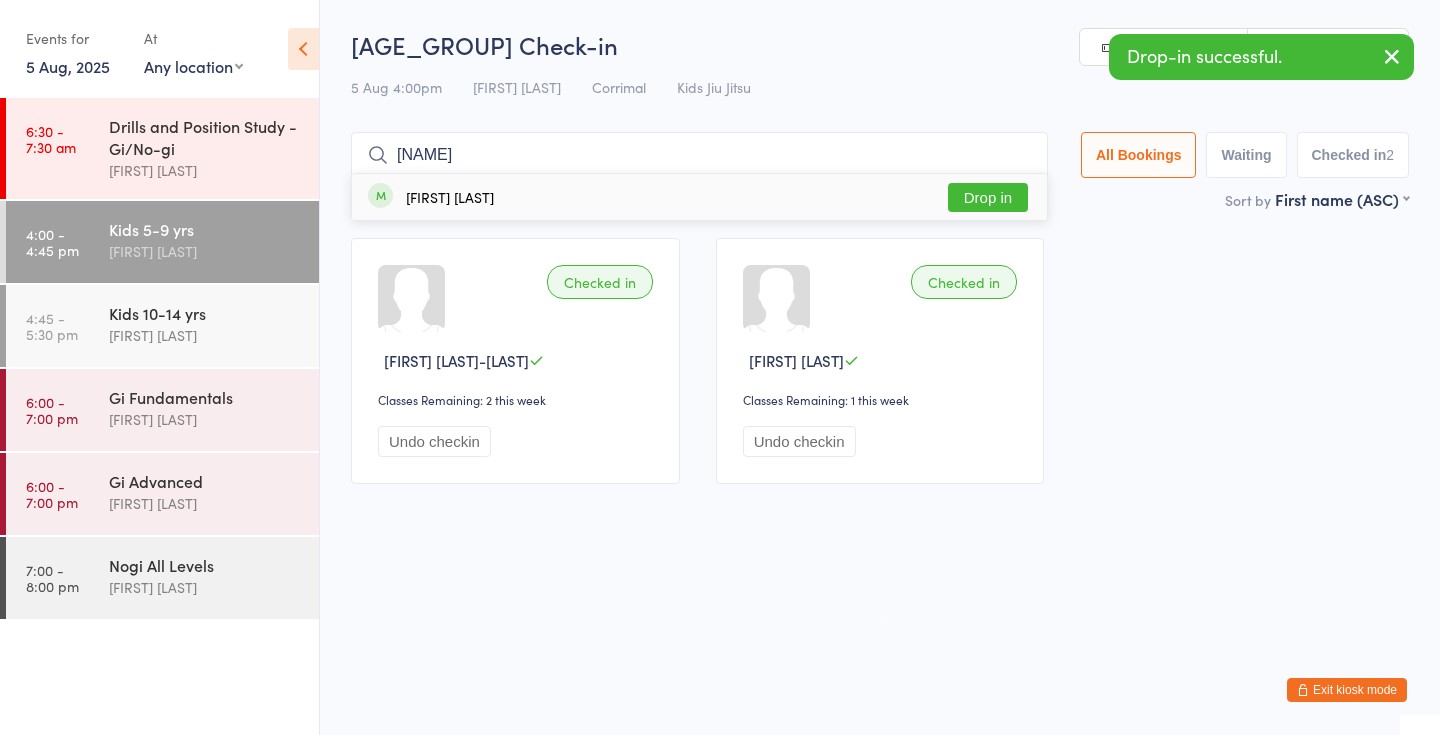 type on "ziggie" 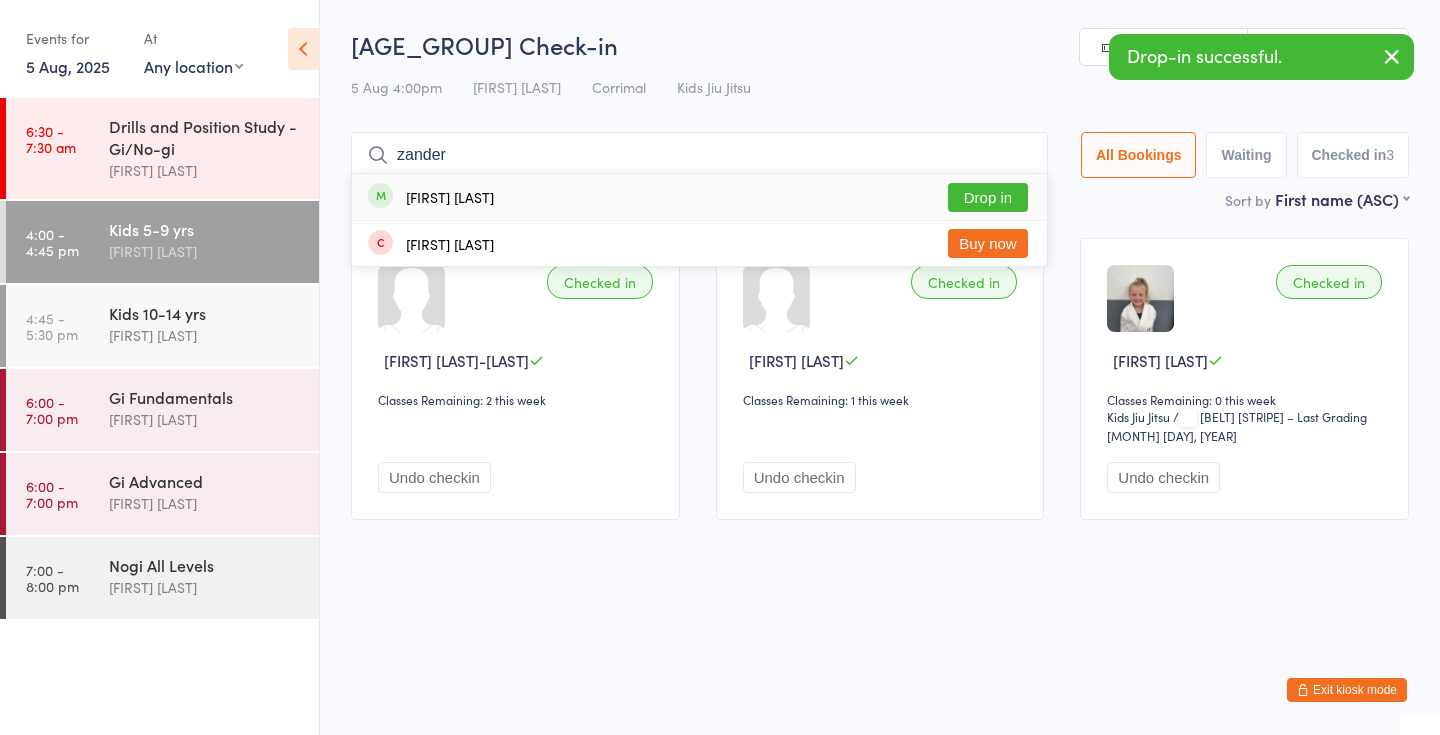 type on "zander" 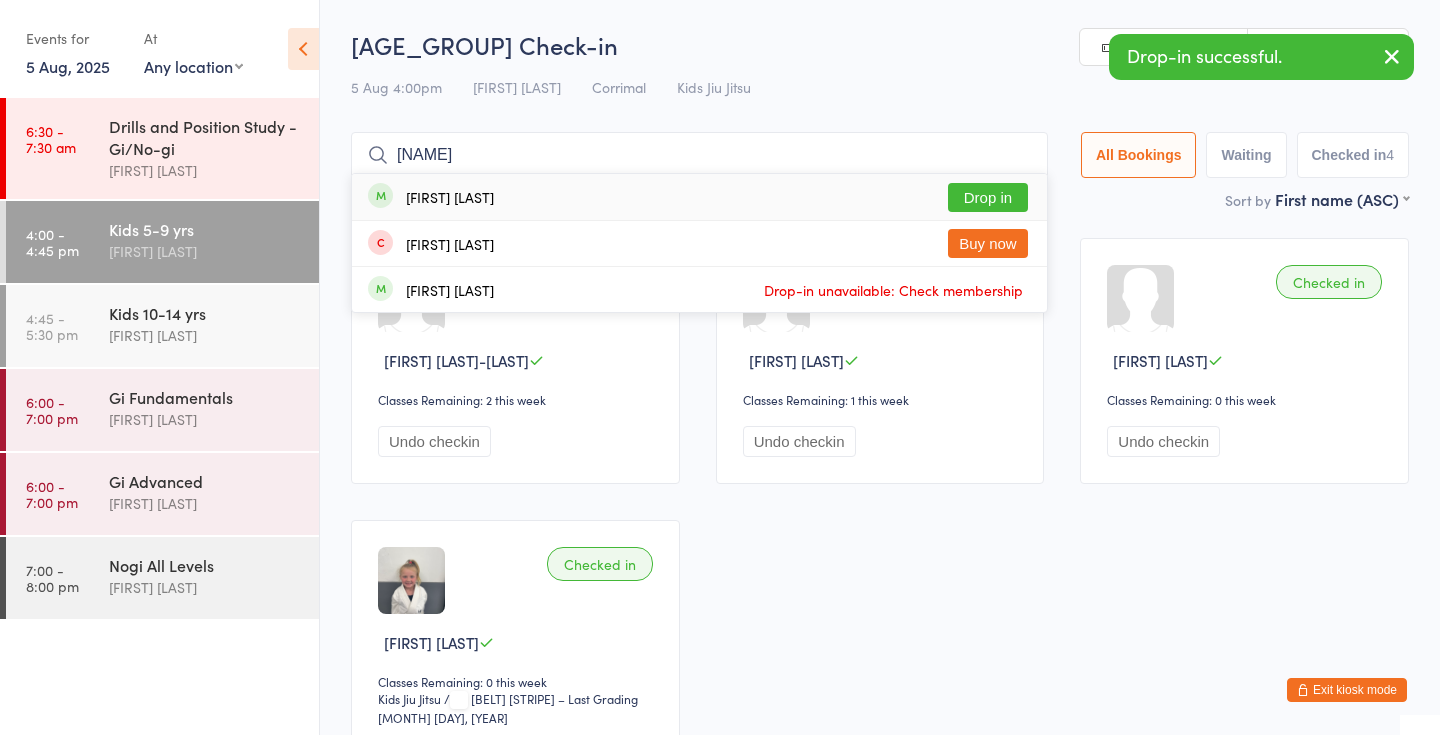type on "rocky" 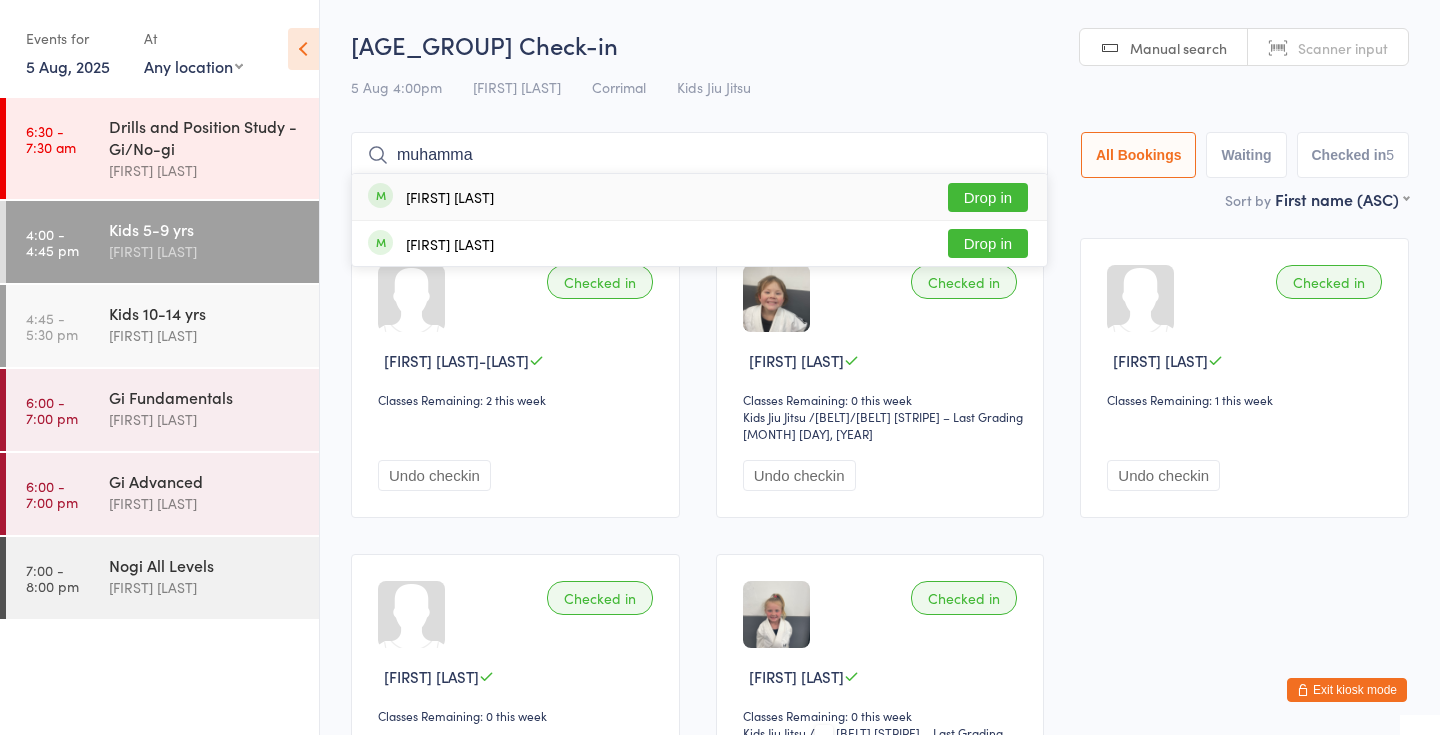 type on "muhamma" 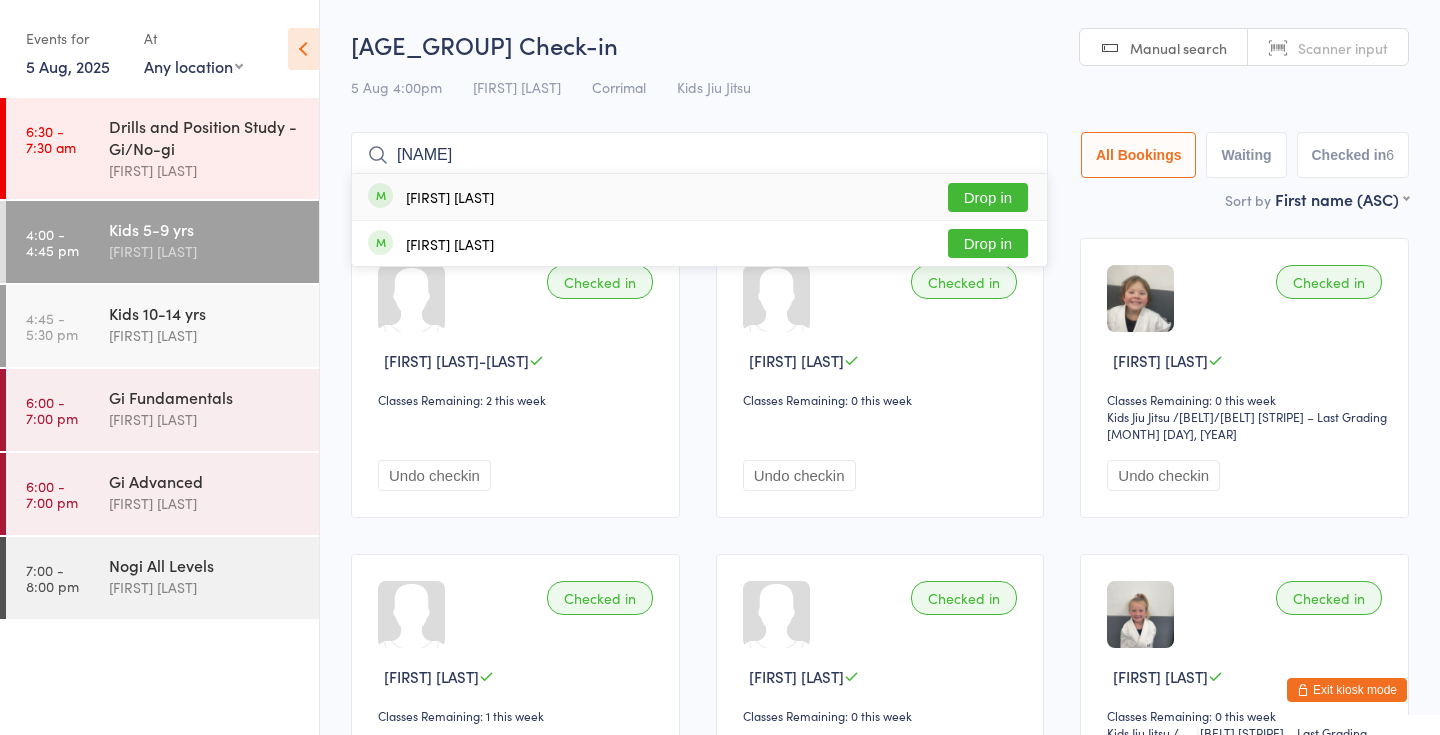 type on "ahmed" 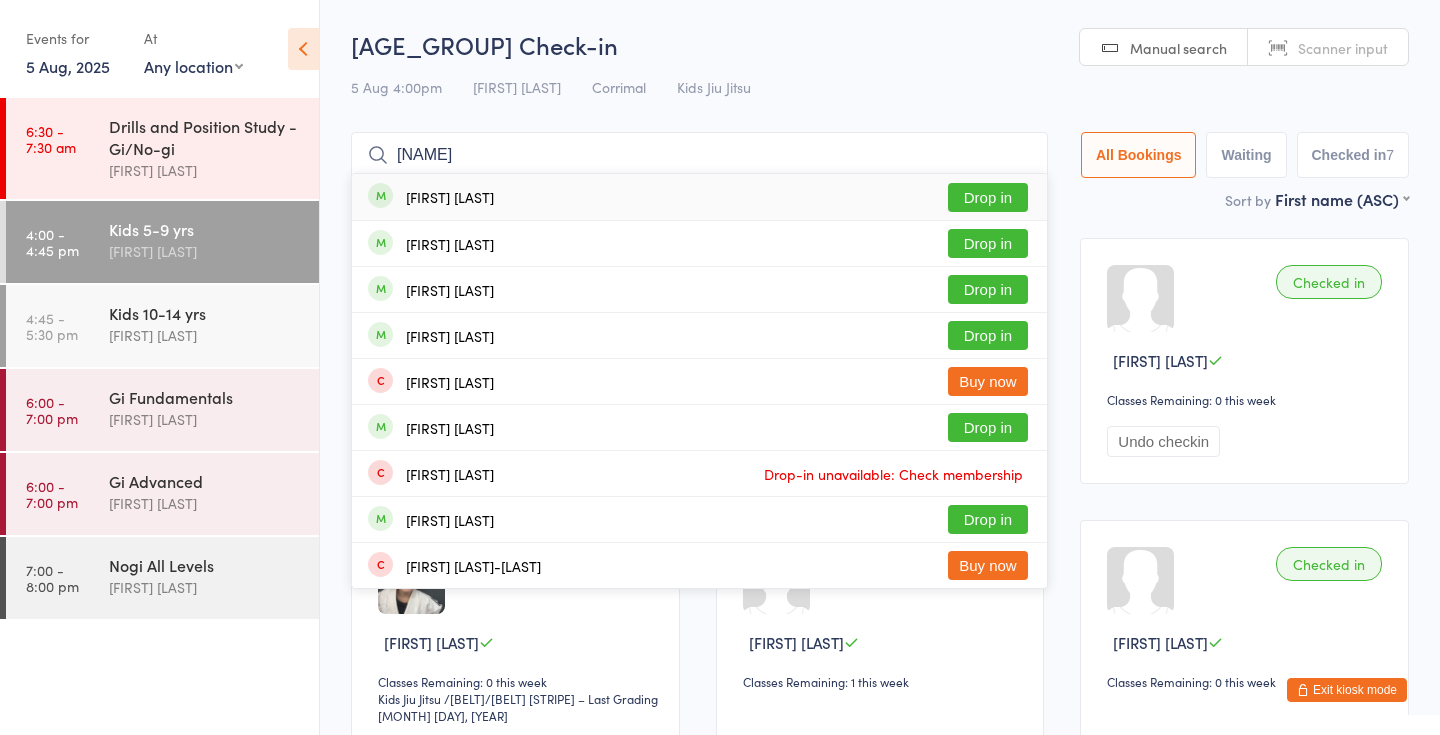 type on "johnpa" 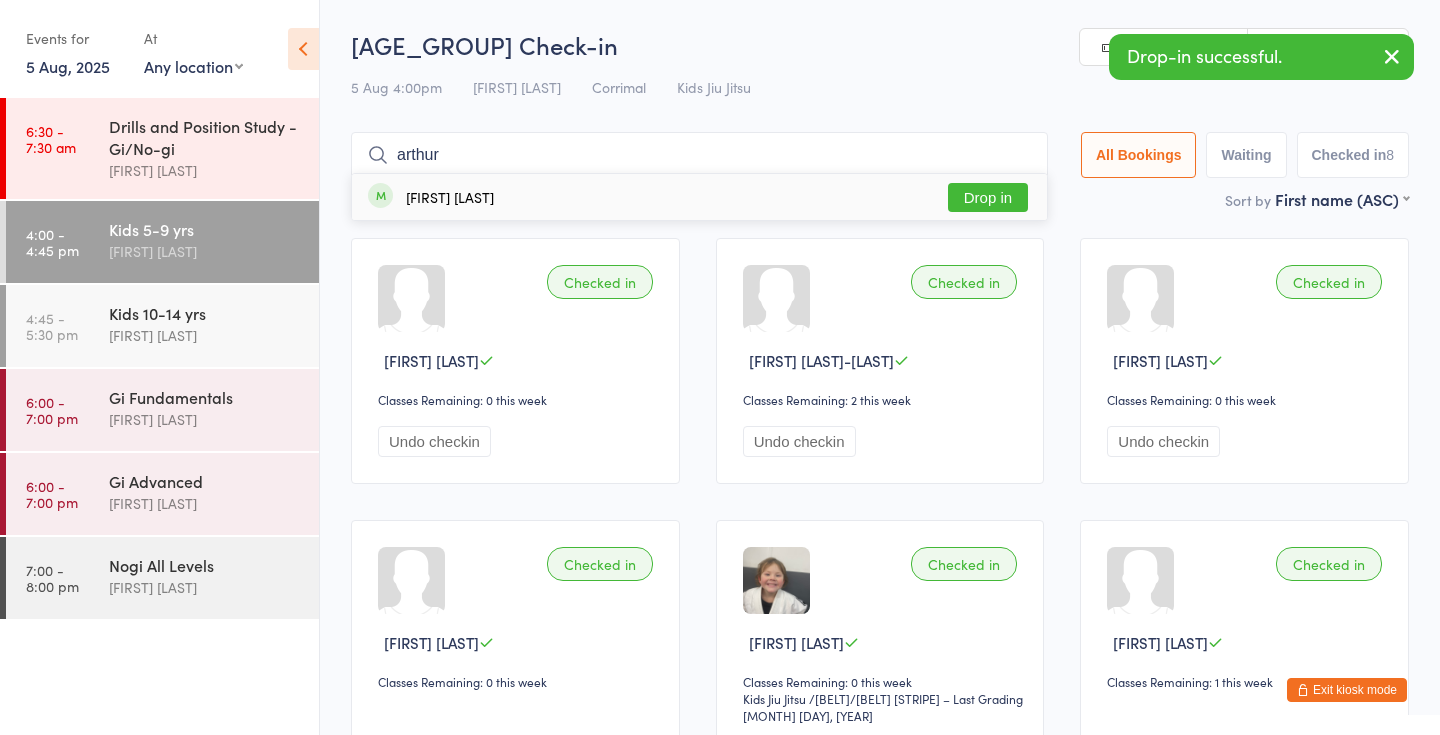 type on "arthur" 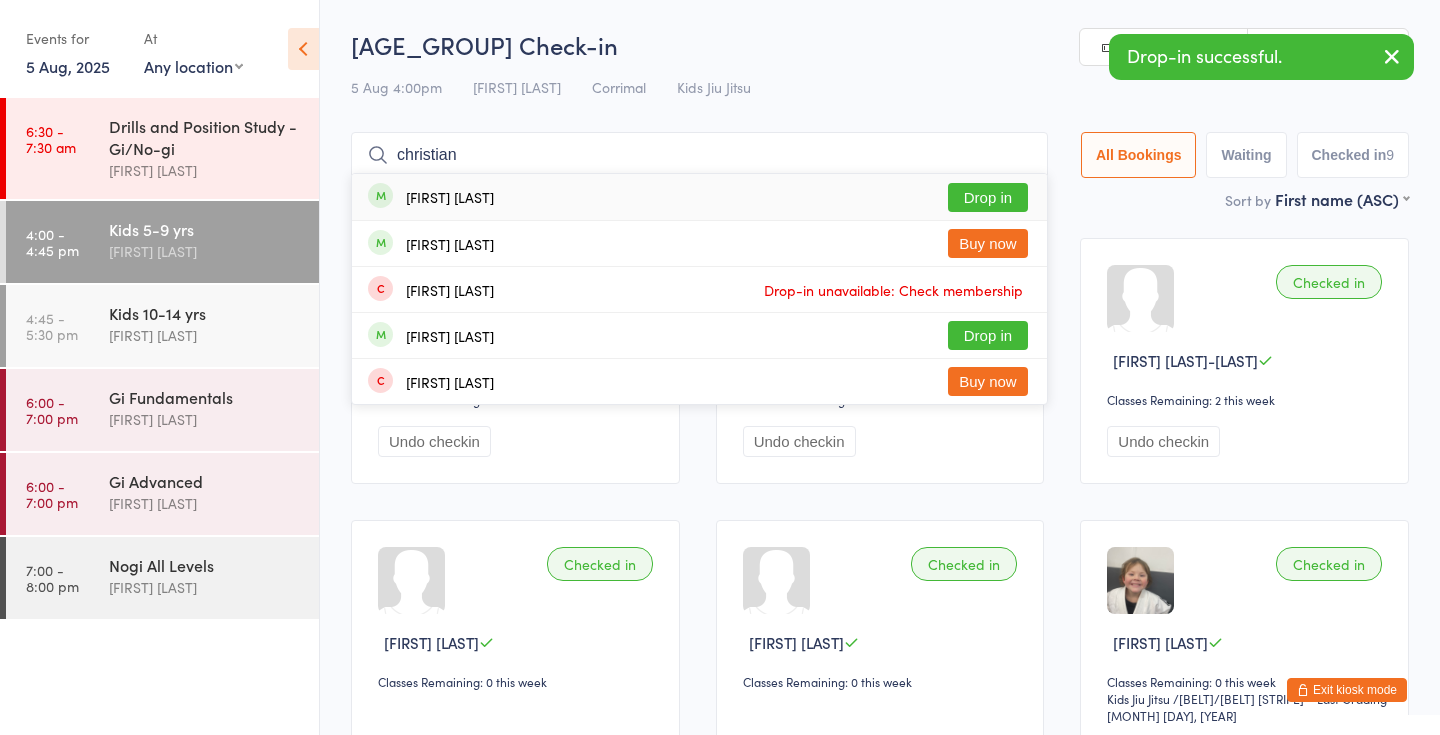type on "christian" 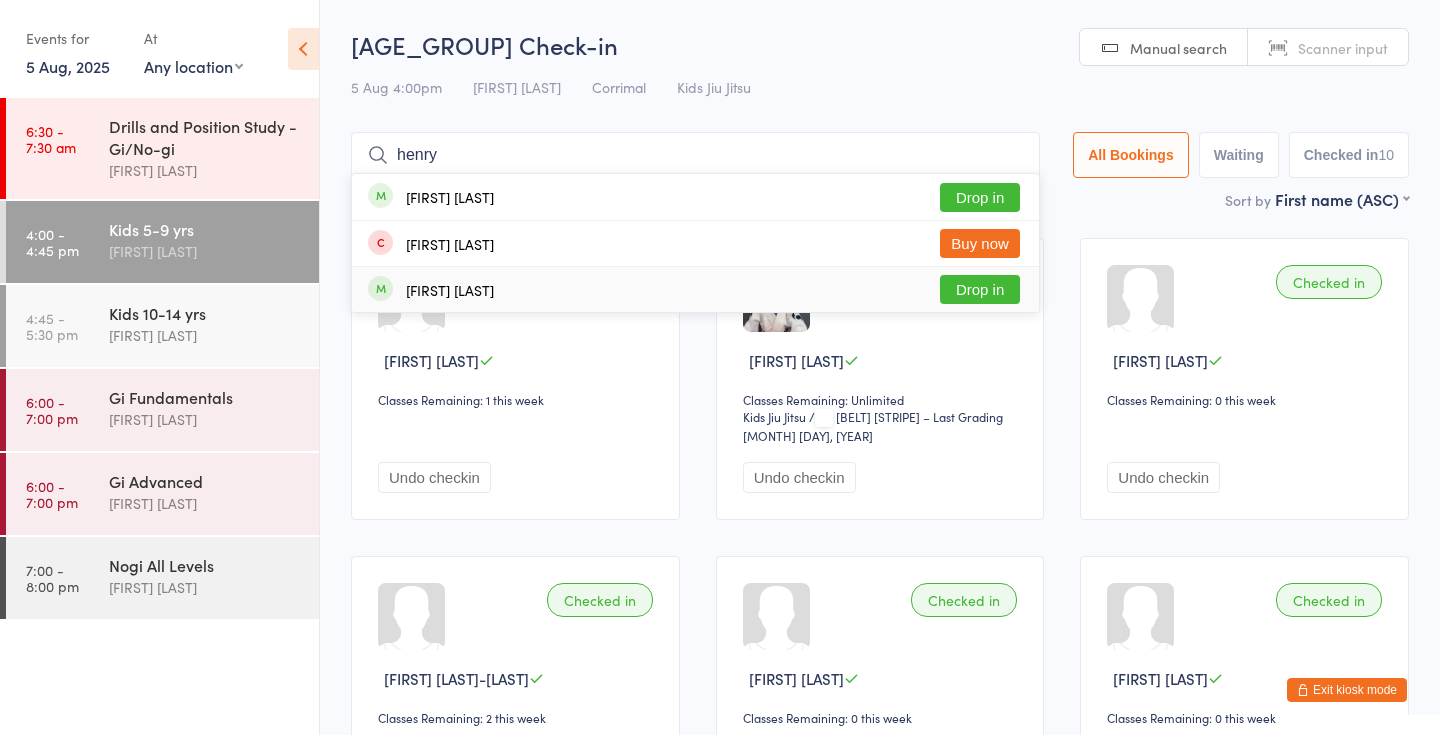 type on "henry" 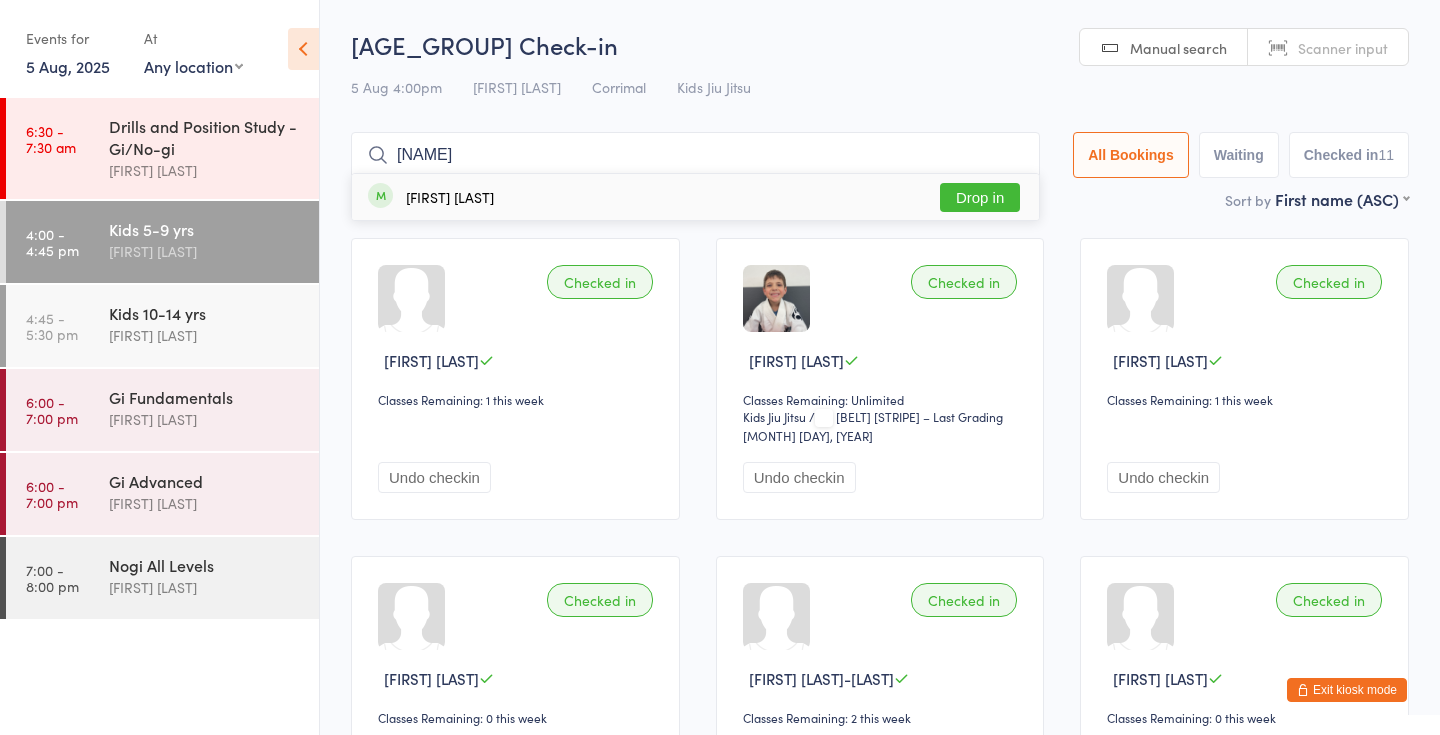 type on "aurelio" 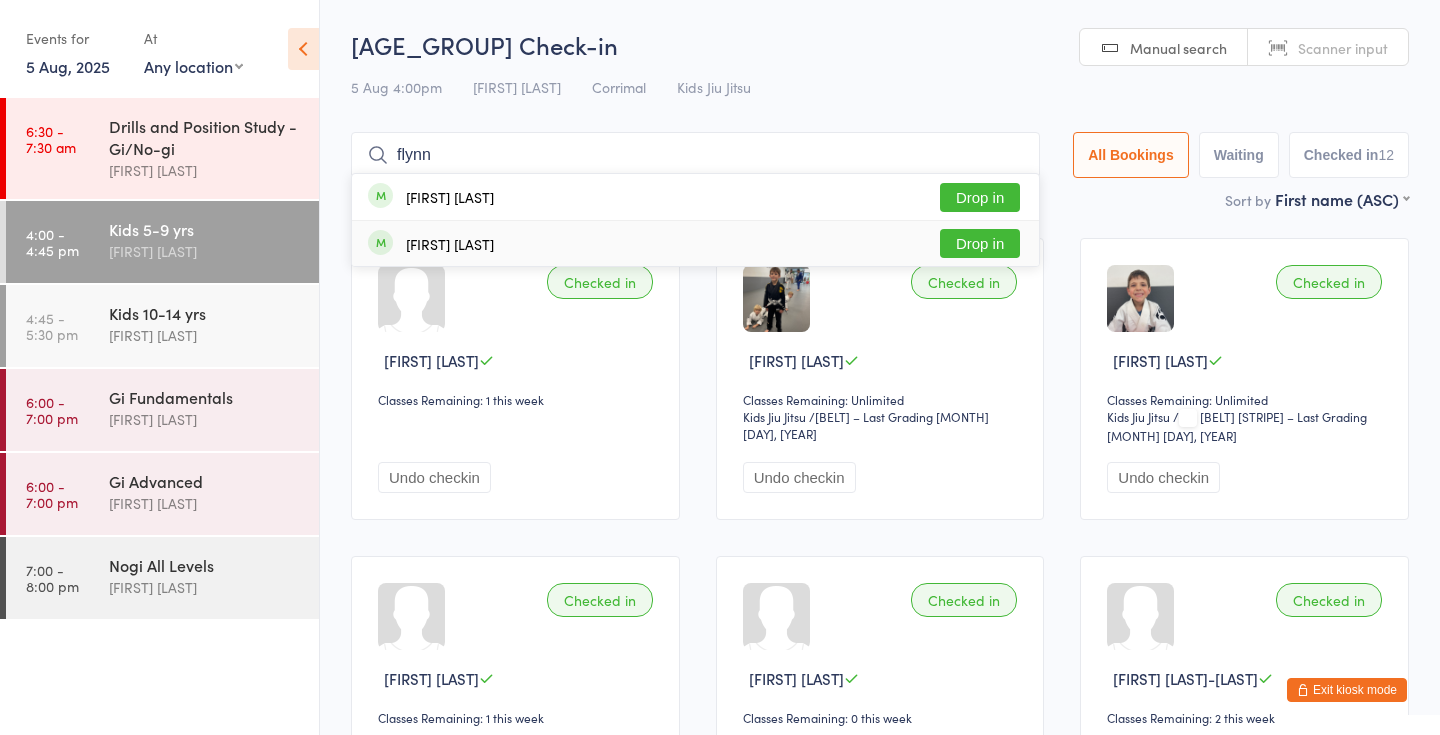 type on "flynn" 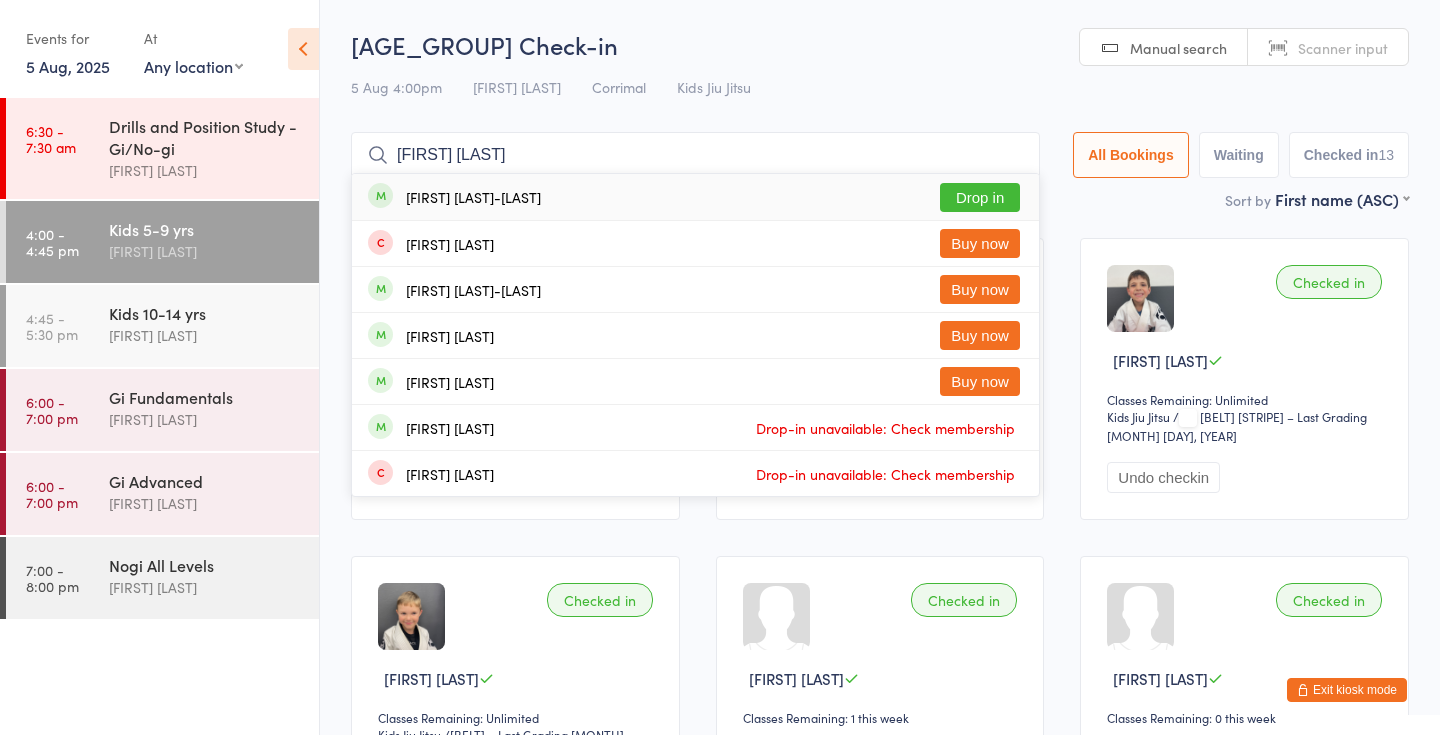 type on "jack saka" 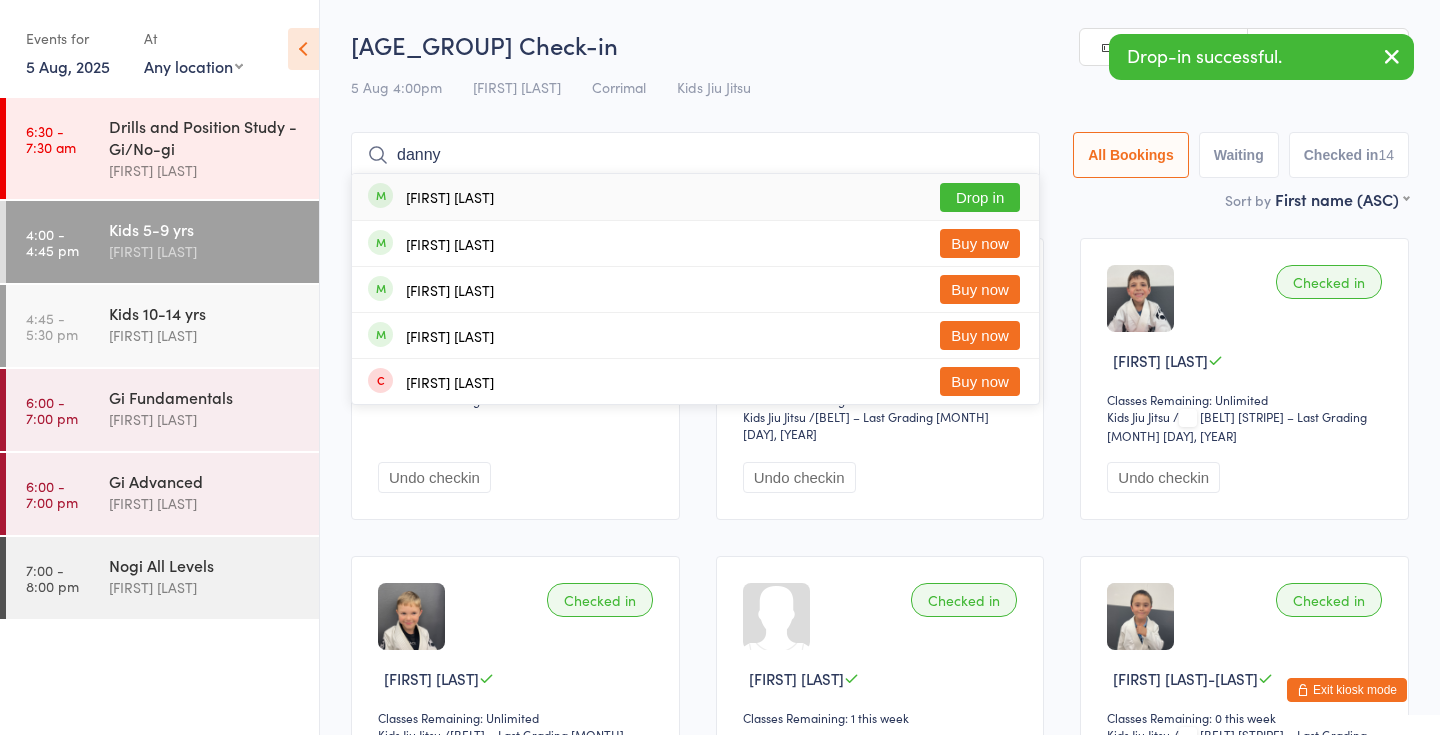 type on "danny" 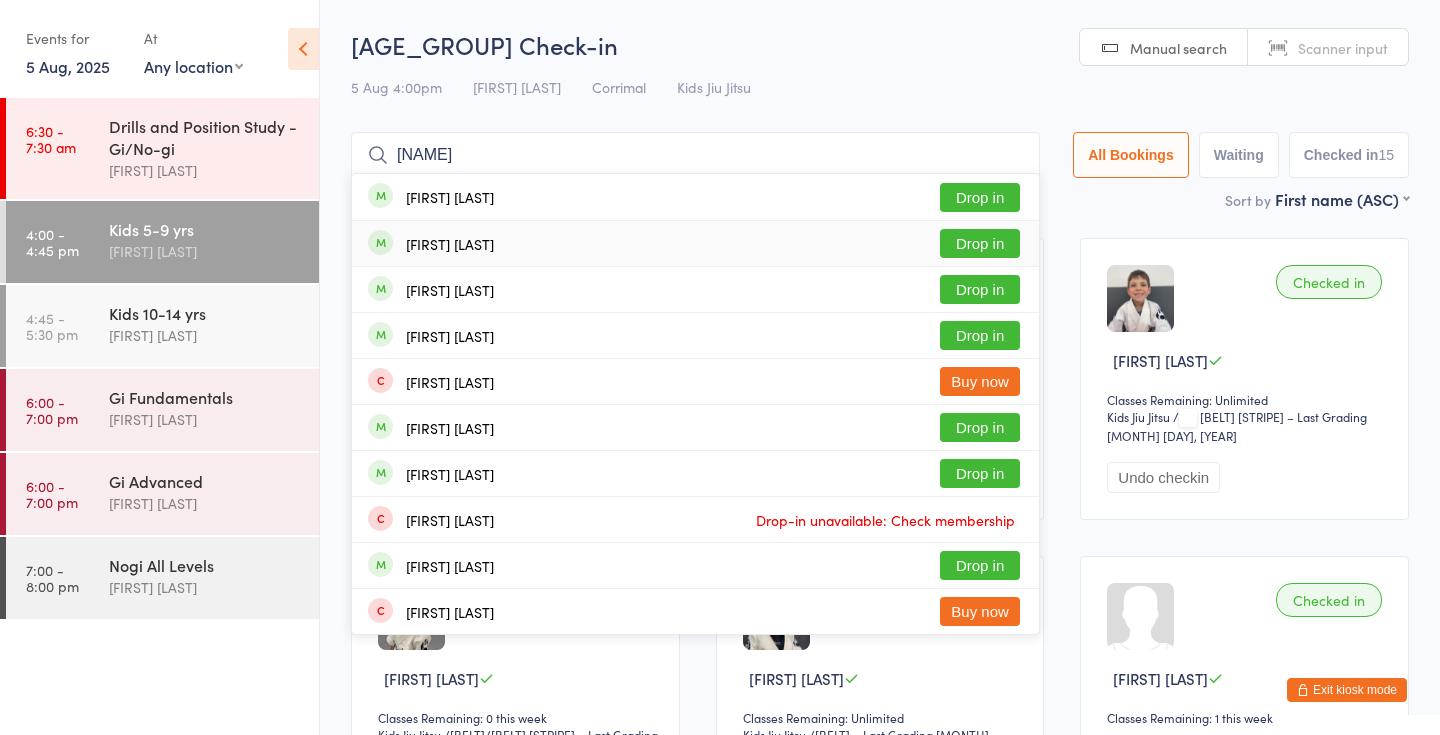 type on "brody" 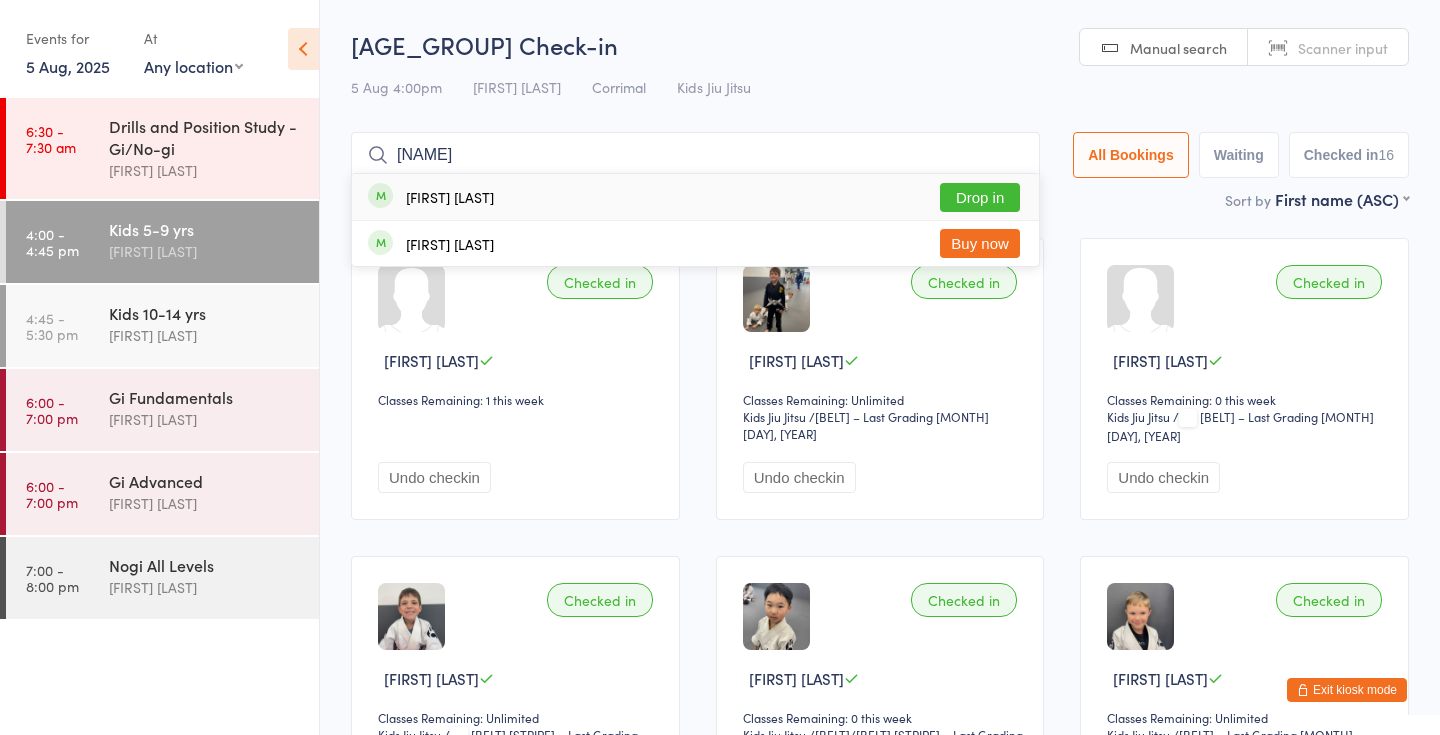 type on "tiago" 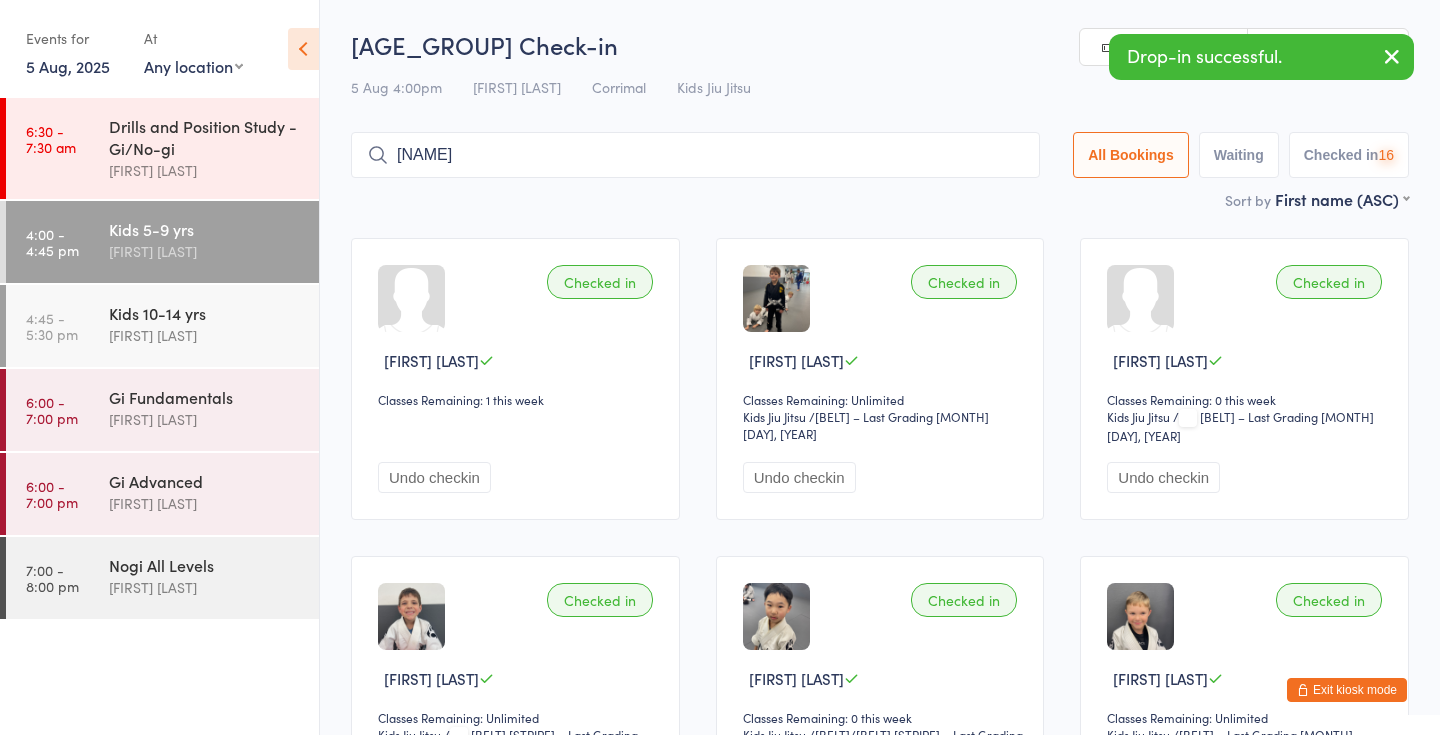 type on "aurelio" 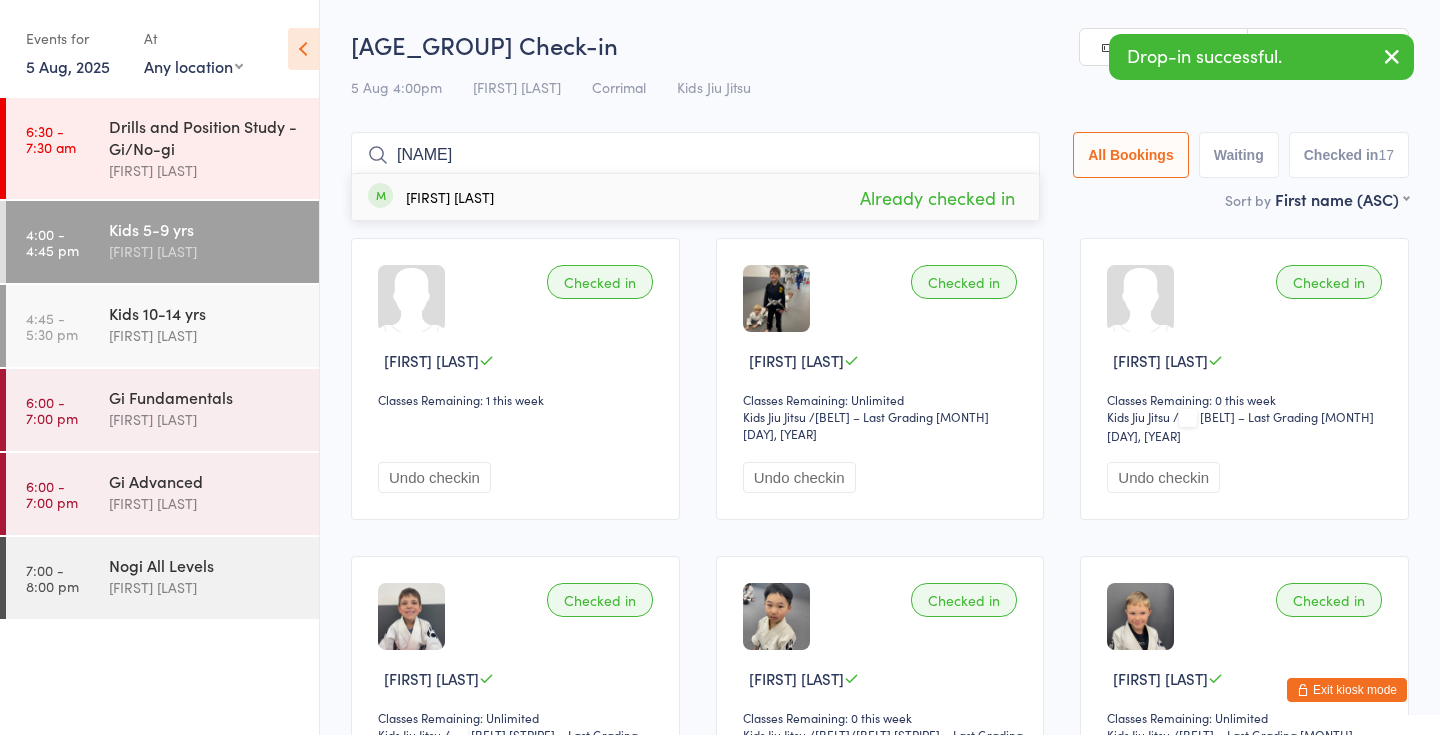 click on "aurelio" at bounding box center [695, 155] 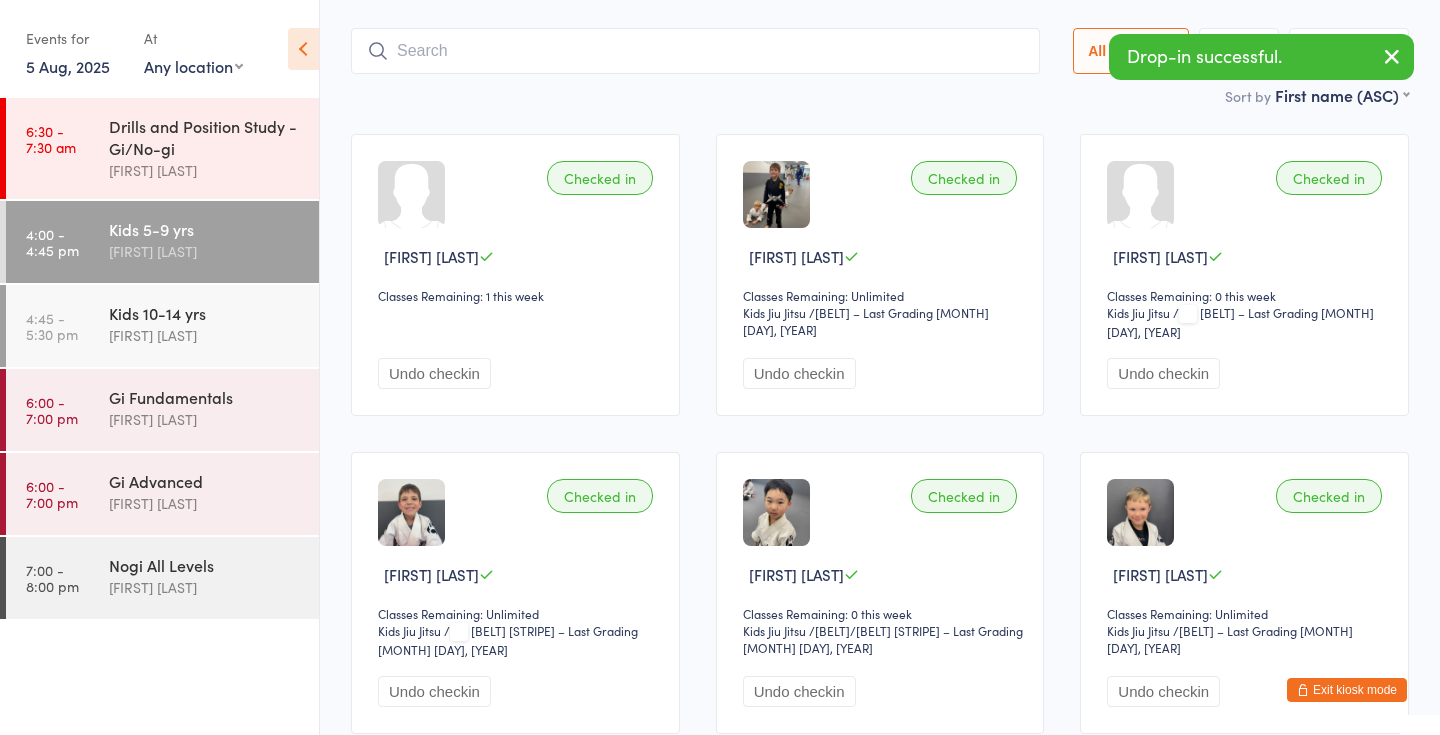 scroll, scrollTop: 133, scrollLeft: 0, axis: vertical 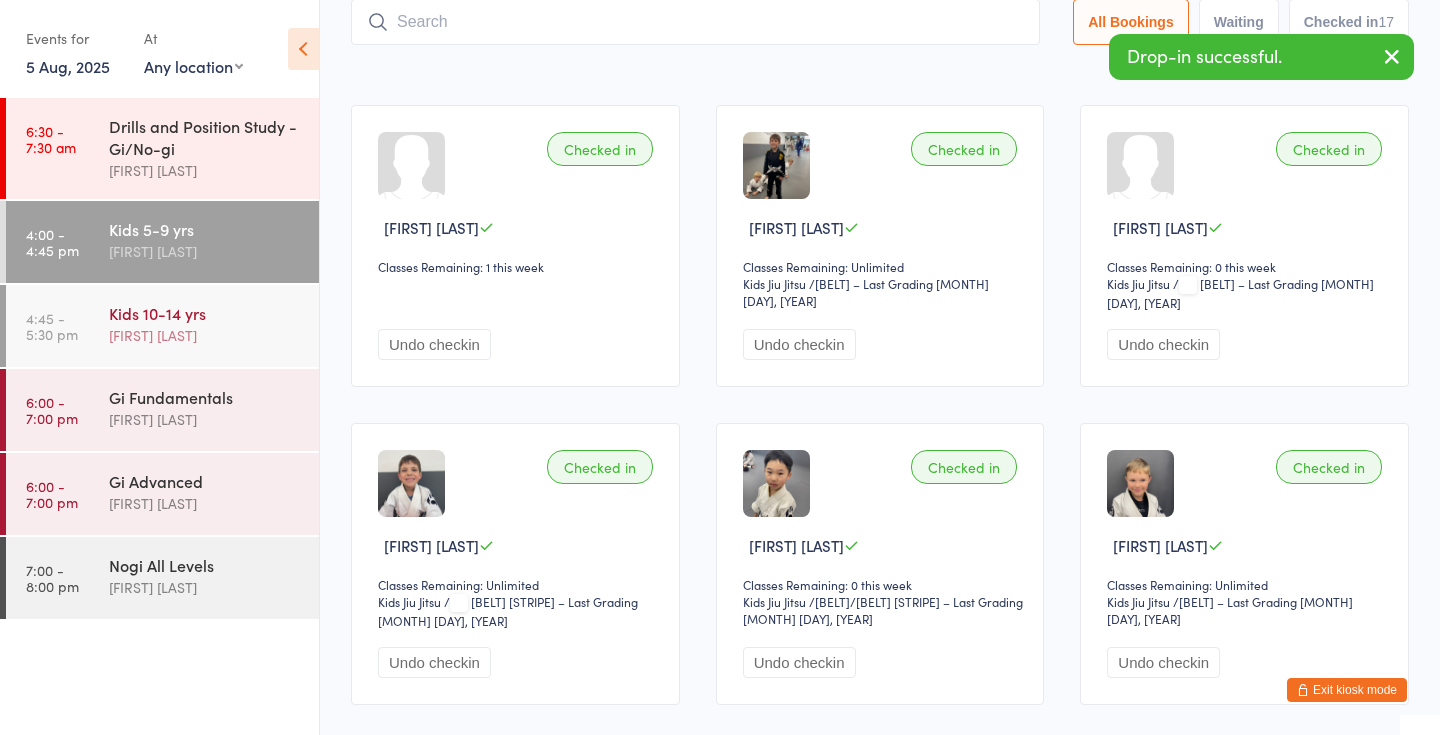 click on "[FIRST] [LAST]" at bounding box center [205, 335] 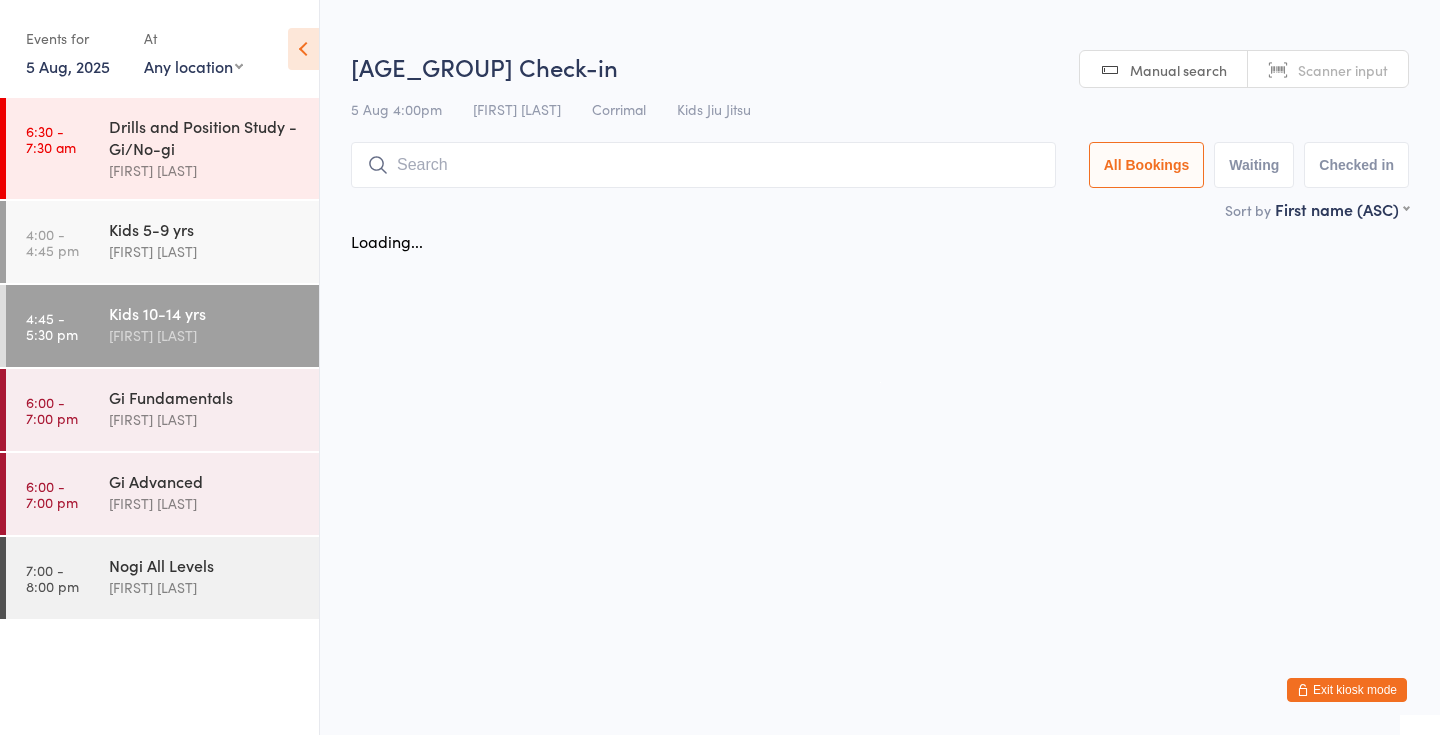 scroll, scrollTop: 0, scrollLeft: 0, axis: both 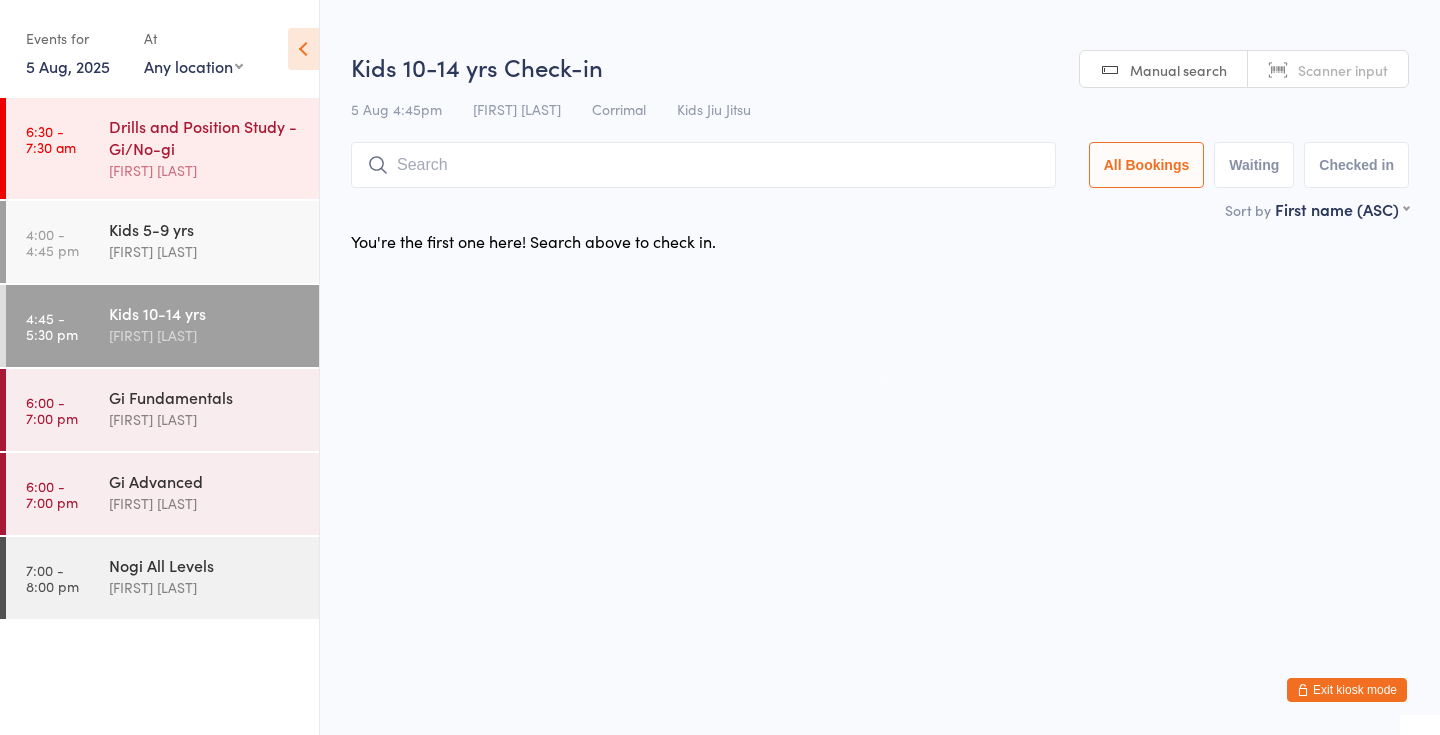 click on "Drills and Position Study - Gi/No-gi" at bounding box center (205, 137) 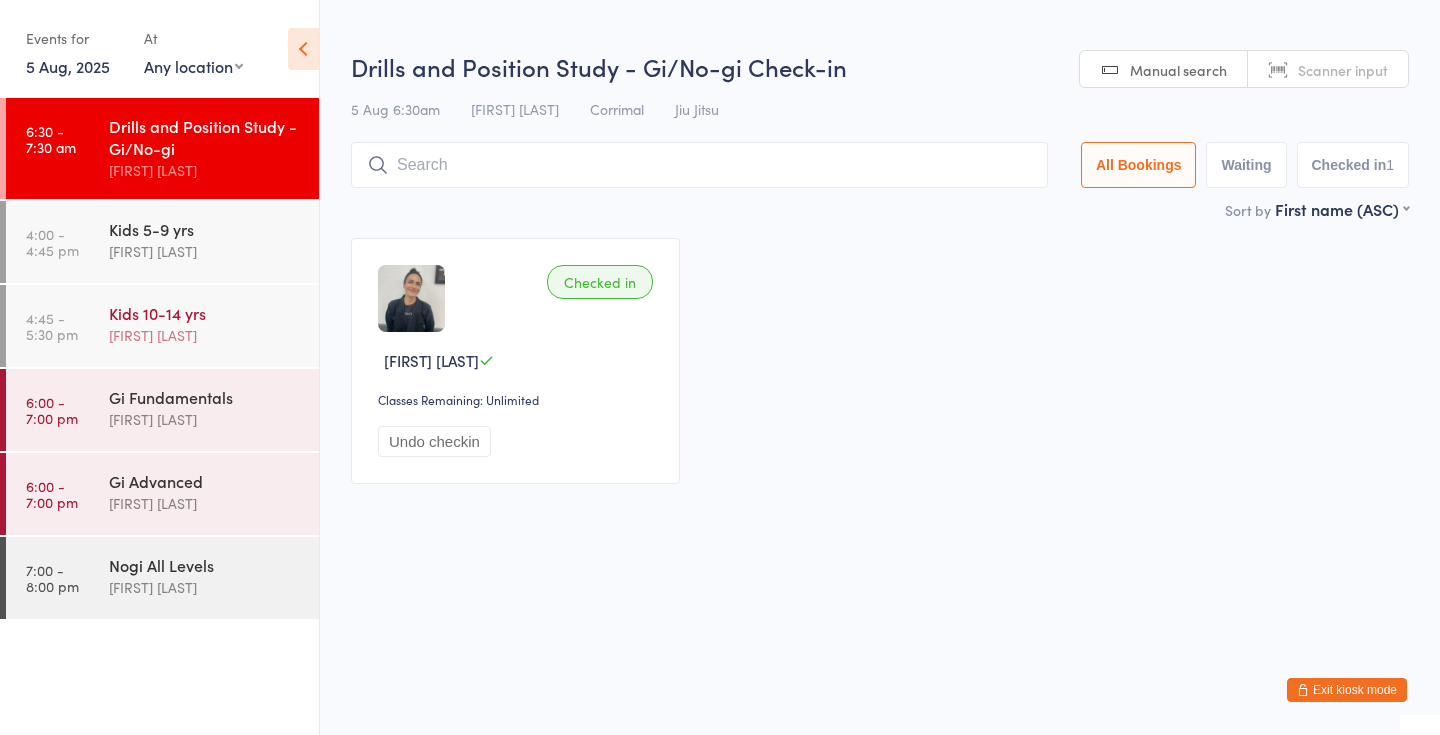 click on "[FIRST] [LAST]" at bounding box center [205, 335] 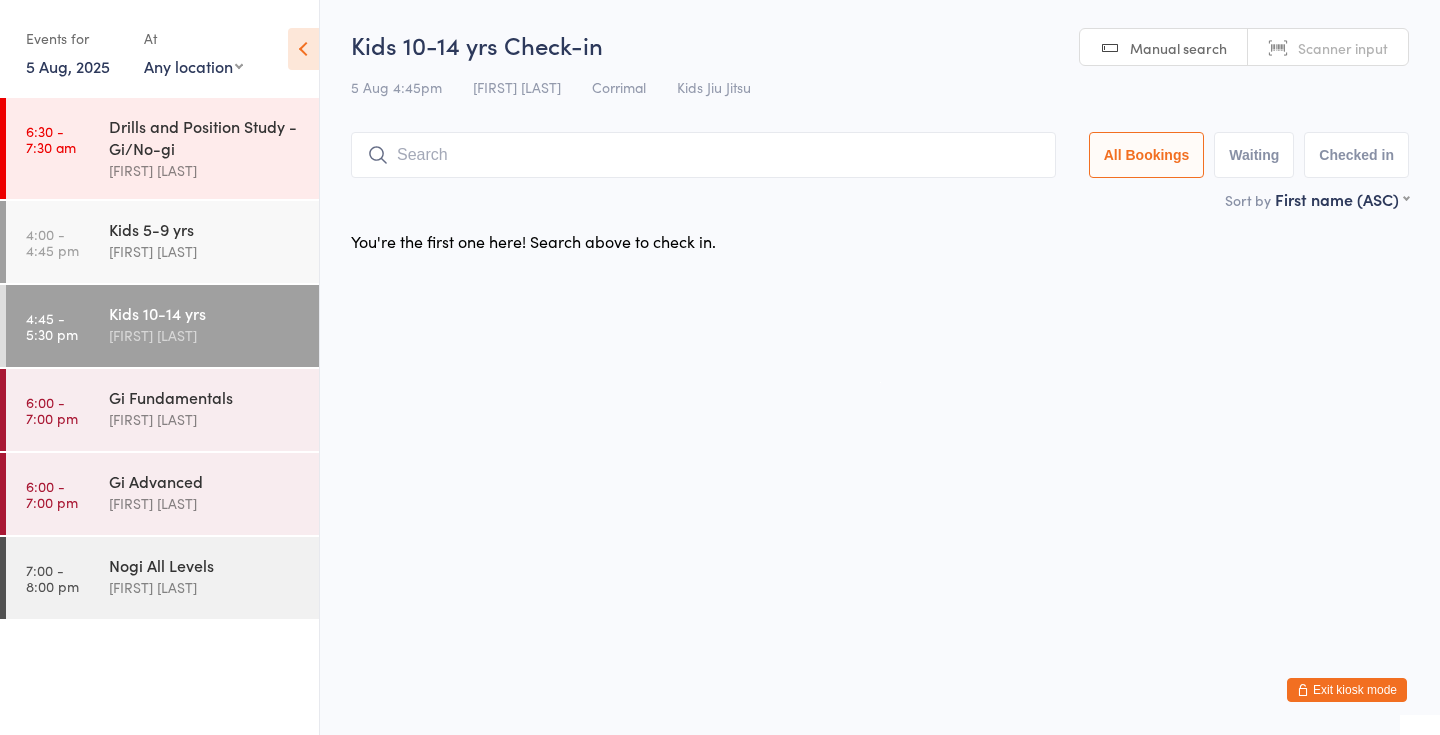 click on "Exit kiosk mode" at bounding box center [1347, 690] 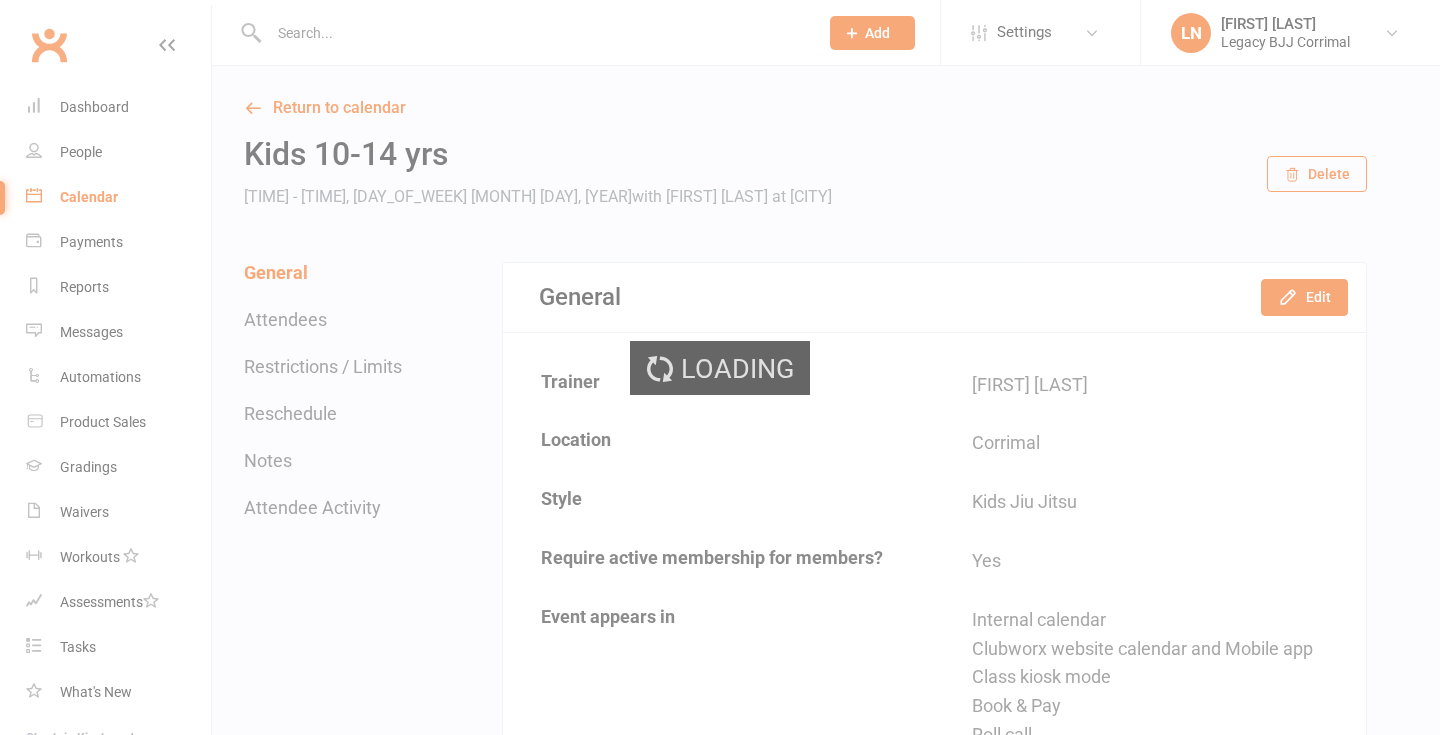scroll, scrollTop: 0, scrollLeft: 0, axis: both 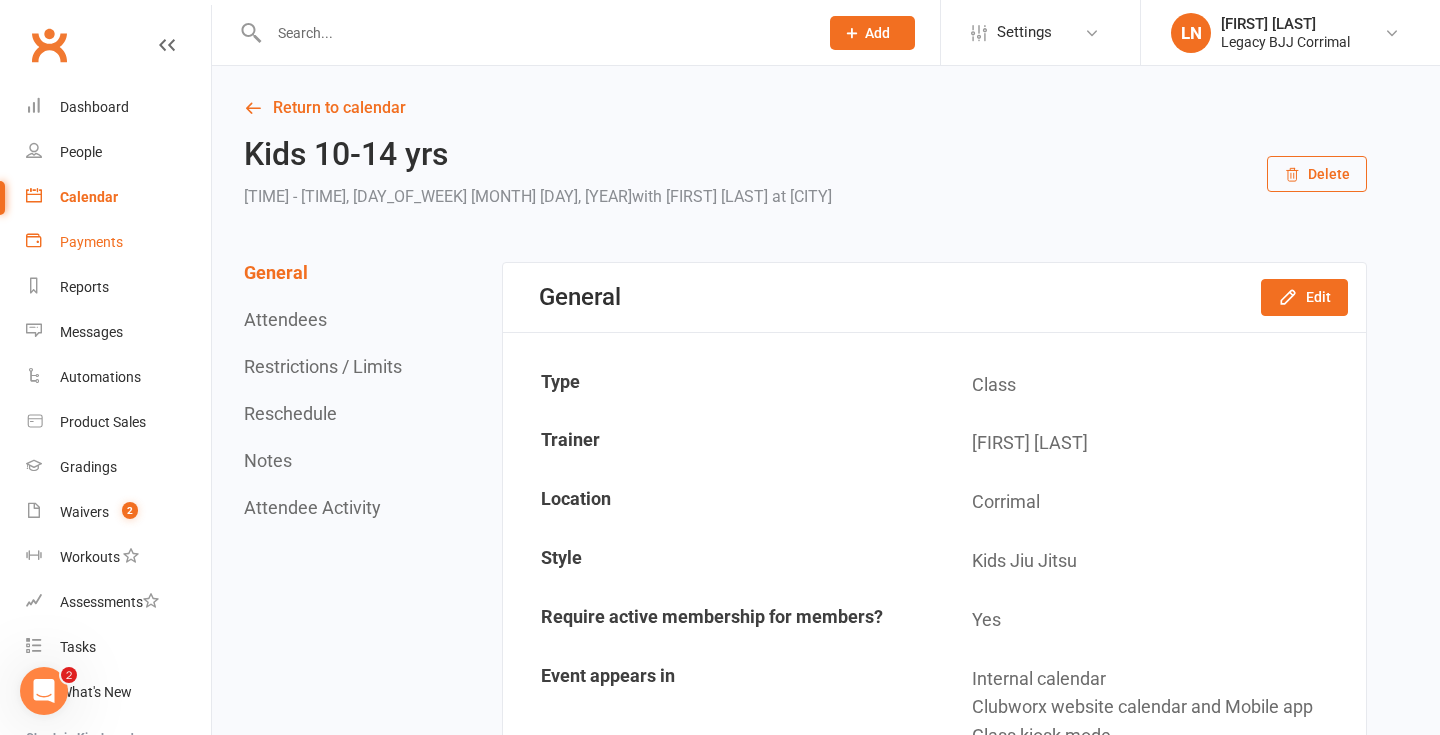 click on "Payments" at bounding box center (91, 242) 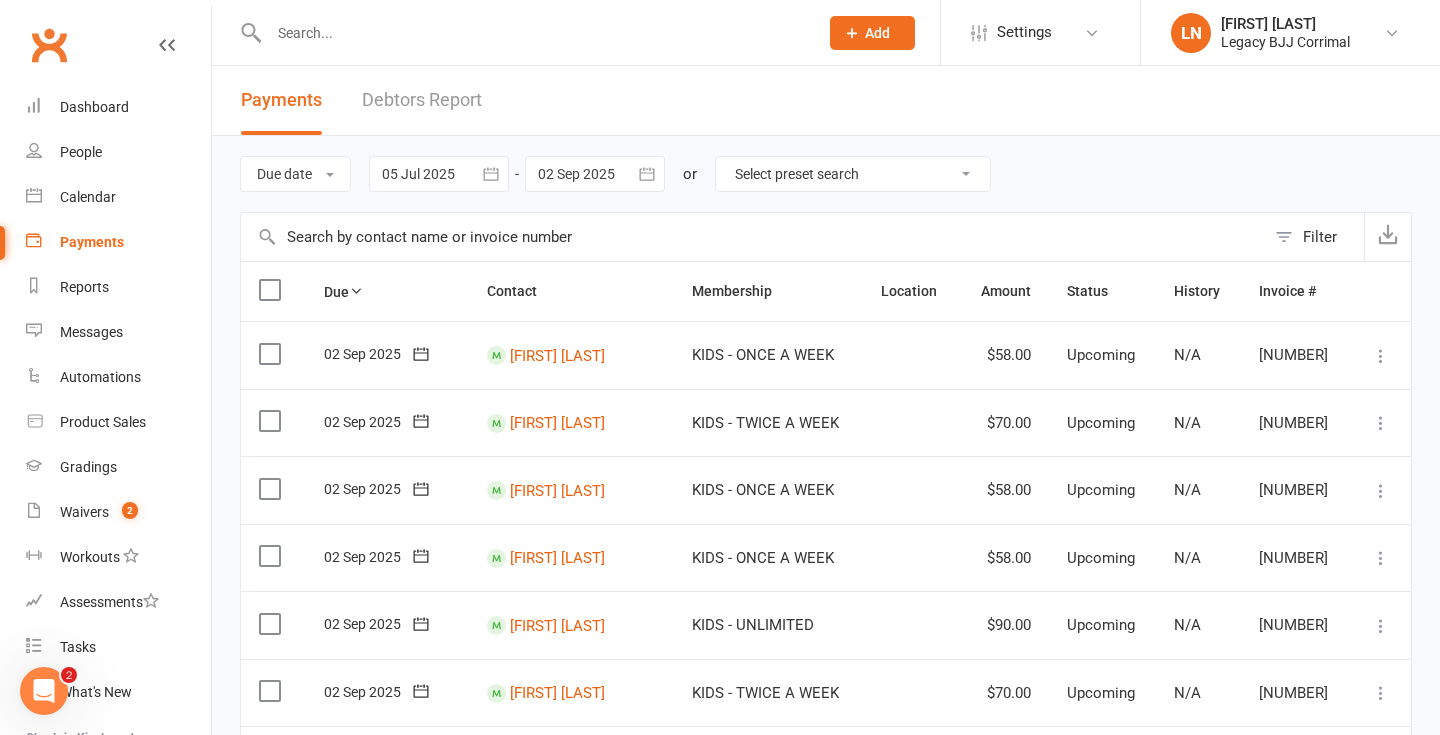 click on "Debtors Report" at bounding box center [422, 100] 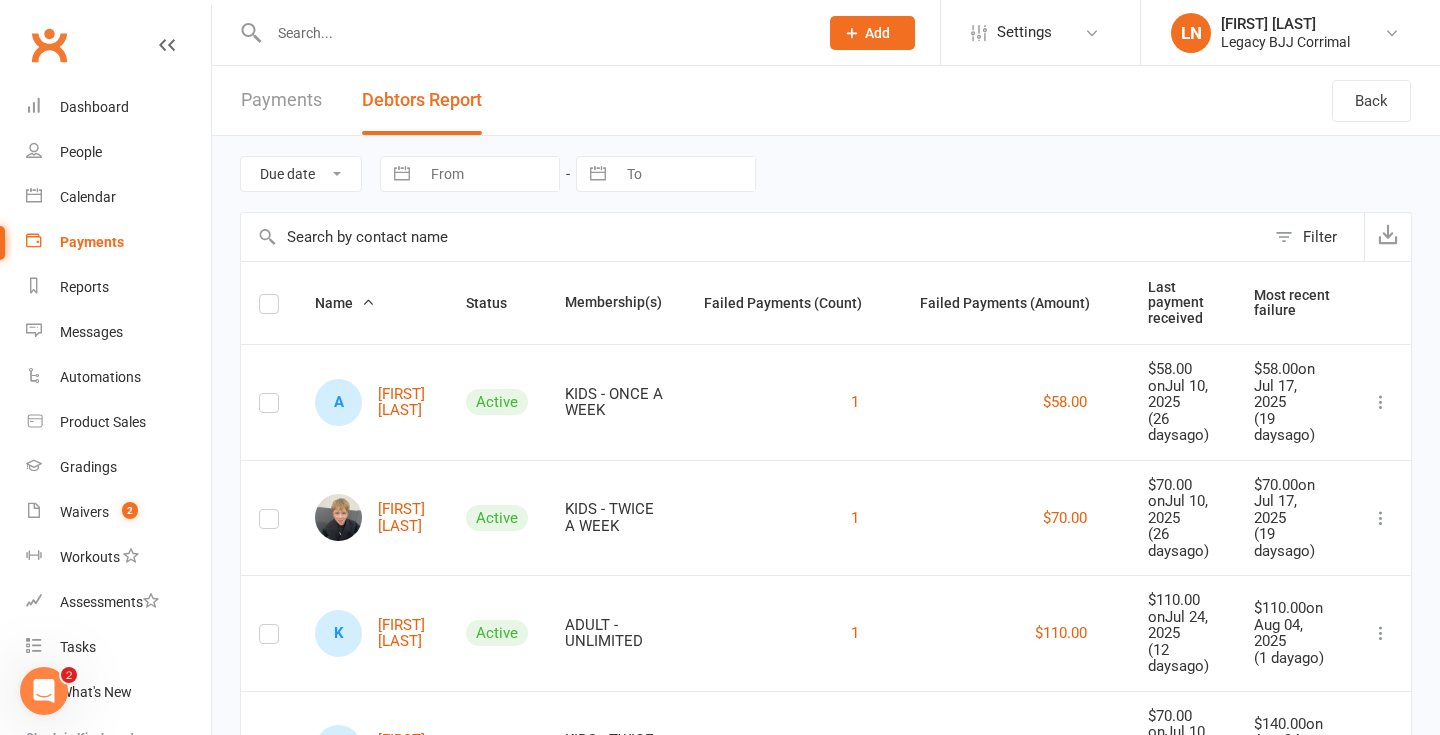 scroll, scrollTop: 244, scrollLeft: 0, axis: vertical 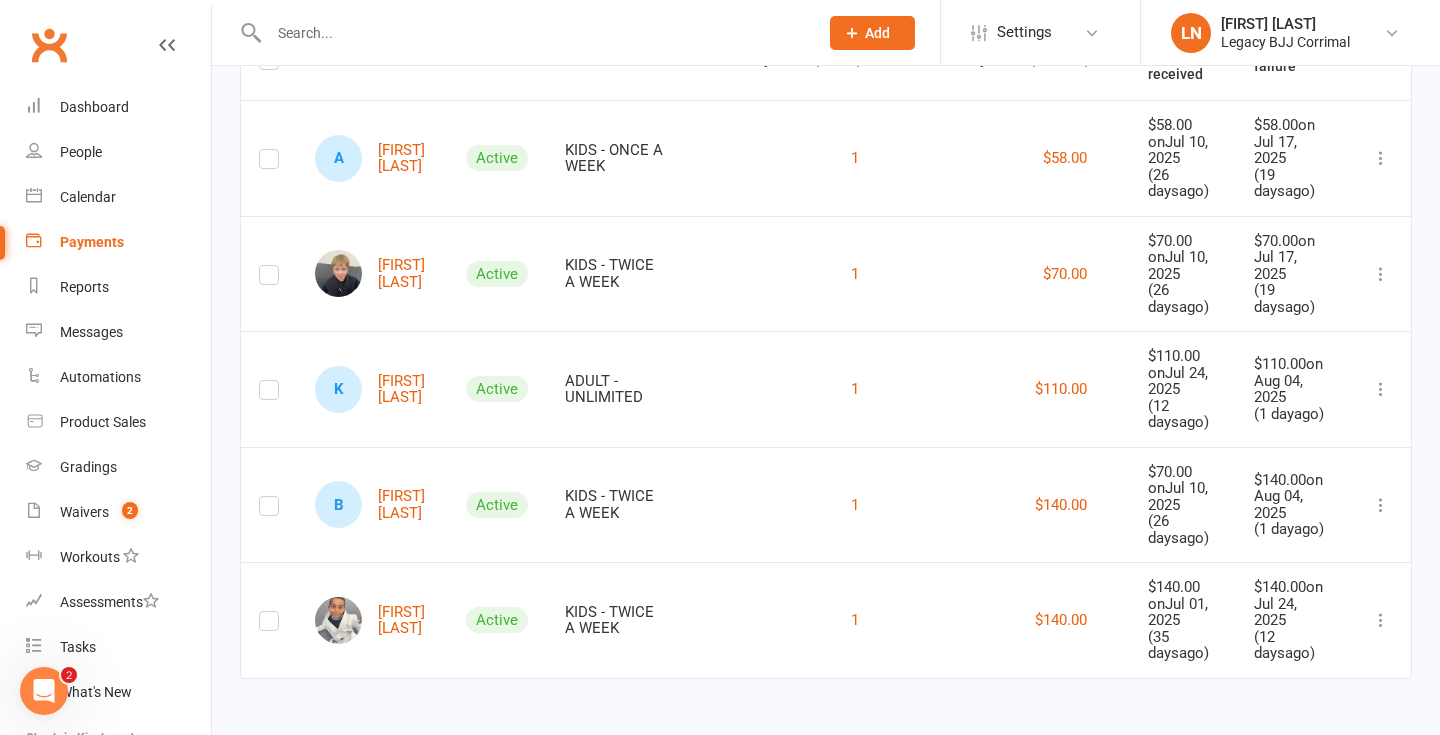 click on "K Kate Ibrahim" at bounding box center [372, 389] 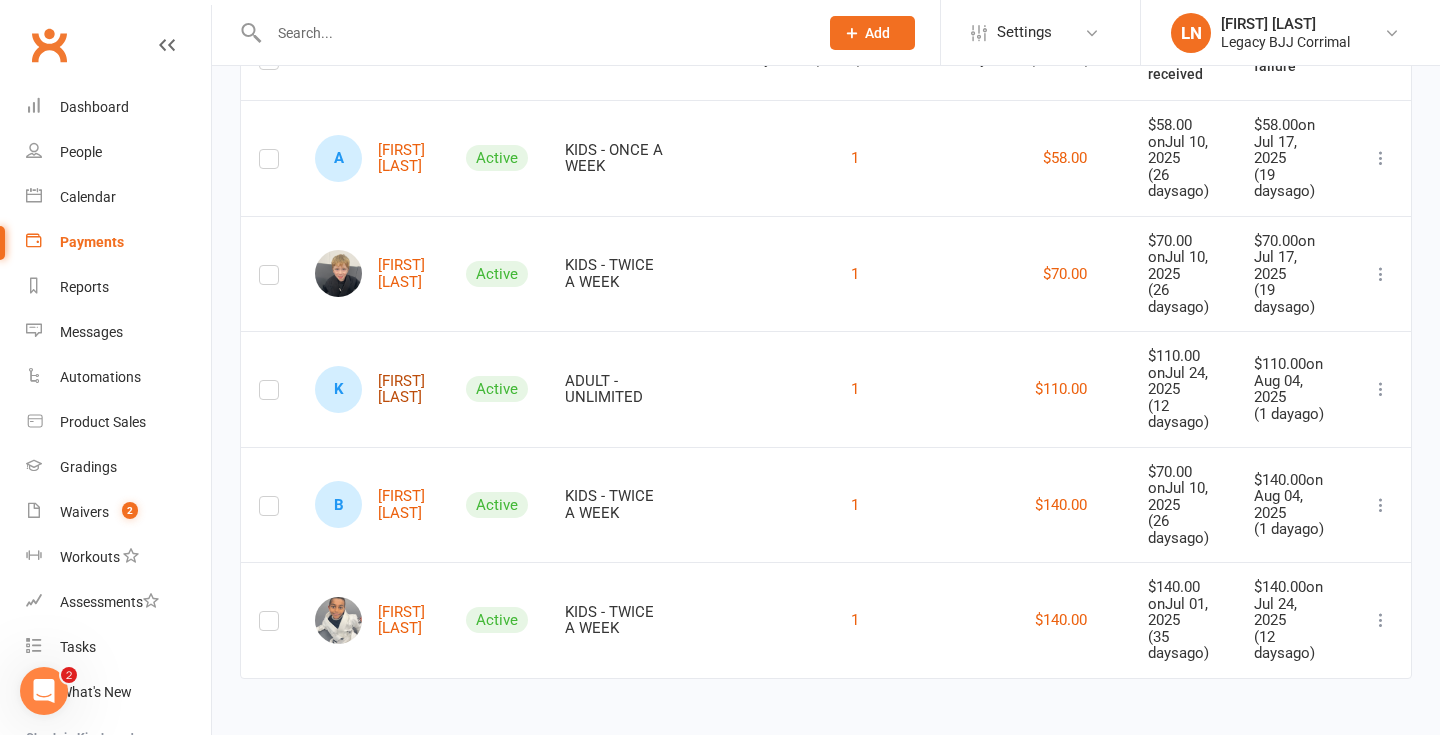 click on "K Kate Ibrahim" at bounding box center [372, 389] 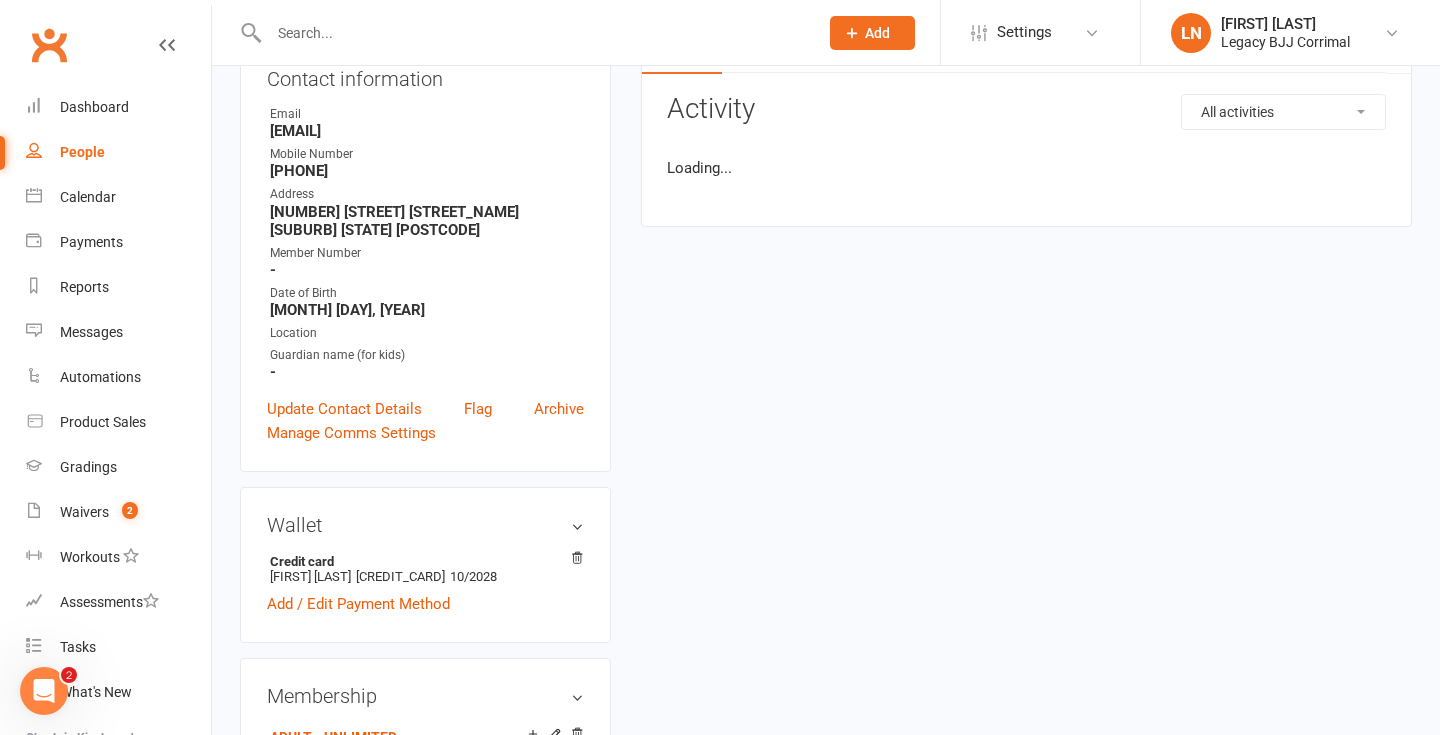 scroll, scrollTop: 0, scrollLeft: 0, axis: both 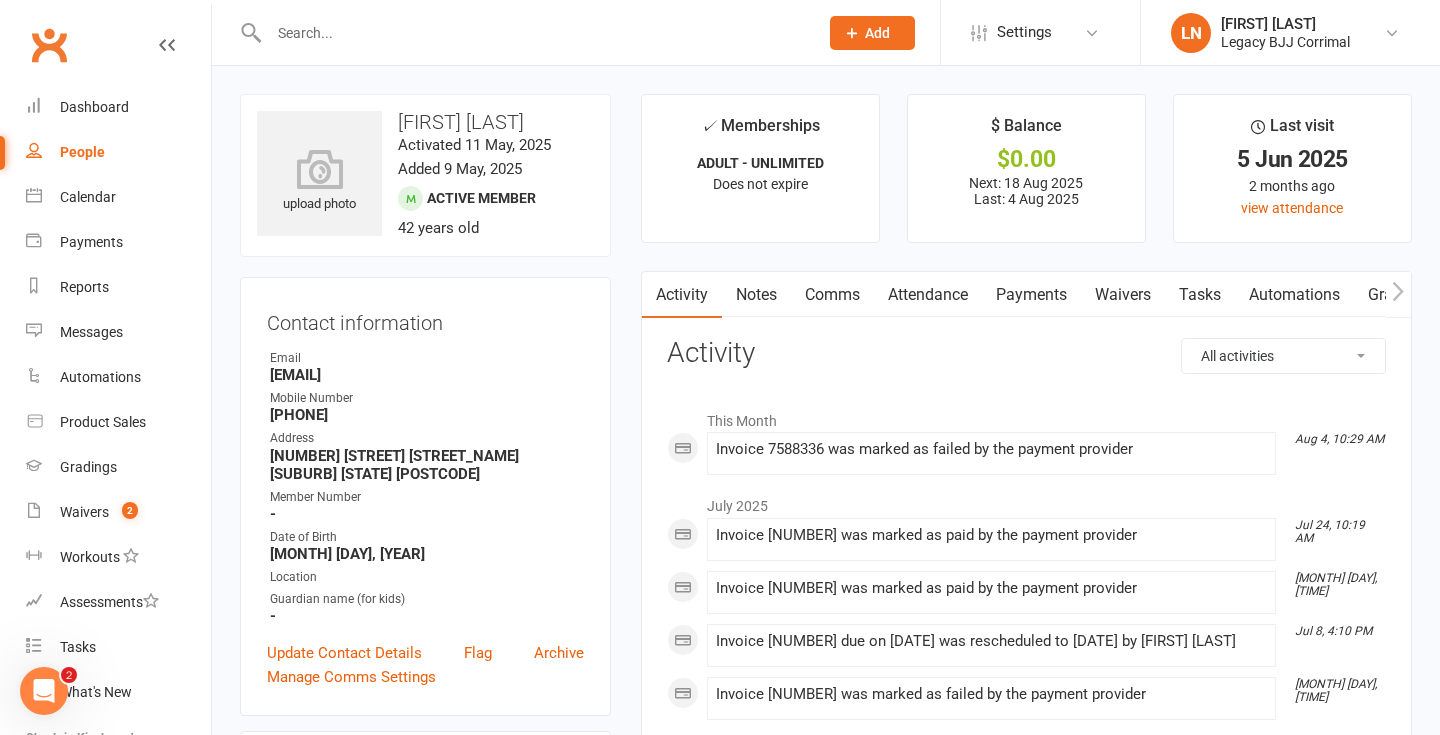 click on "Payments" at bounding box center [1031, 295] 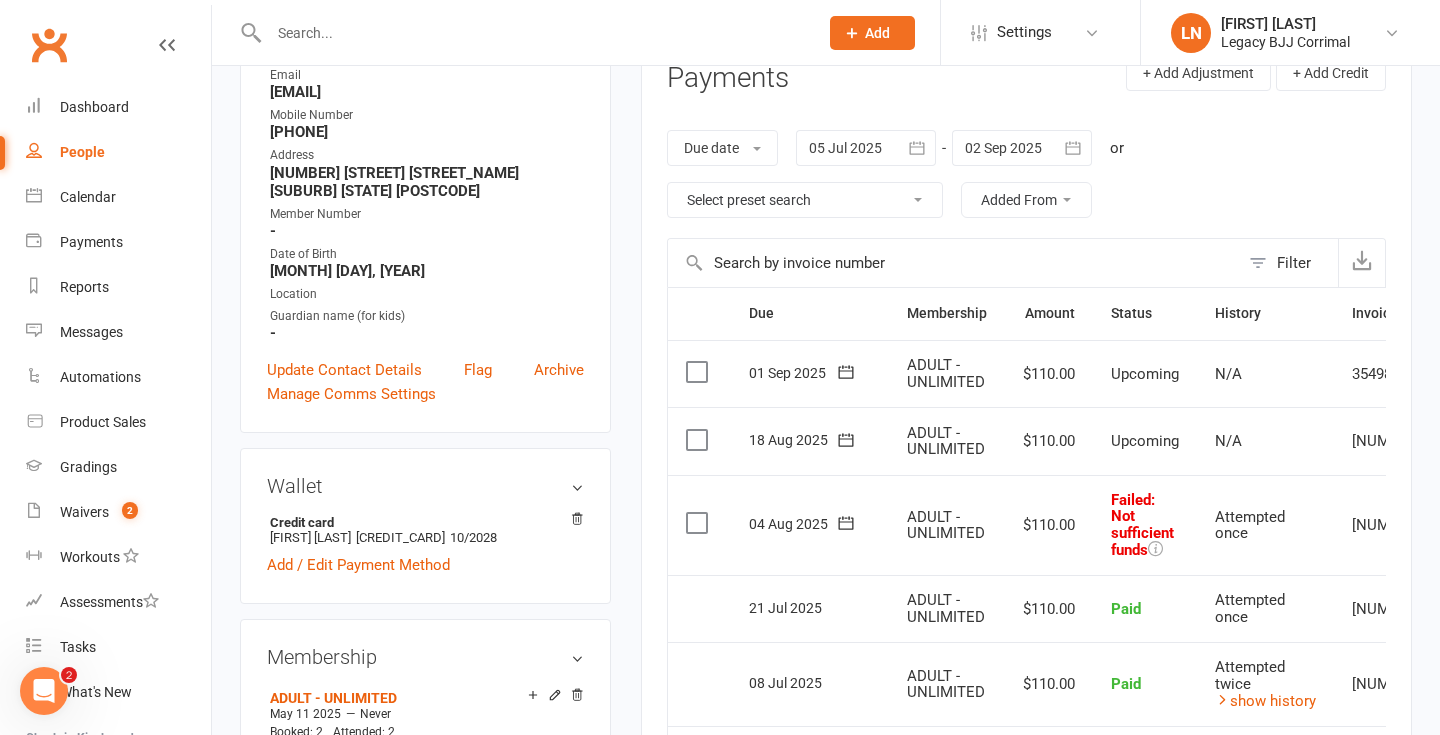 scroll, scrollTop: 284, scrollLeft: 0, axis: vertical 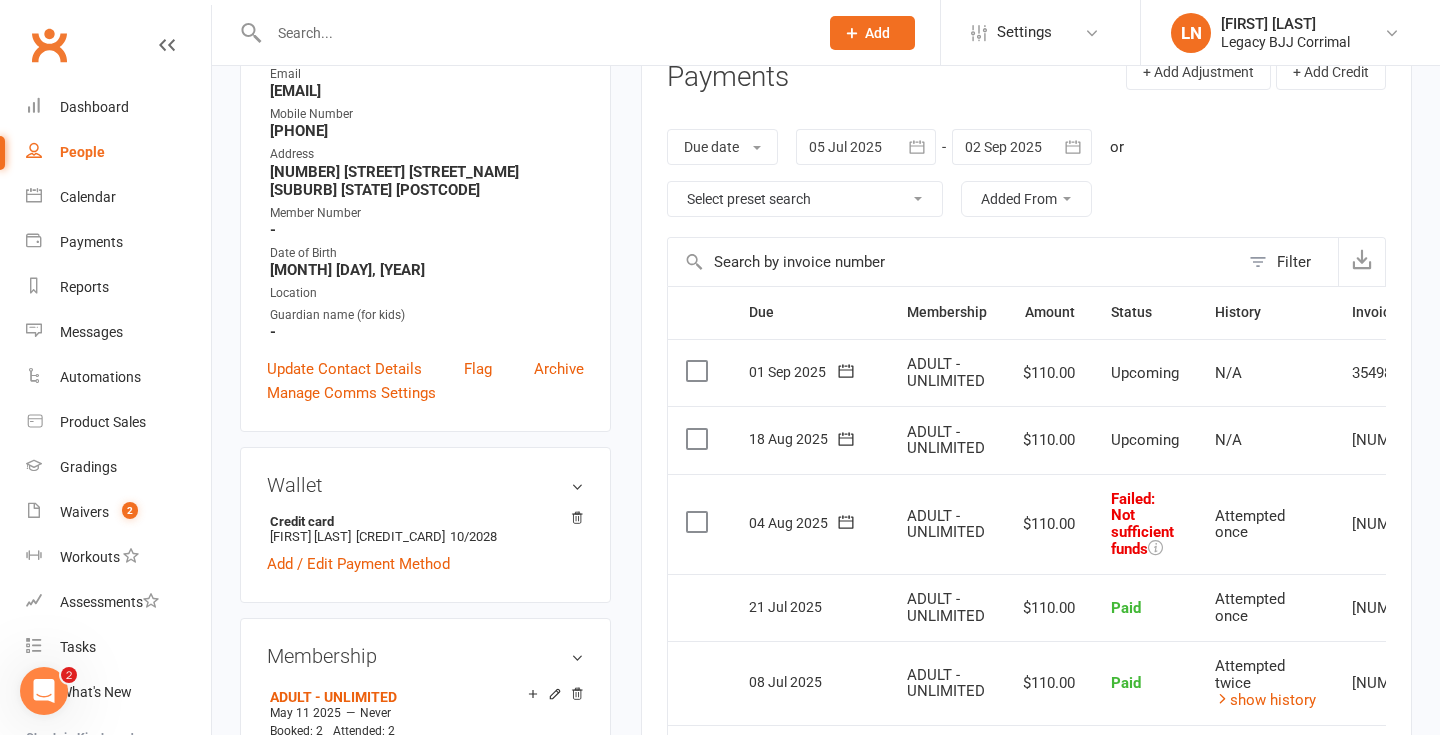 click 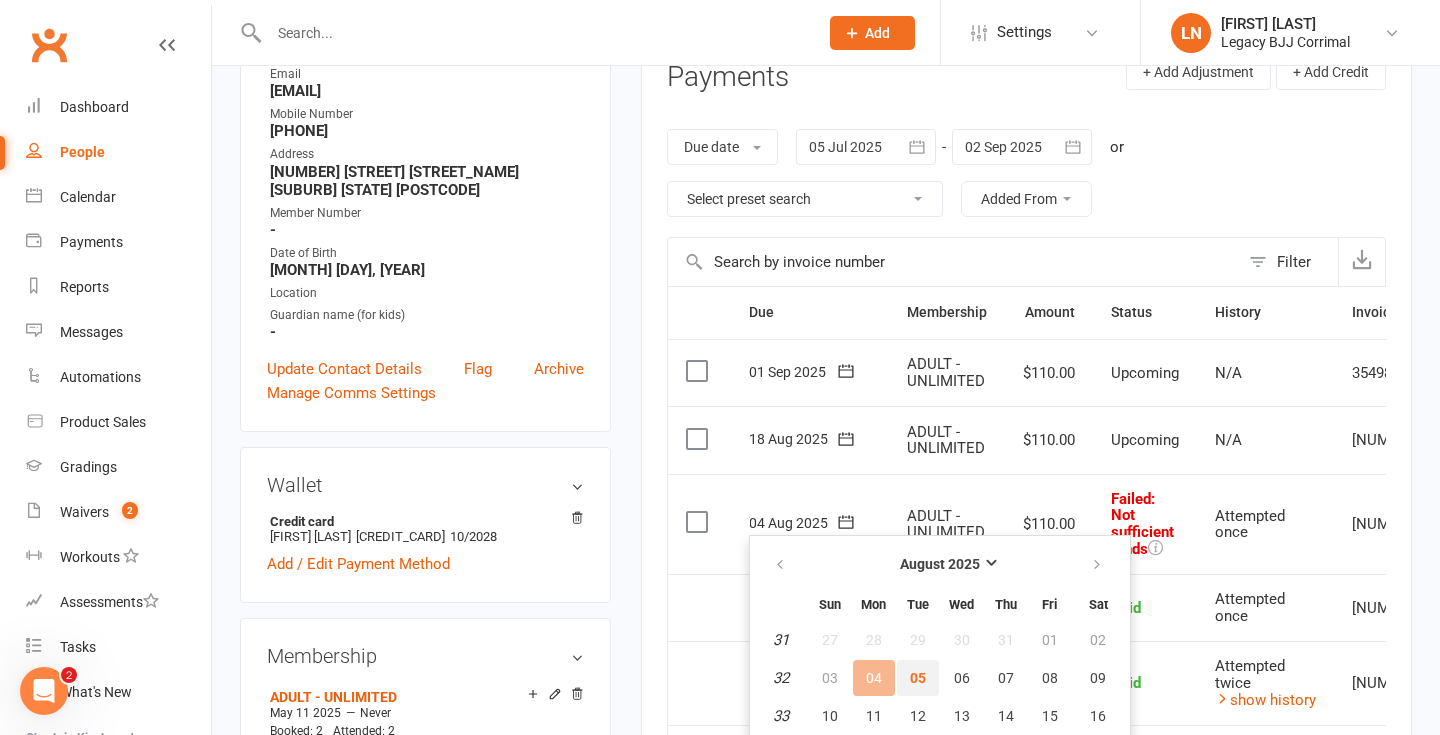 click on "05" at bounding box center (918, 678) 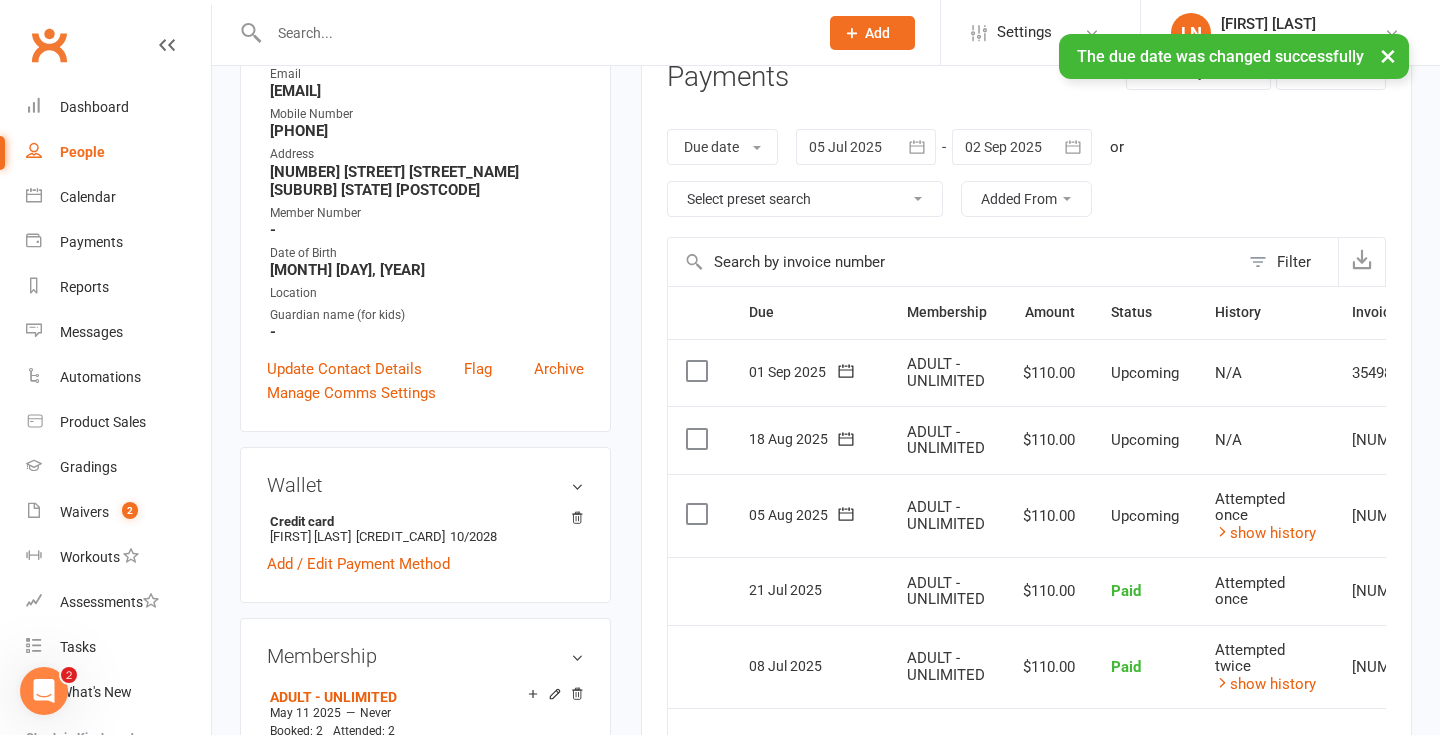 scroll, scrollTop: 0, scrollLeft: 0, axis: both 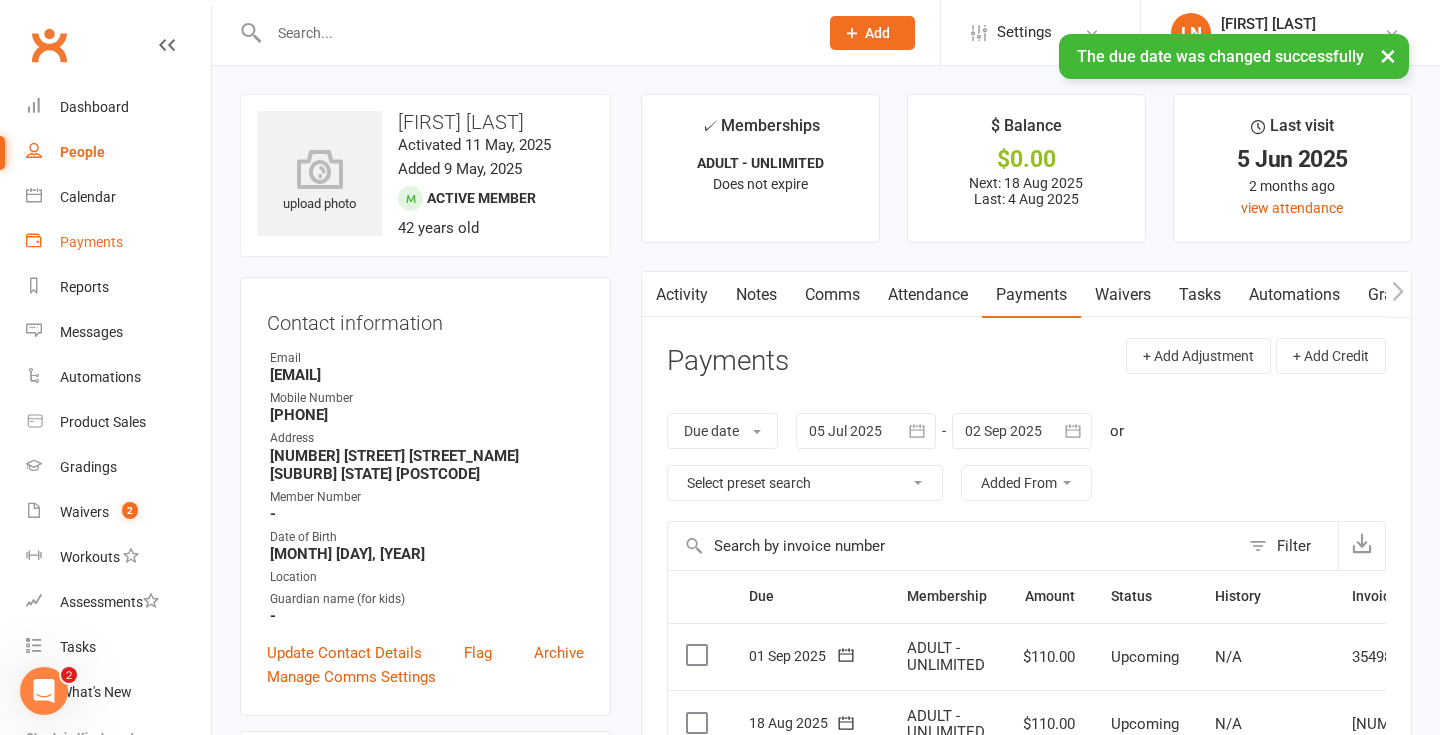 click on "Payments" at bounding box center (91, 242) 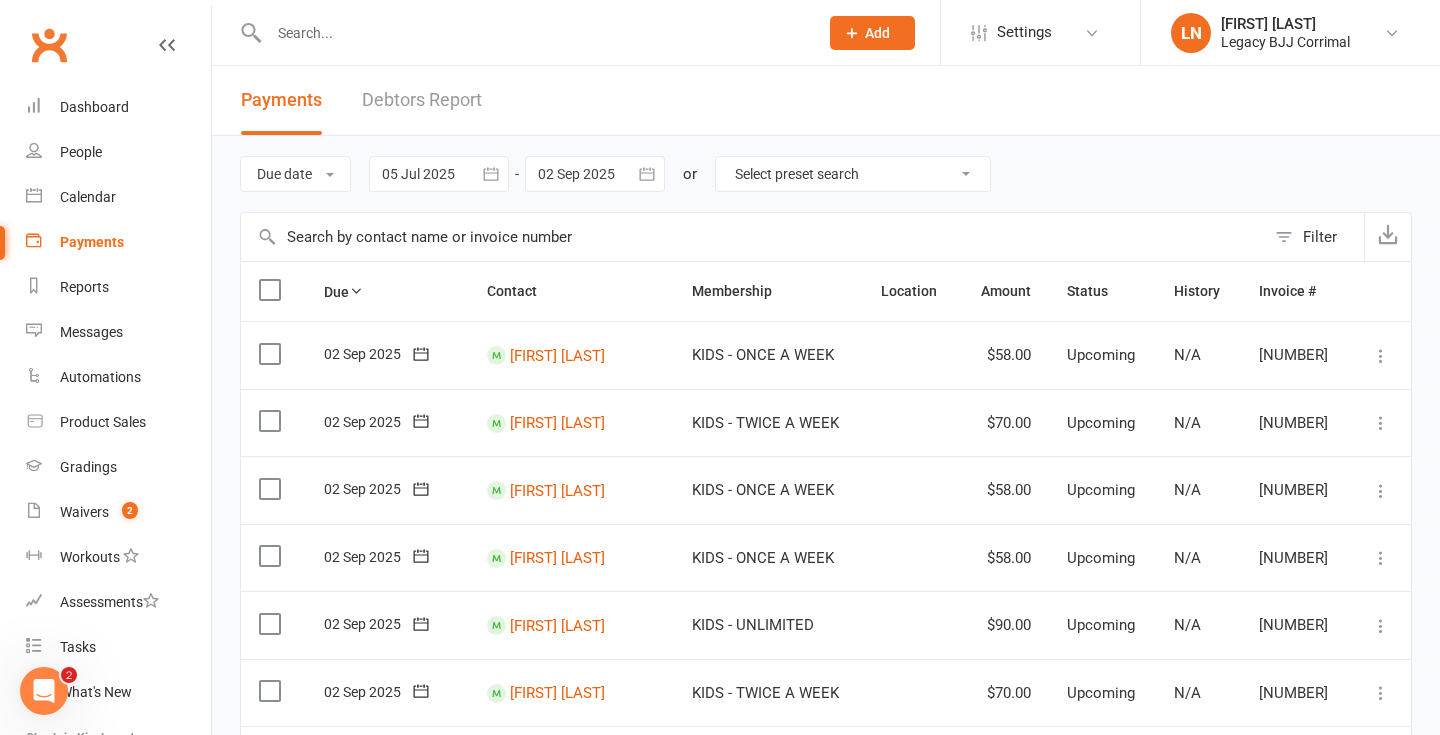 click on "Debtors Report" at bounding box center (422, 100) 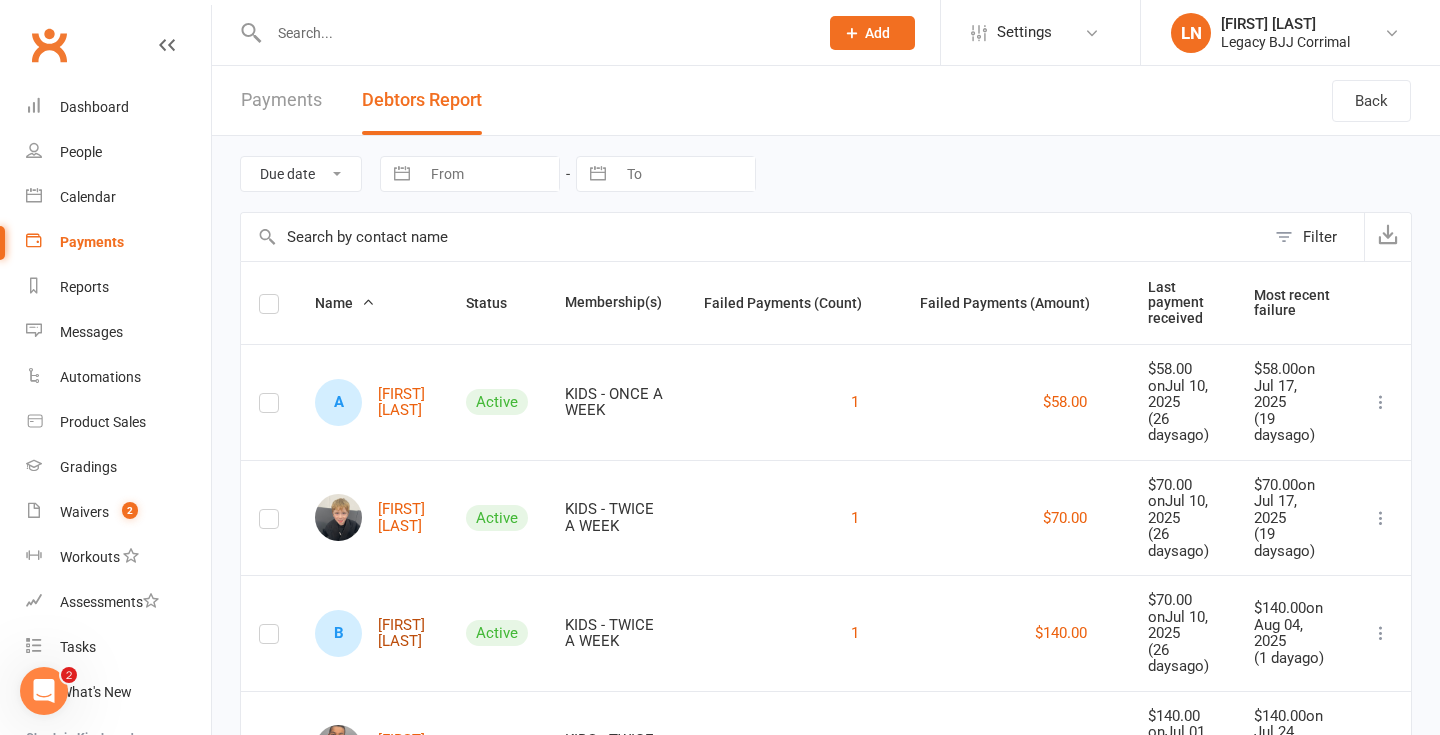 scroll, scrollTop: 128, scrollLeft: 0, axis: vertical 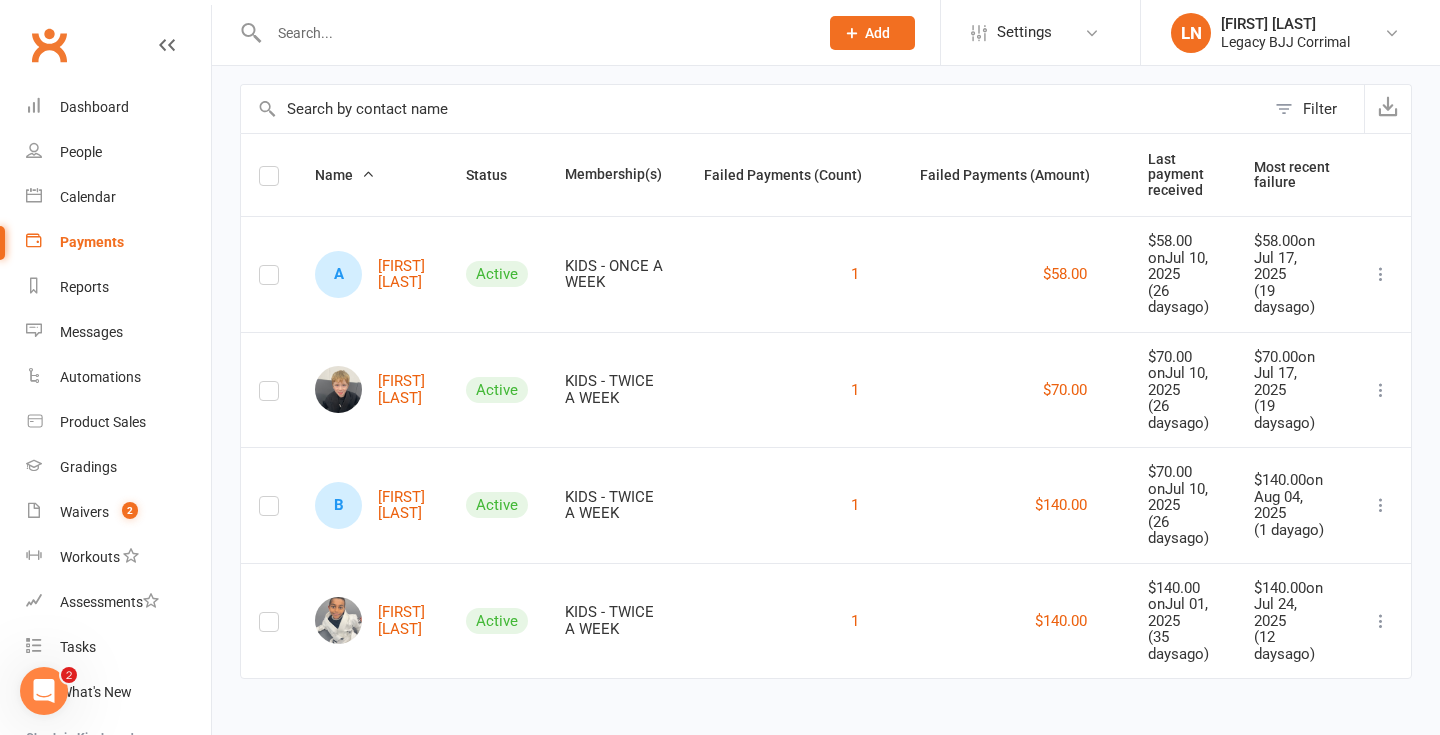 click at bounding box center (533, 33) 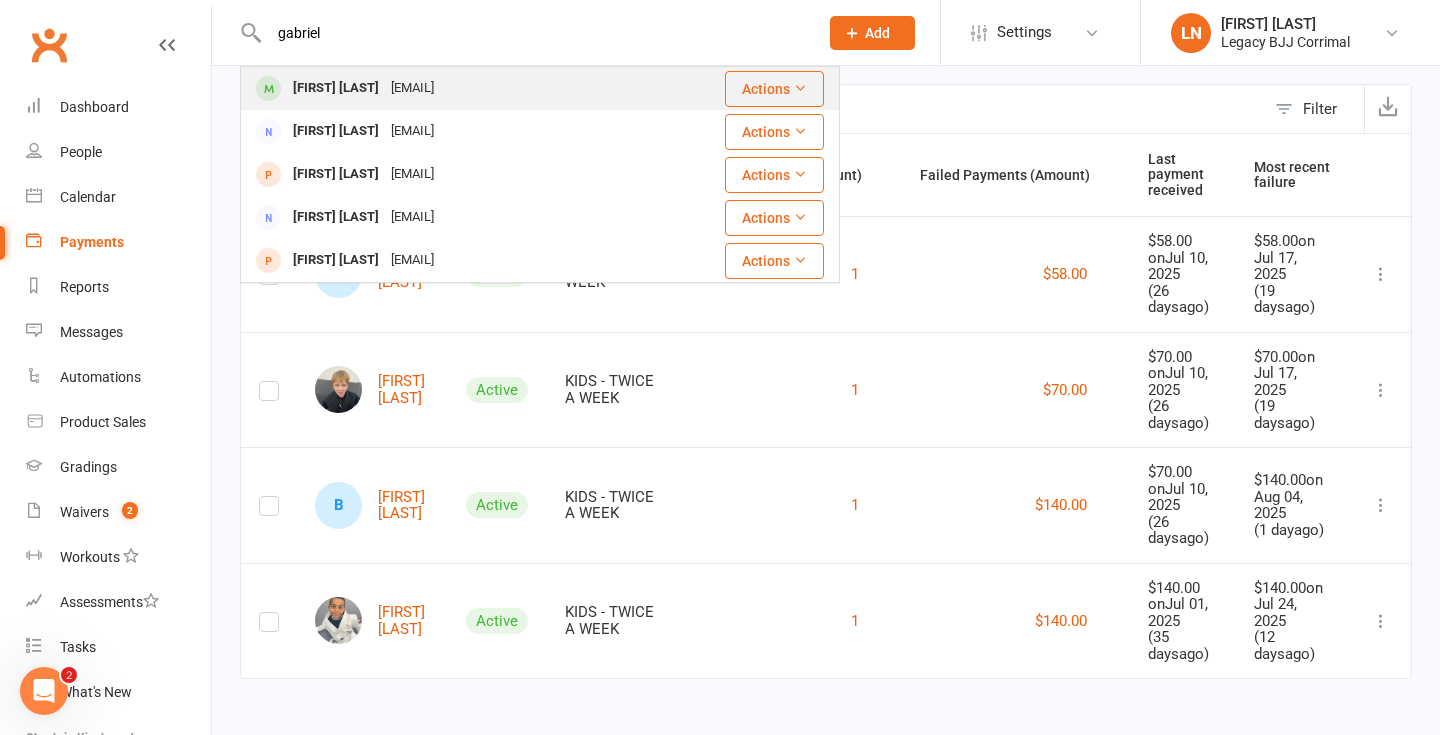 type on "gabriel" 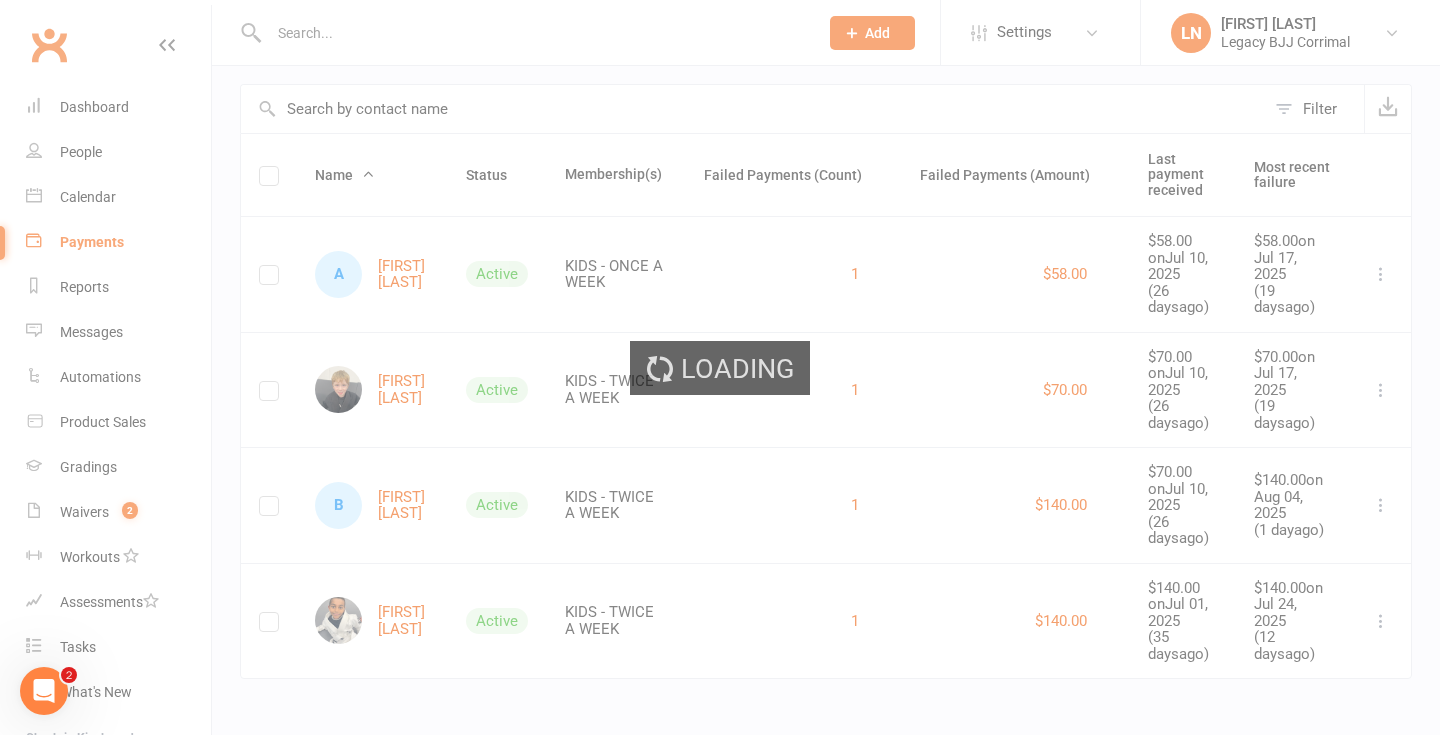 scroll, scrollTop: 0, scrollLeft: 0, axis: both 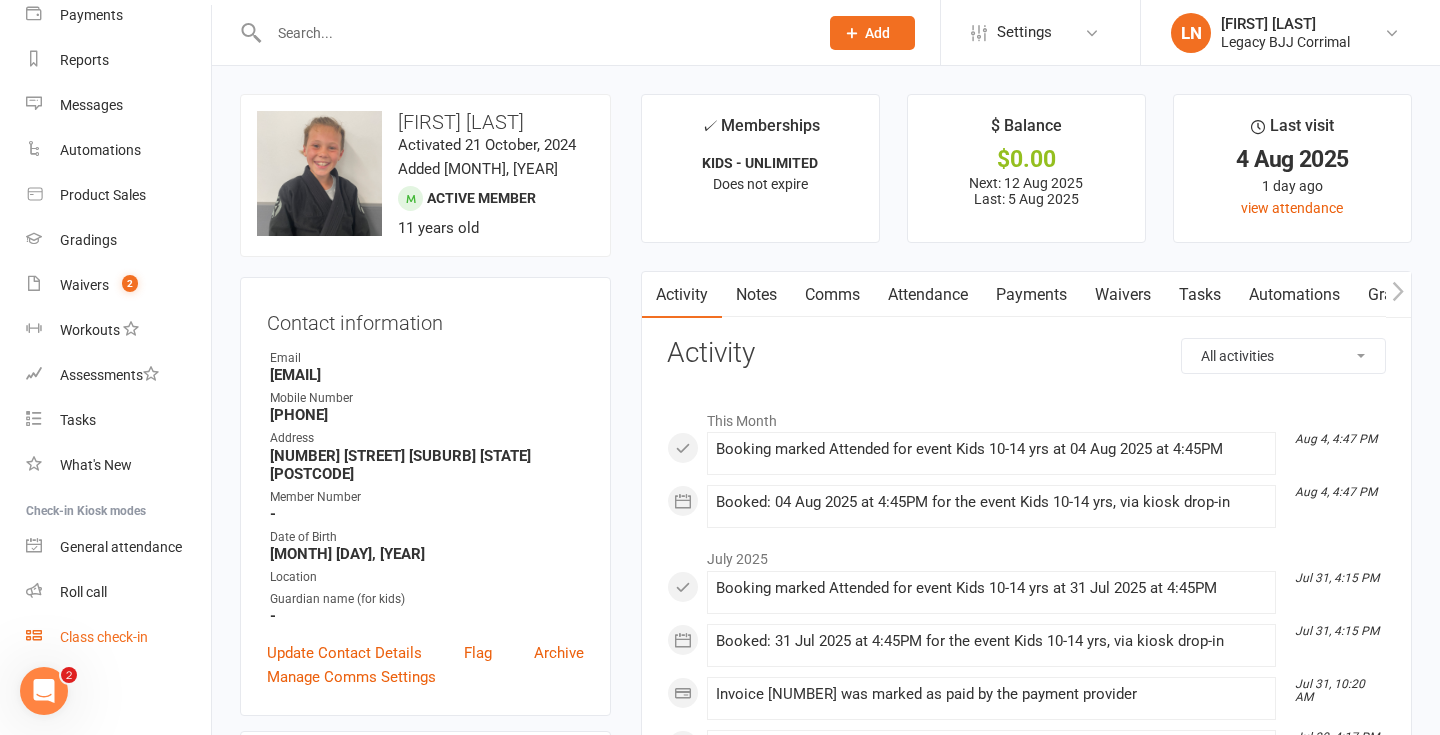 click on "Class check-in" at bounding box center [104, 637] 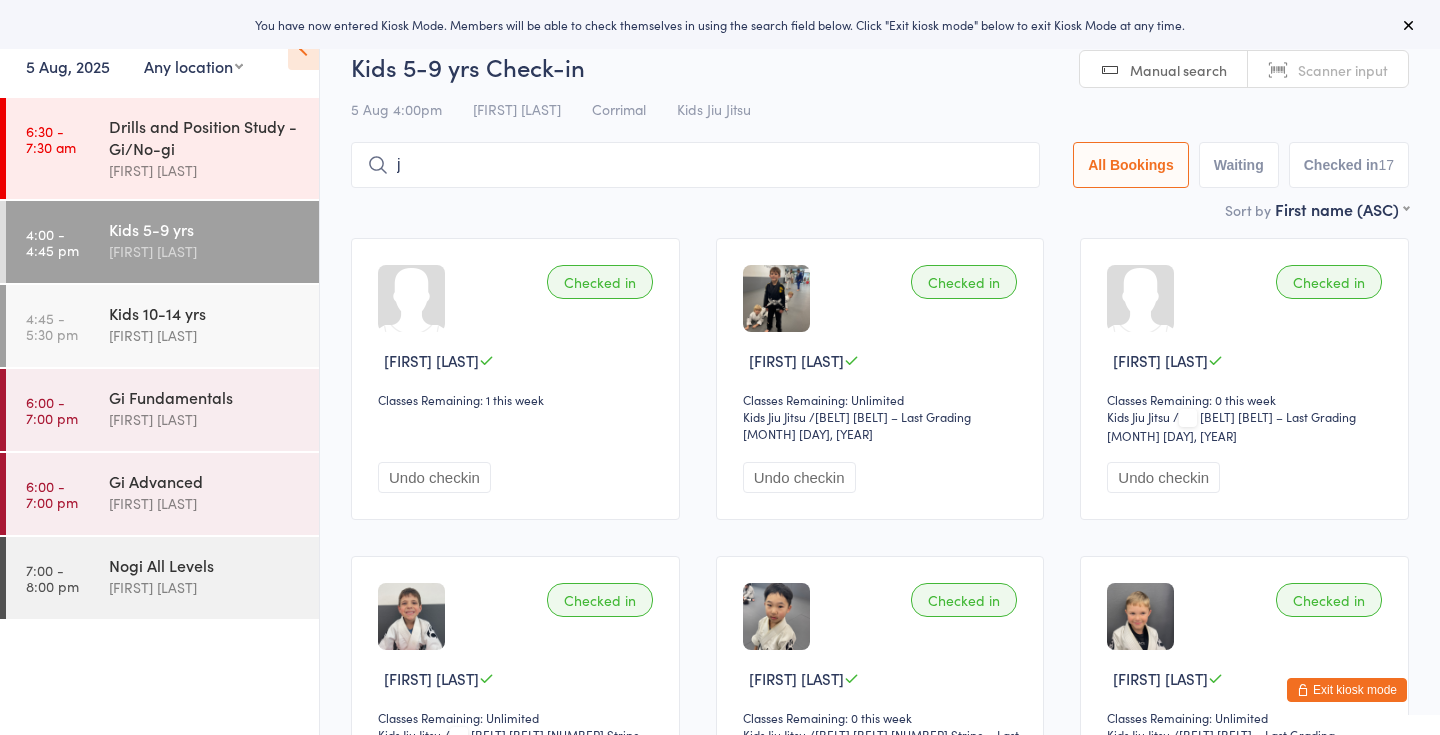 scroll, scrollTop: 0, scrollLeft: 0, axis: both 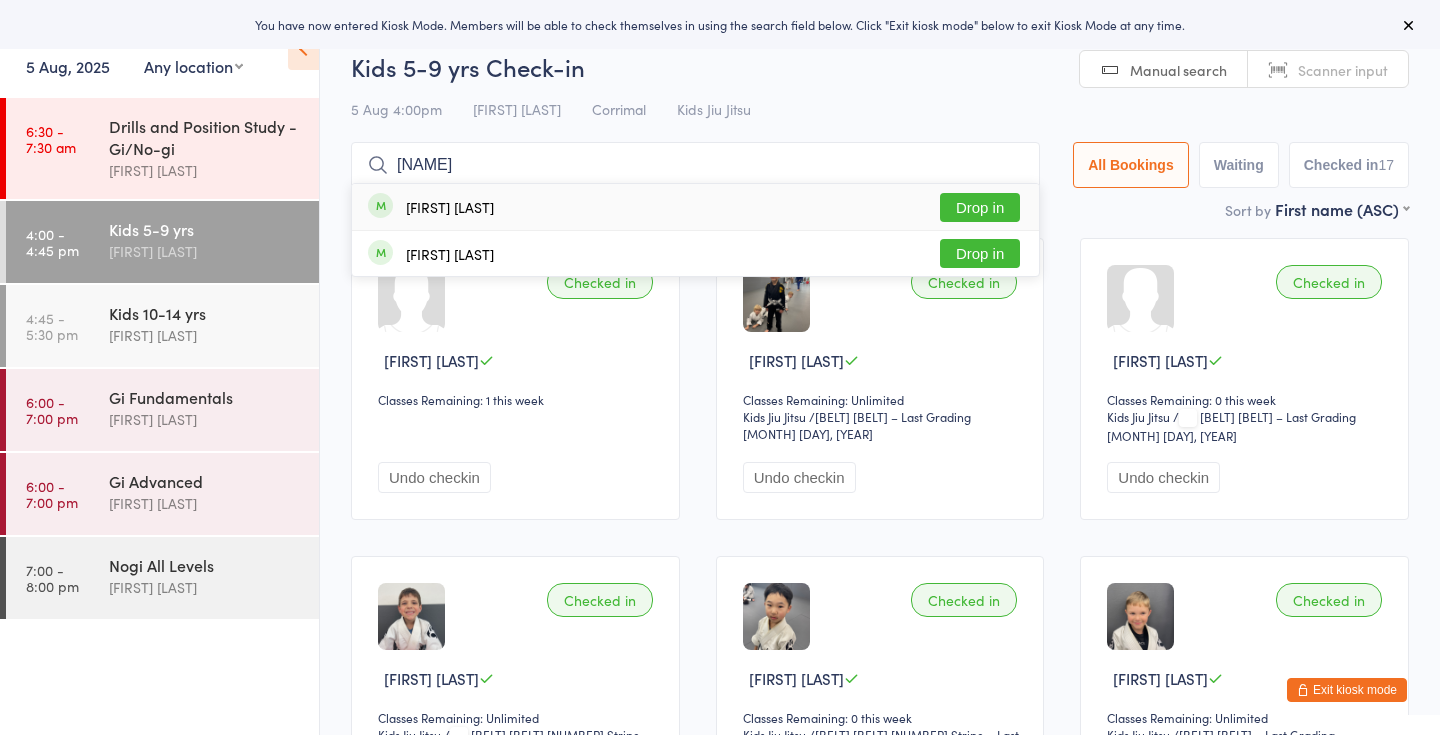 type on "jalal" 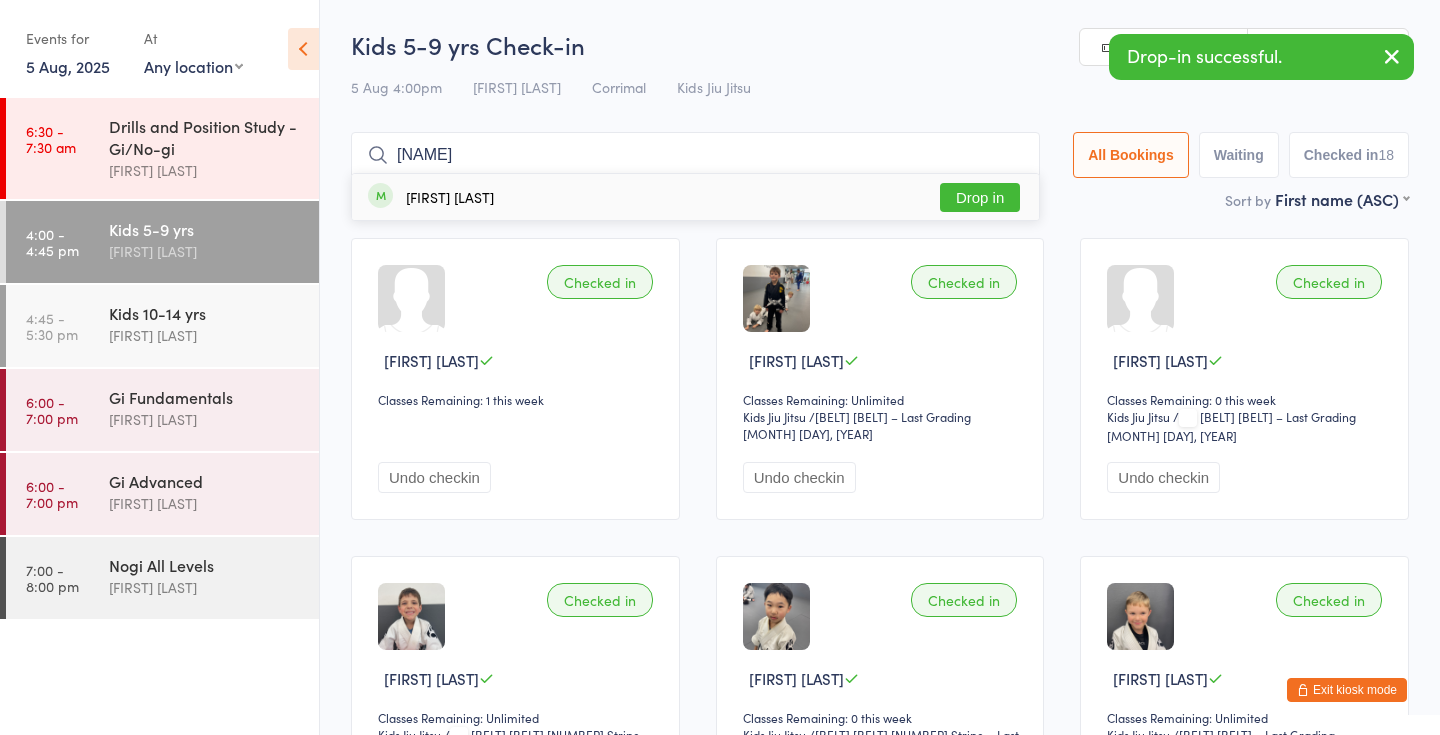 type on "aaliyah" 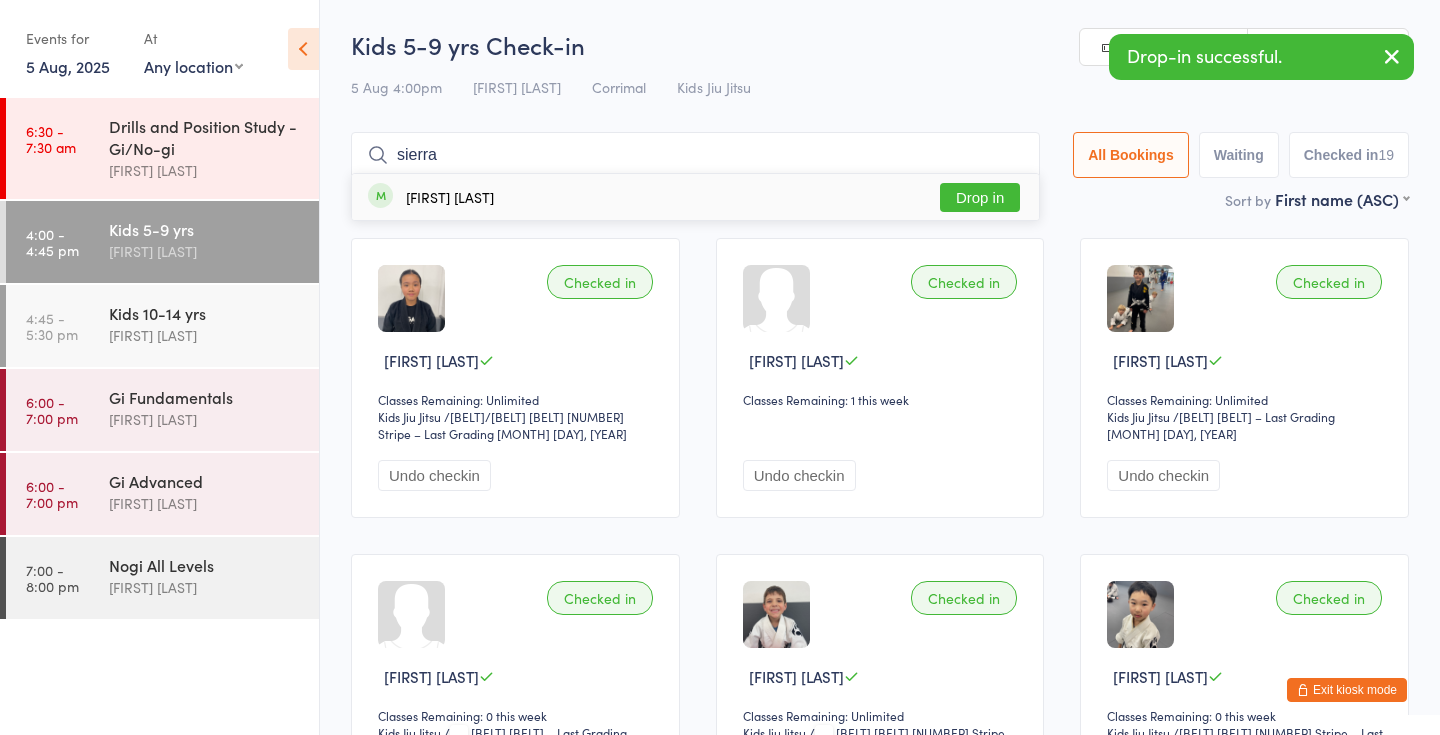 type on "sierra" 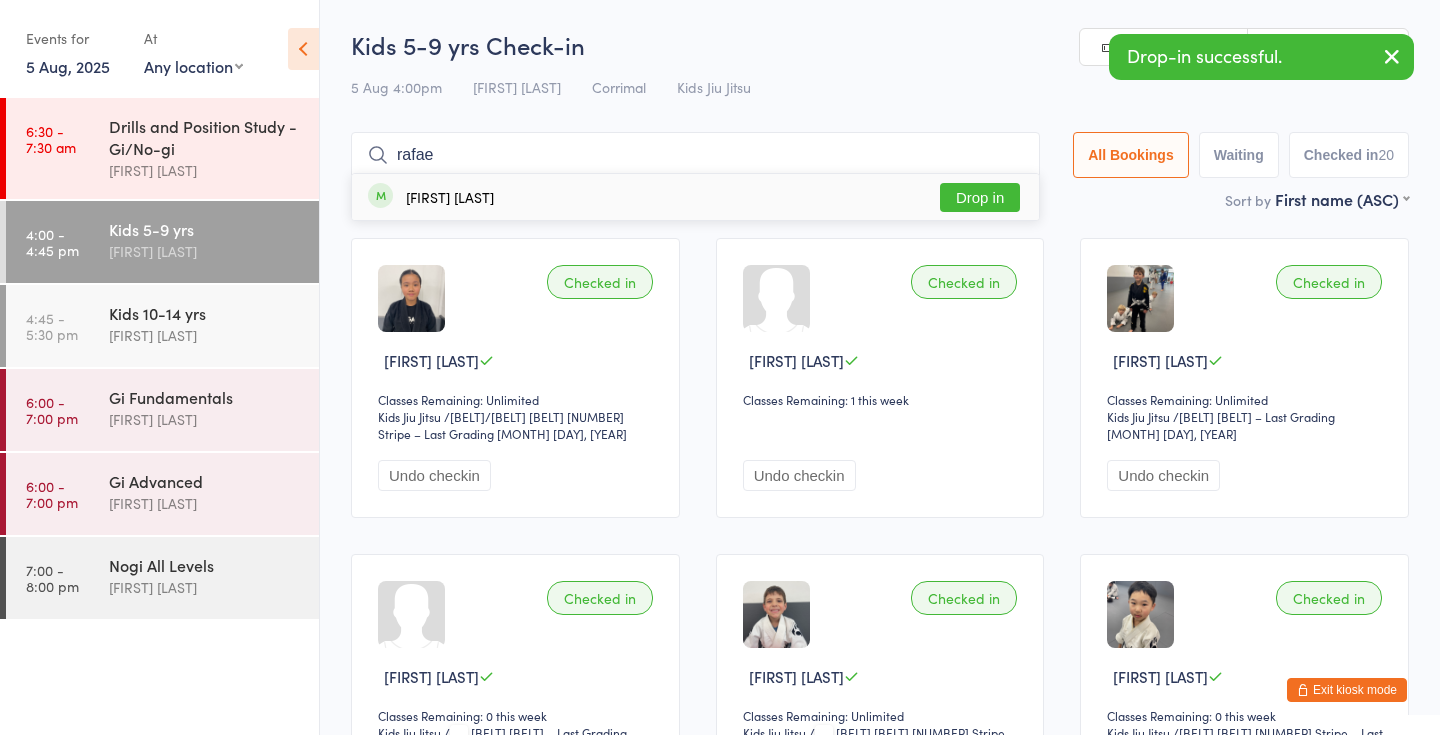 type on "rafae" 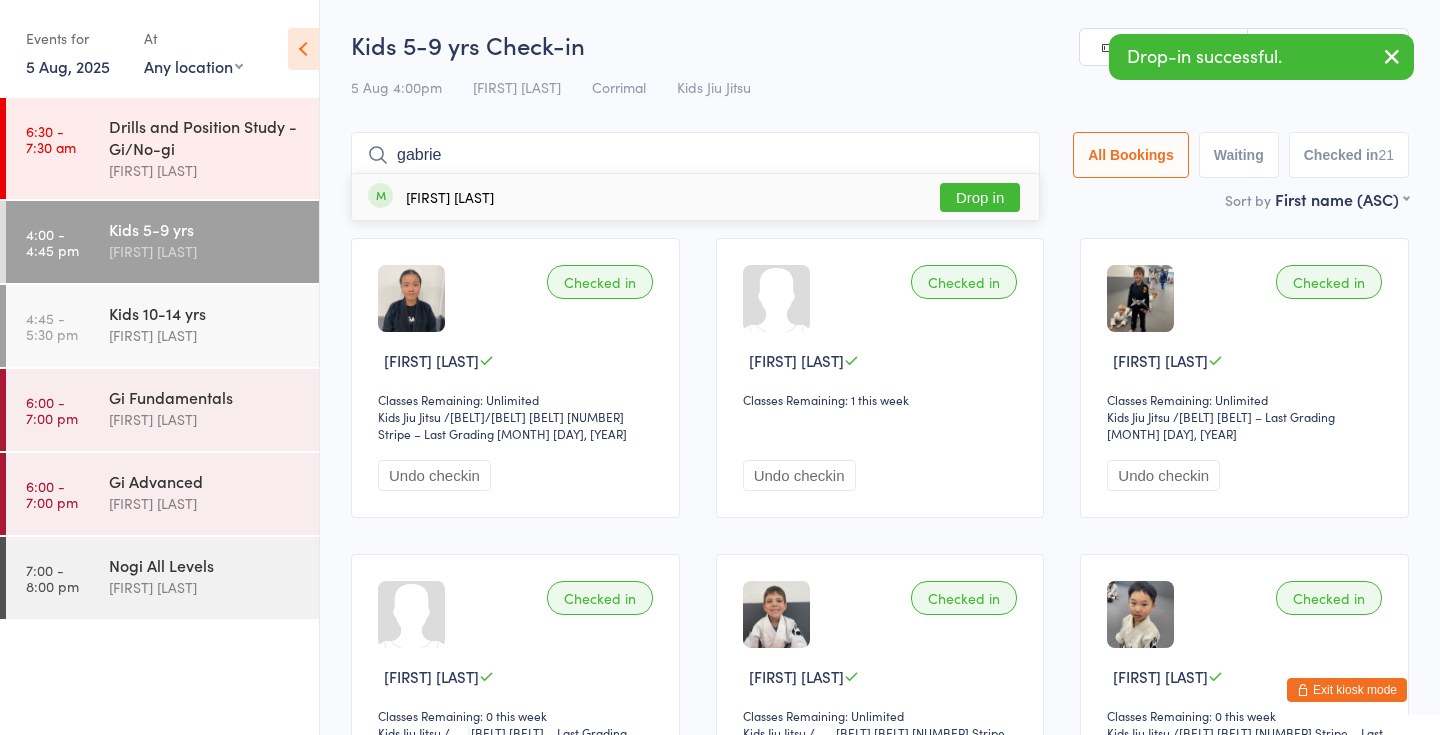 type on "gabrie" 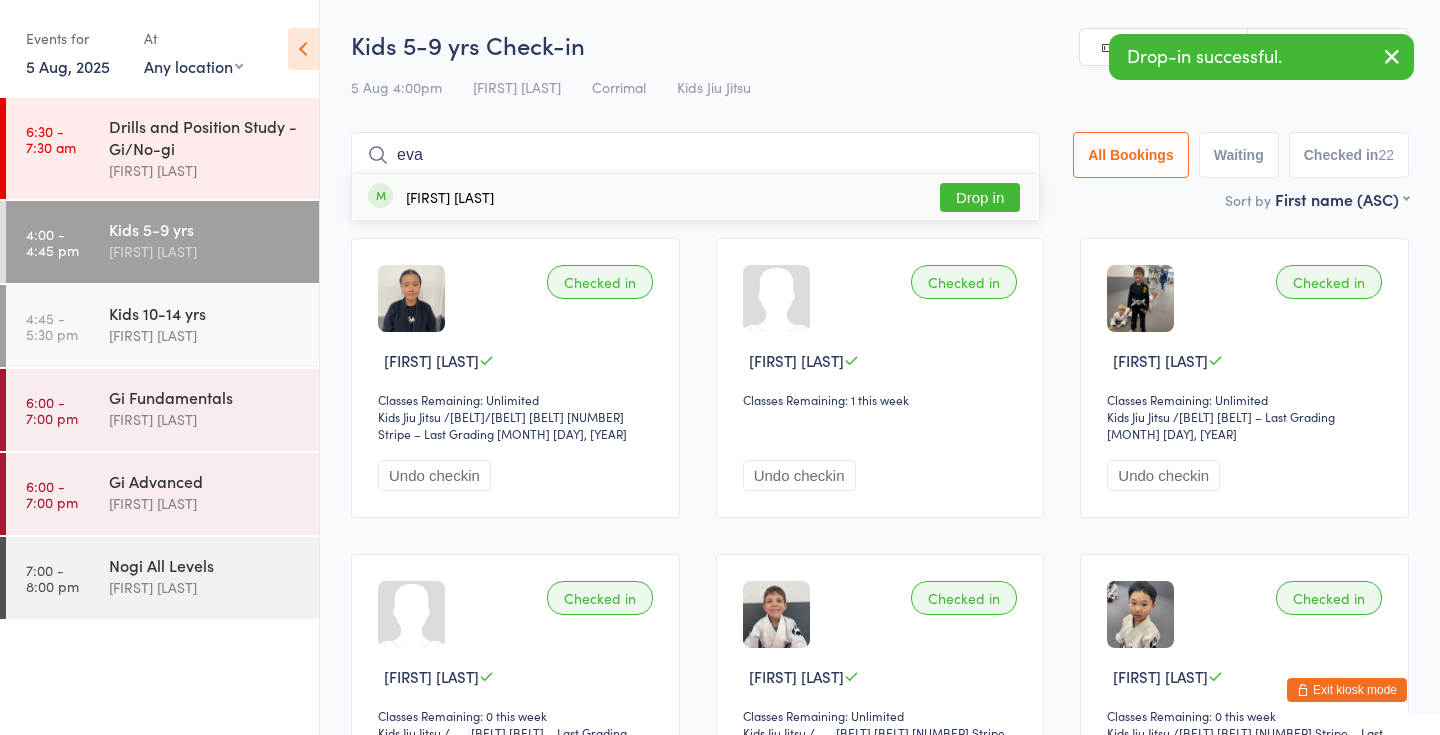 type on "eva" 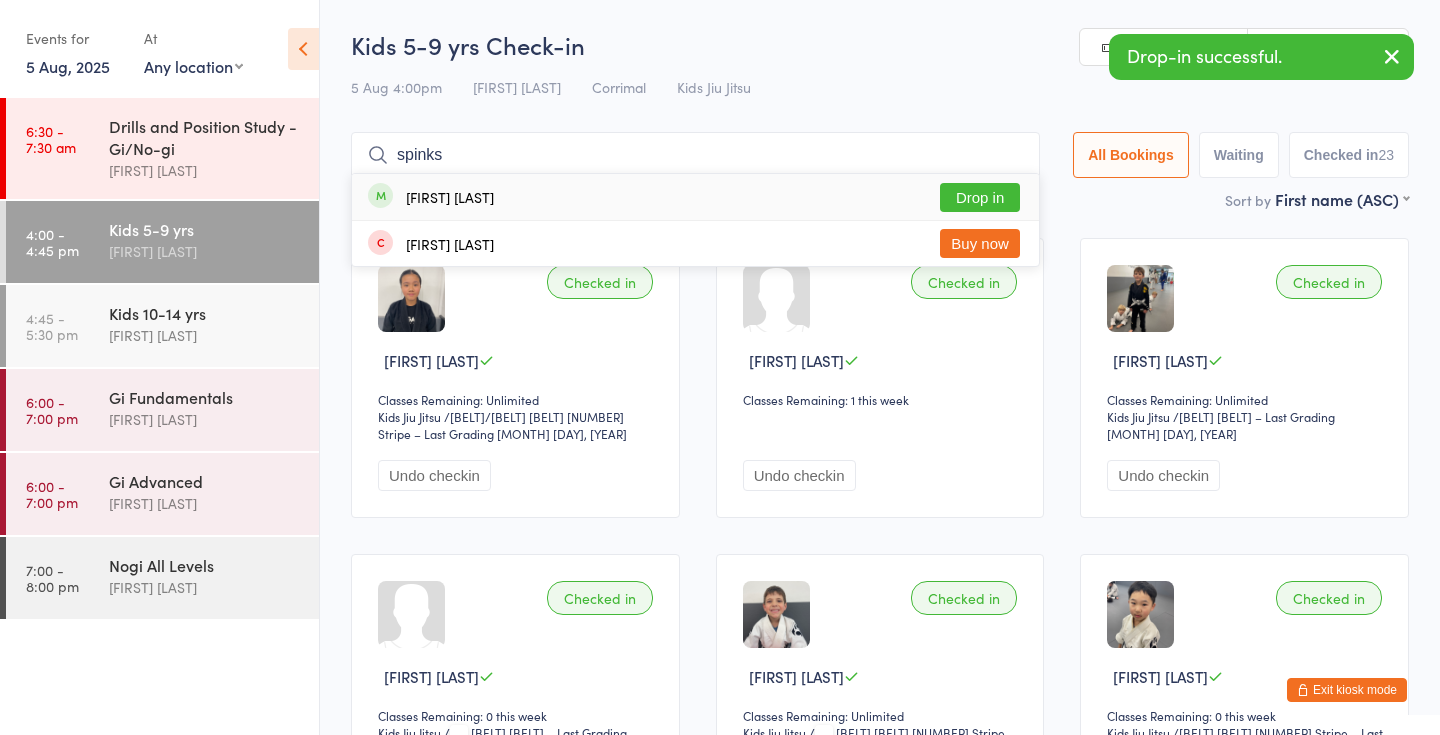 type on "spinks" 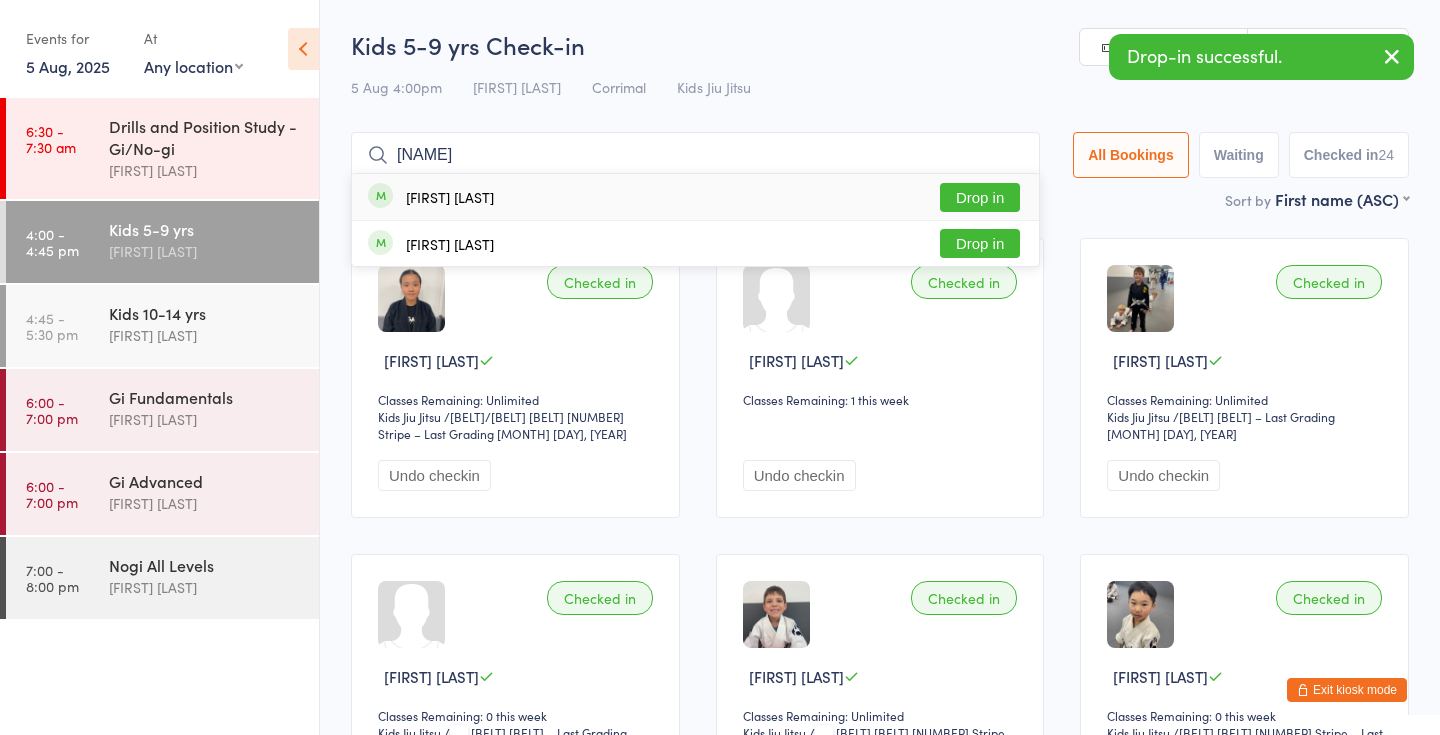 type on "hinte" 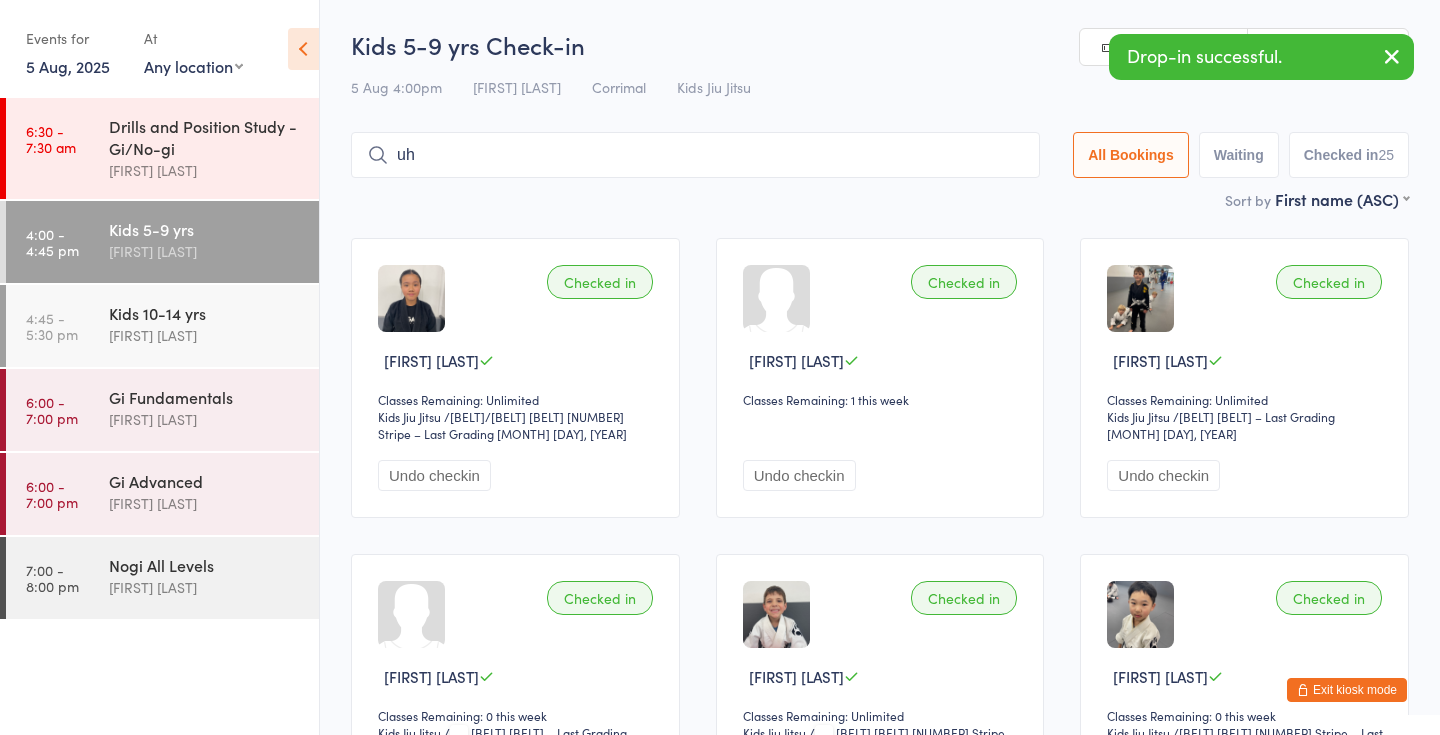 type on "u" 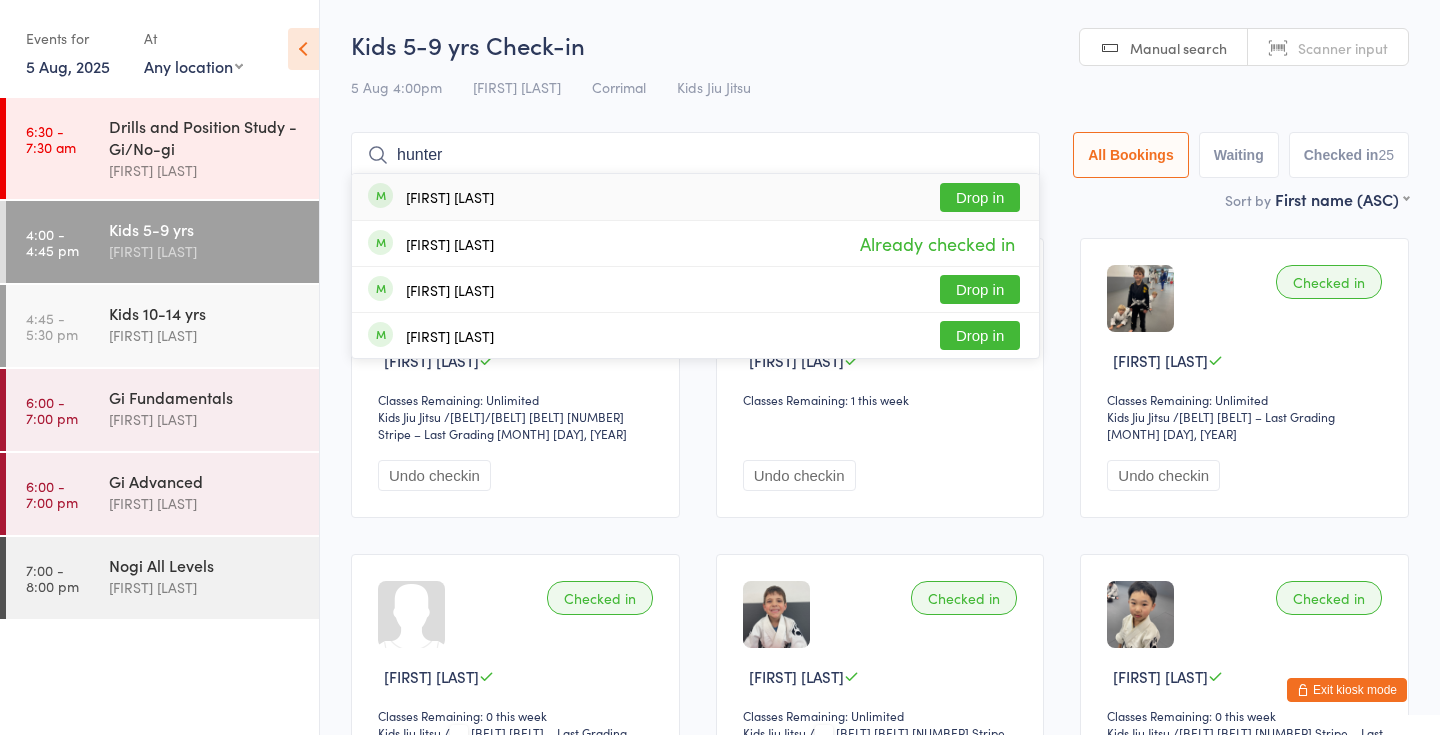 type on "hunter" 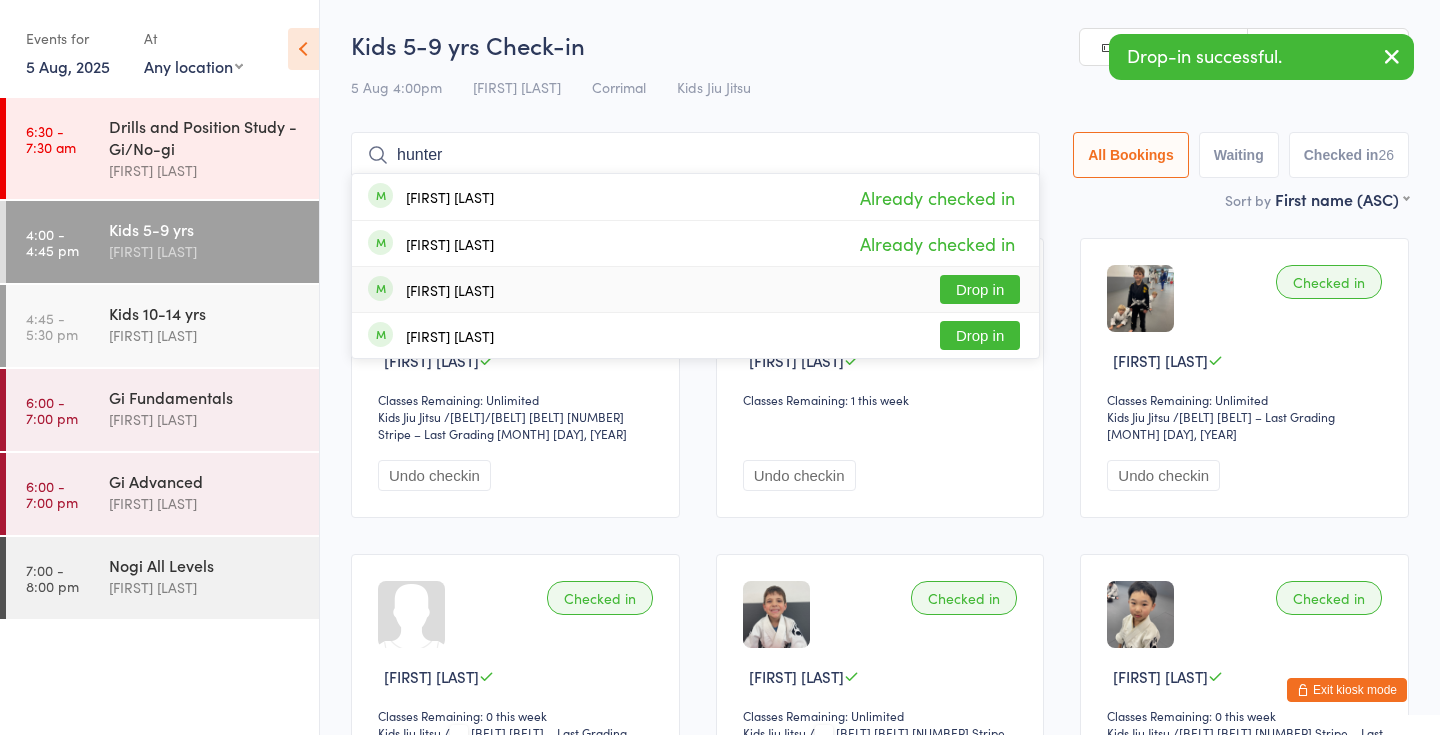 type on "hunter" 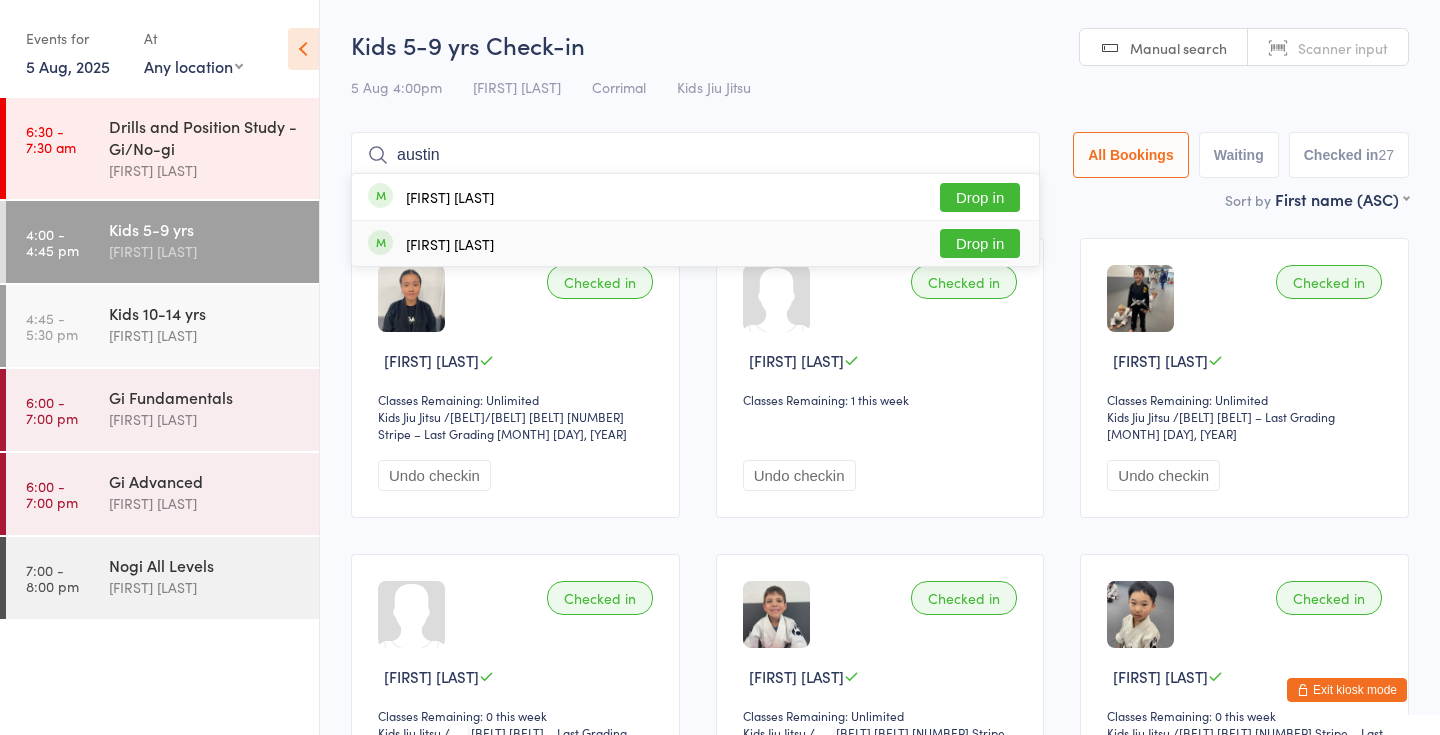 type on "austin" 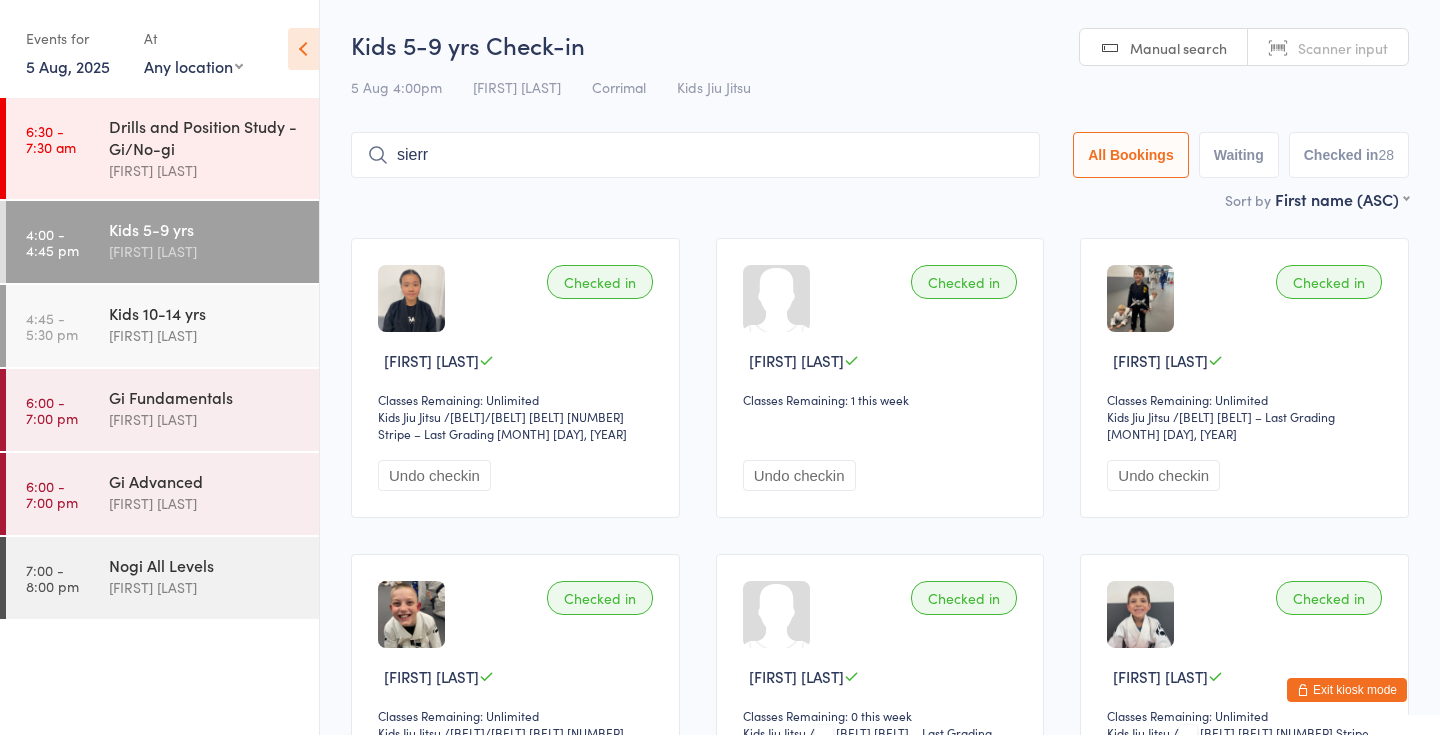 type on "sierra" 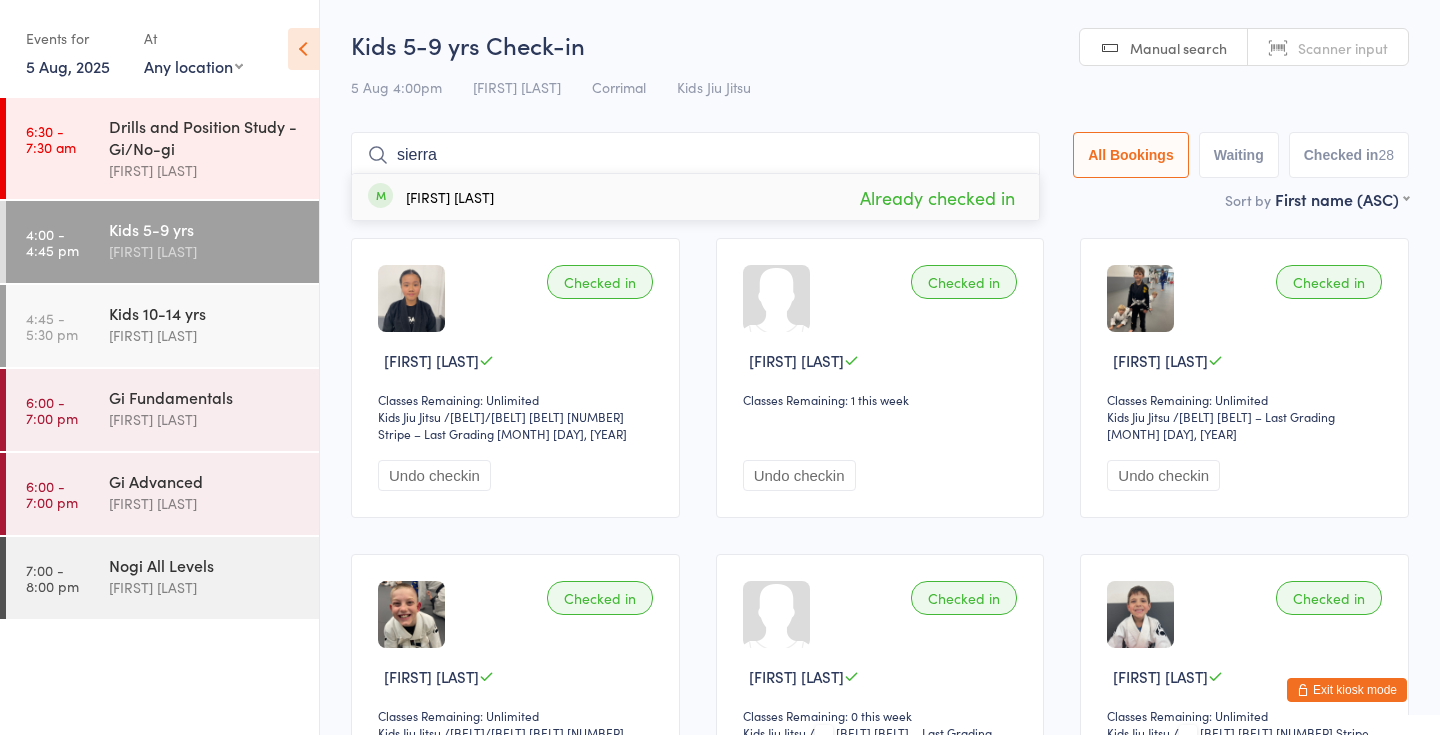 click on "sierra" at bounding box center [695, 155] 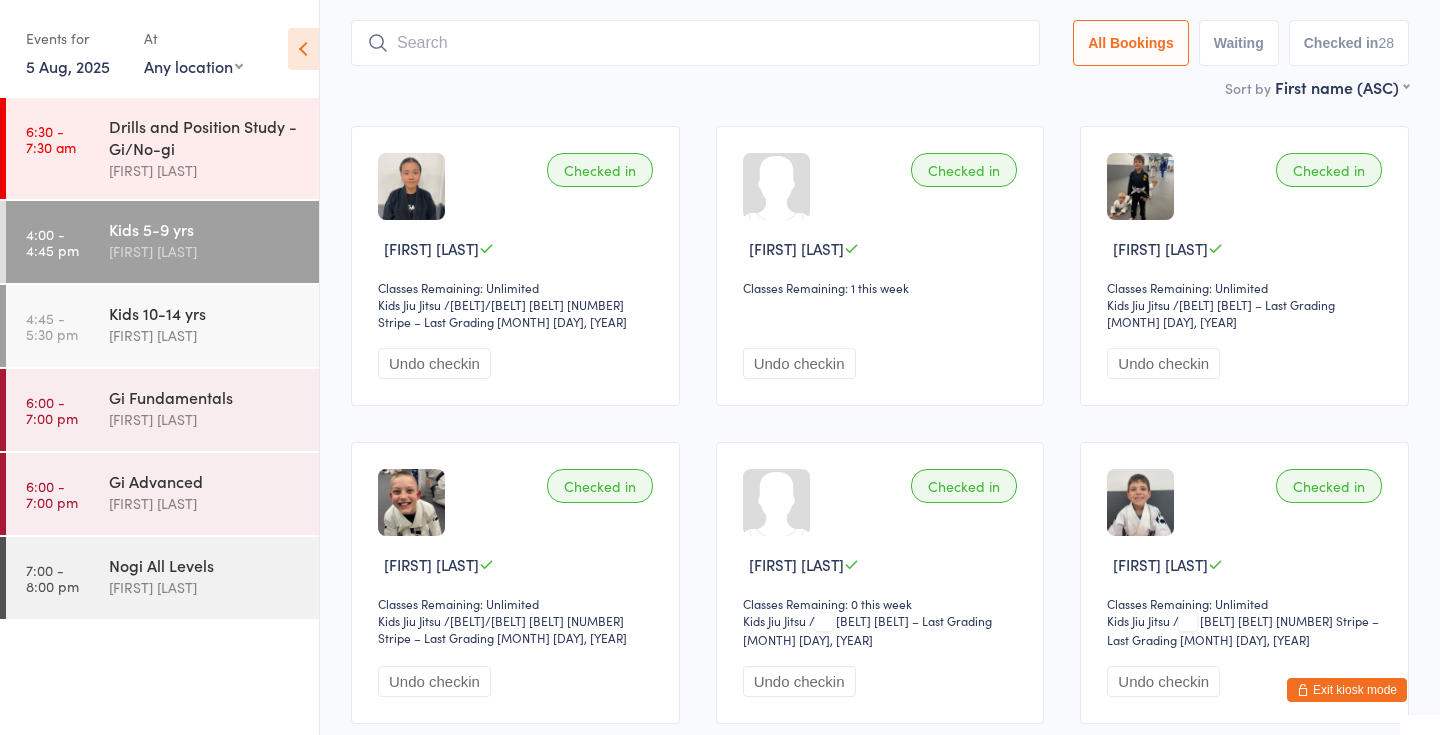 scroll, scrollTop: 133, scrollLeft: 0, axis: vertical 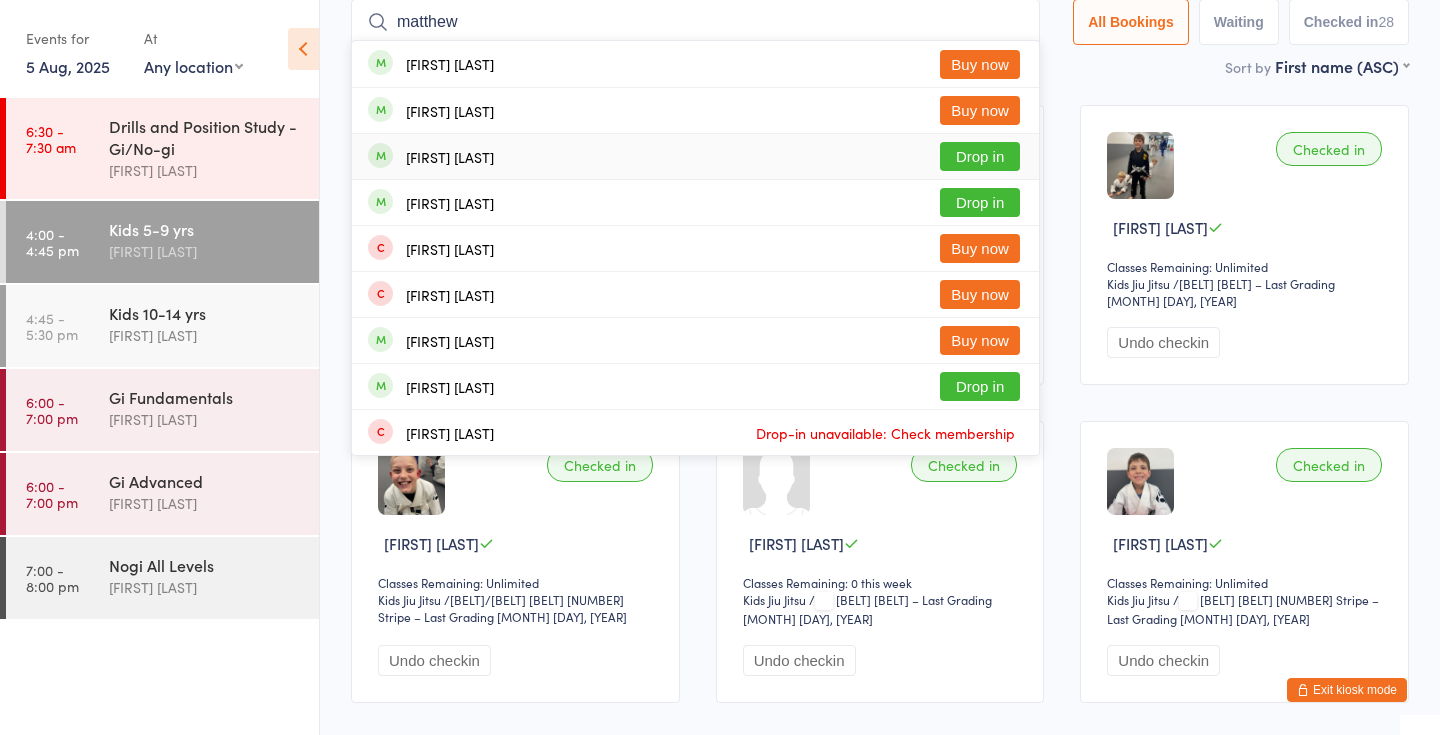 type on "matthew" 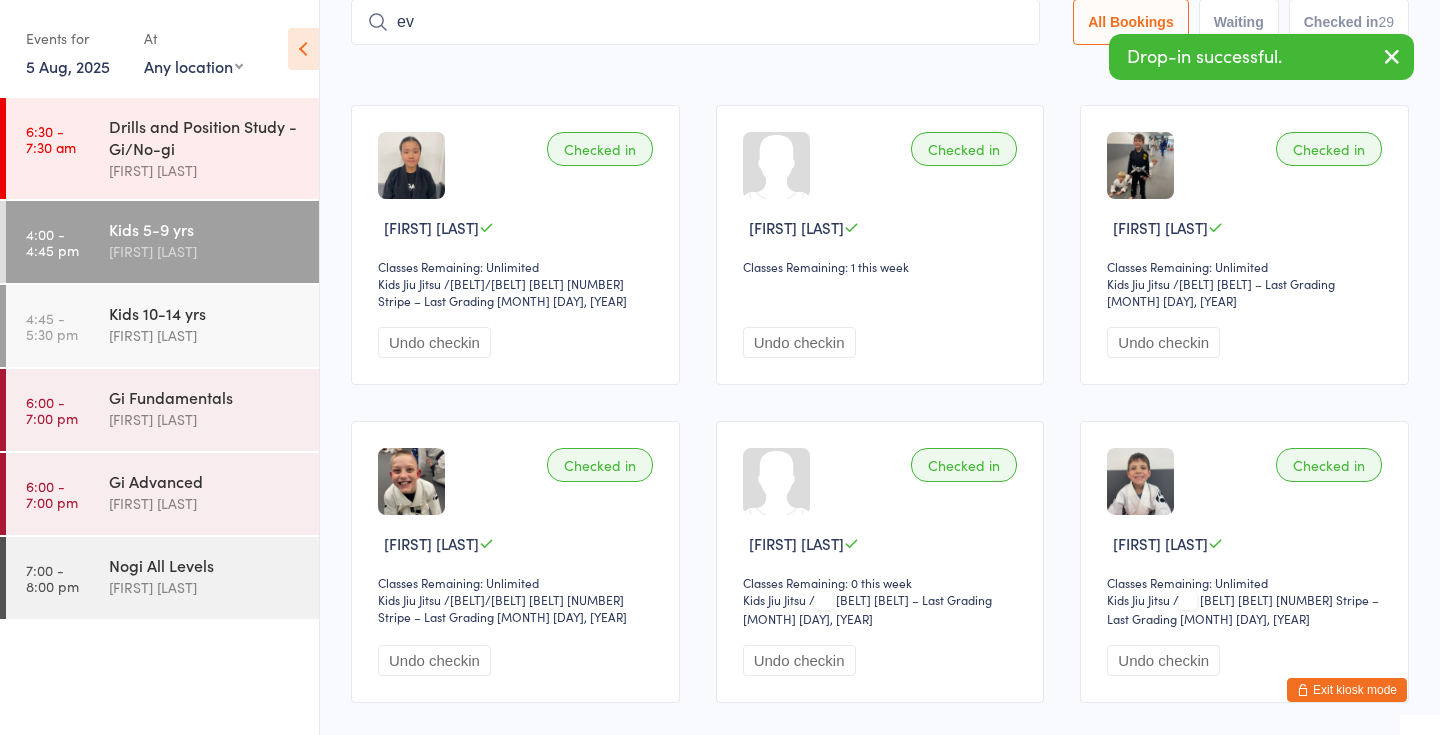 type on "eva" 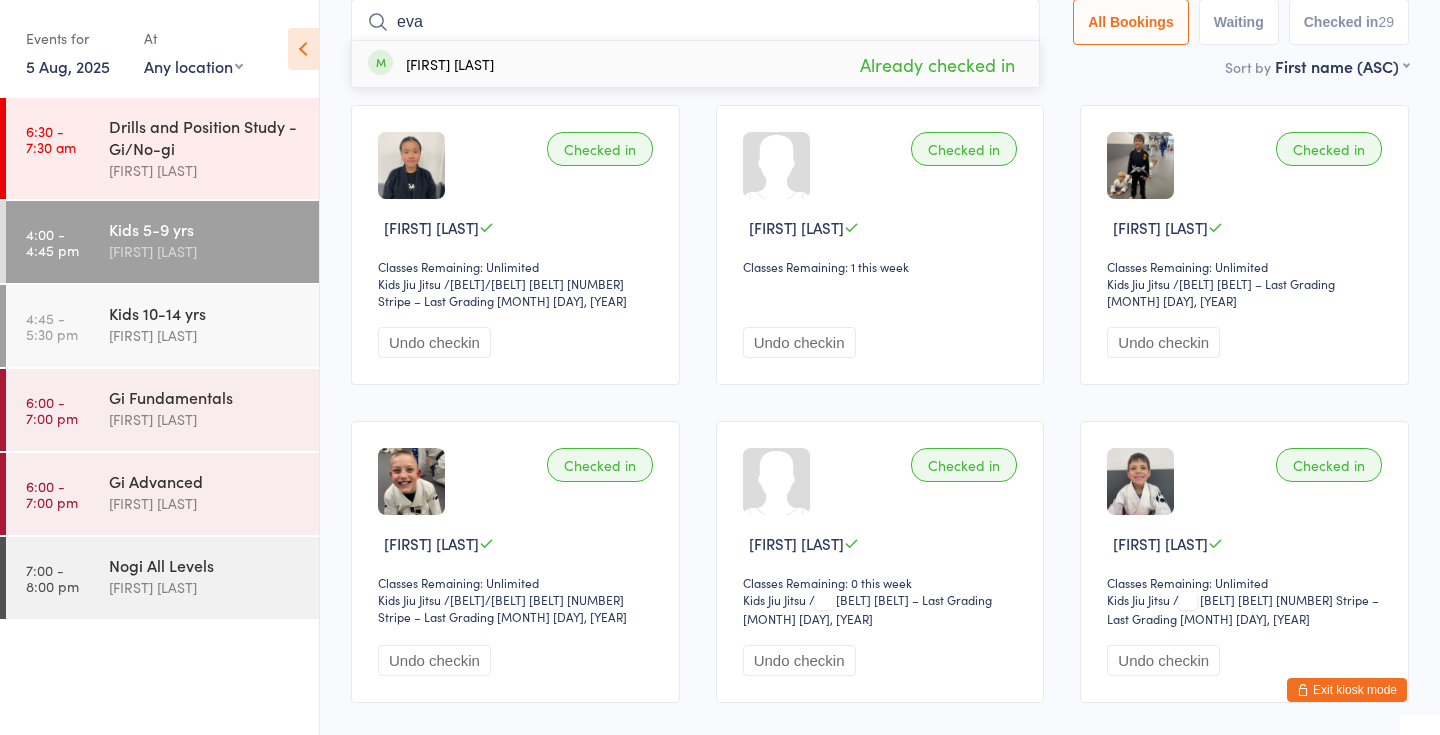 click on "eva" at bounding box center [695, 22] 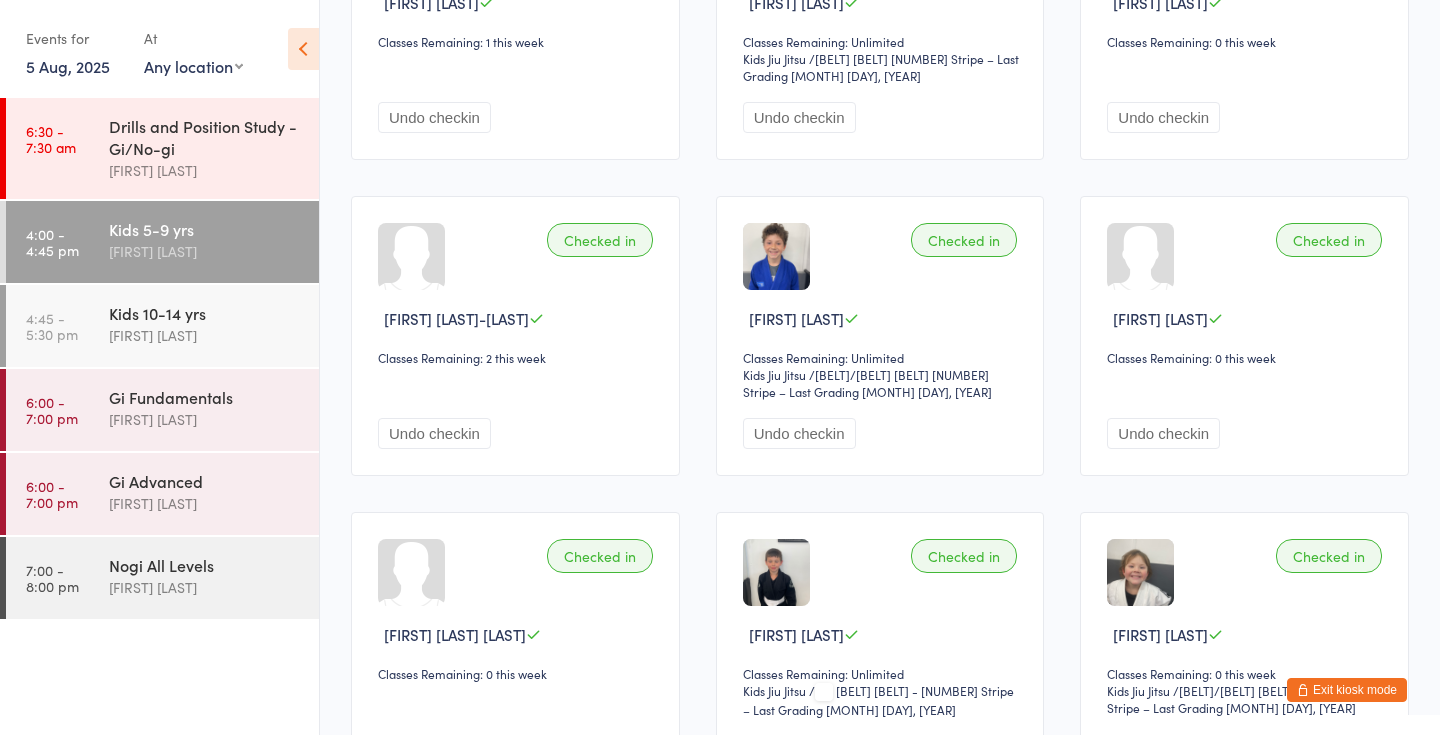 scroll, scrollTop: 0, scrollLeft: 0, axis: both 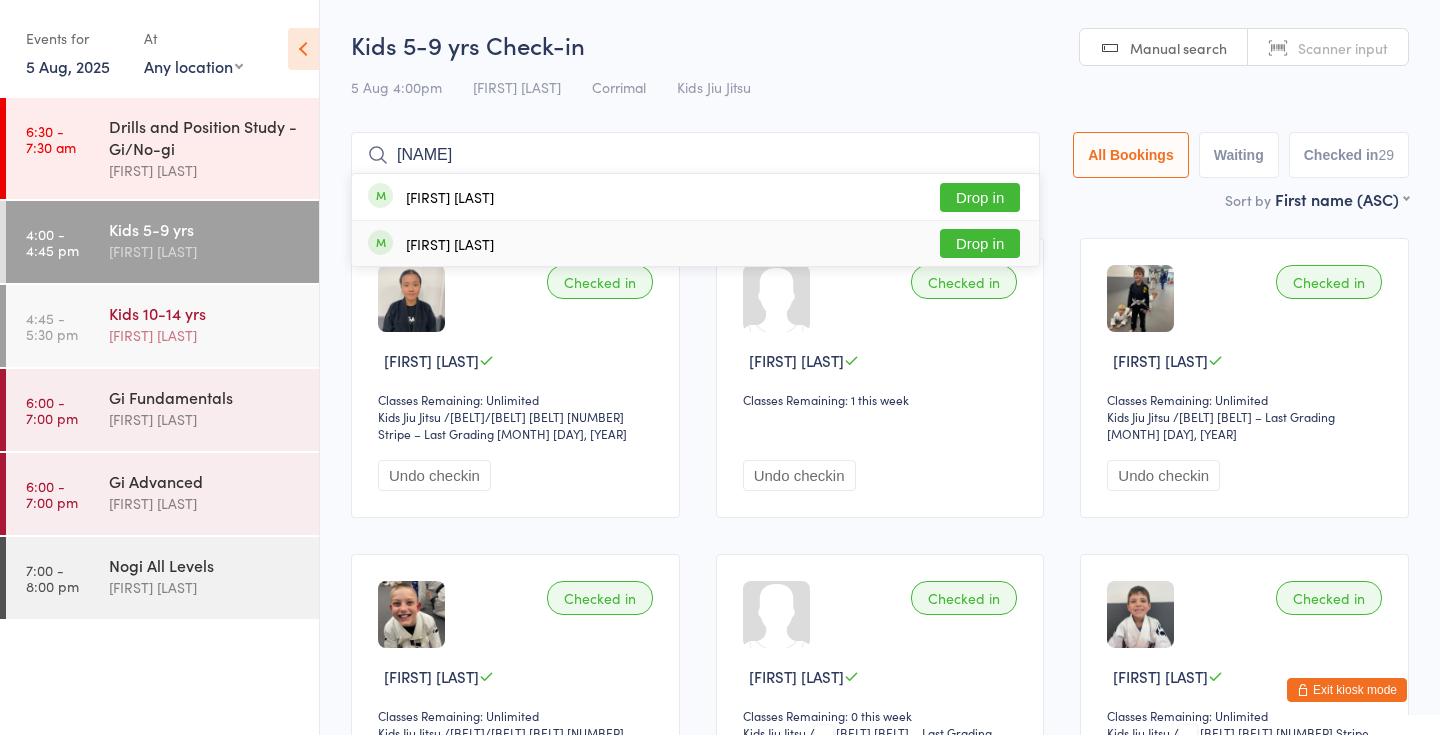 type on "jaxin" 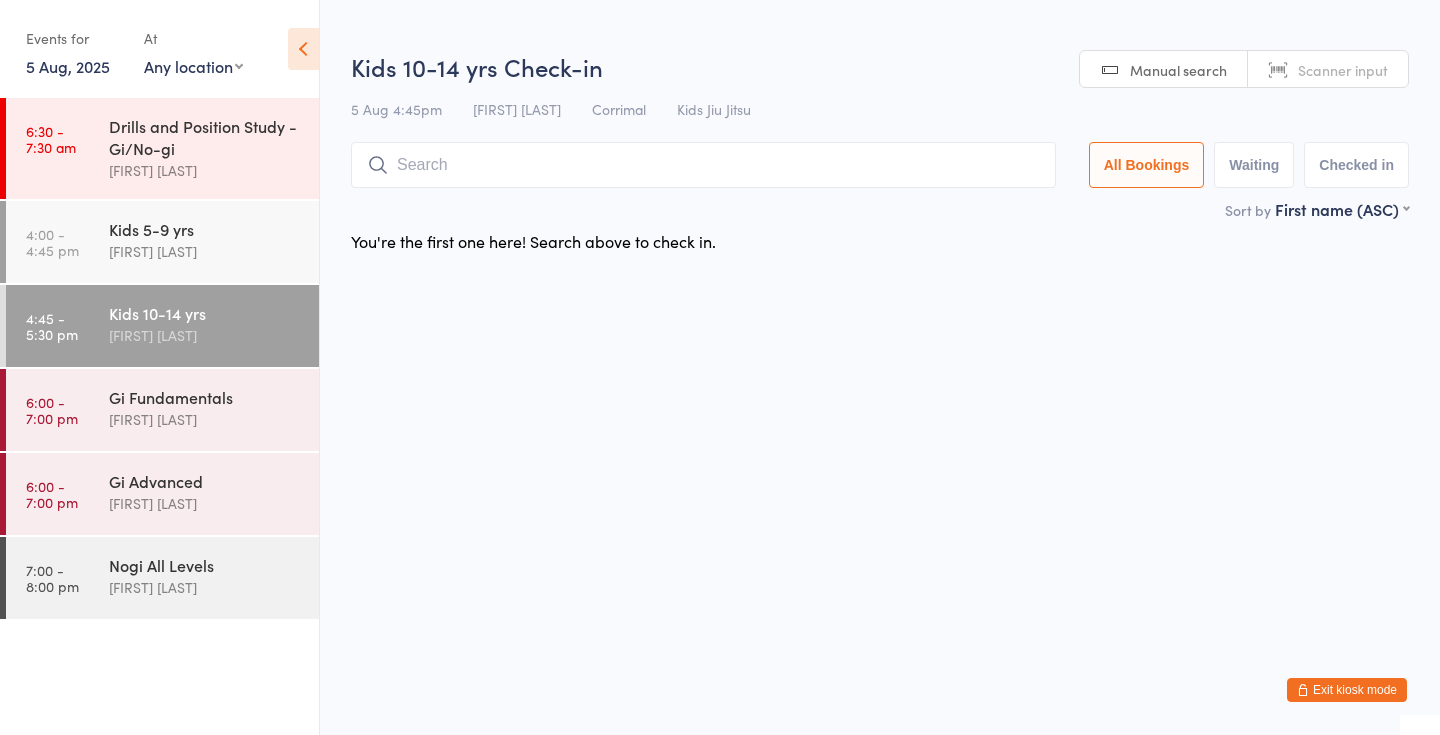 click at bounding box center [703, 165] 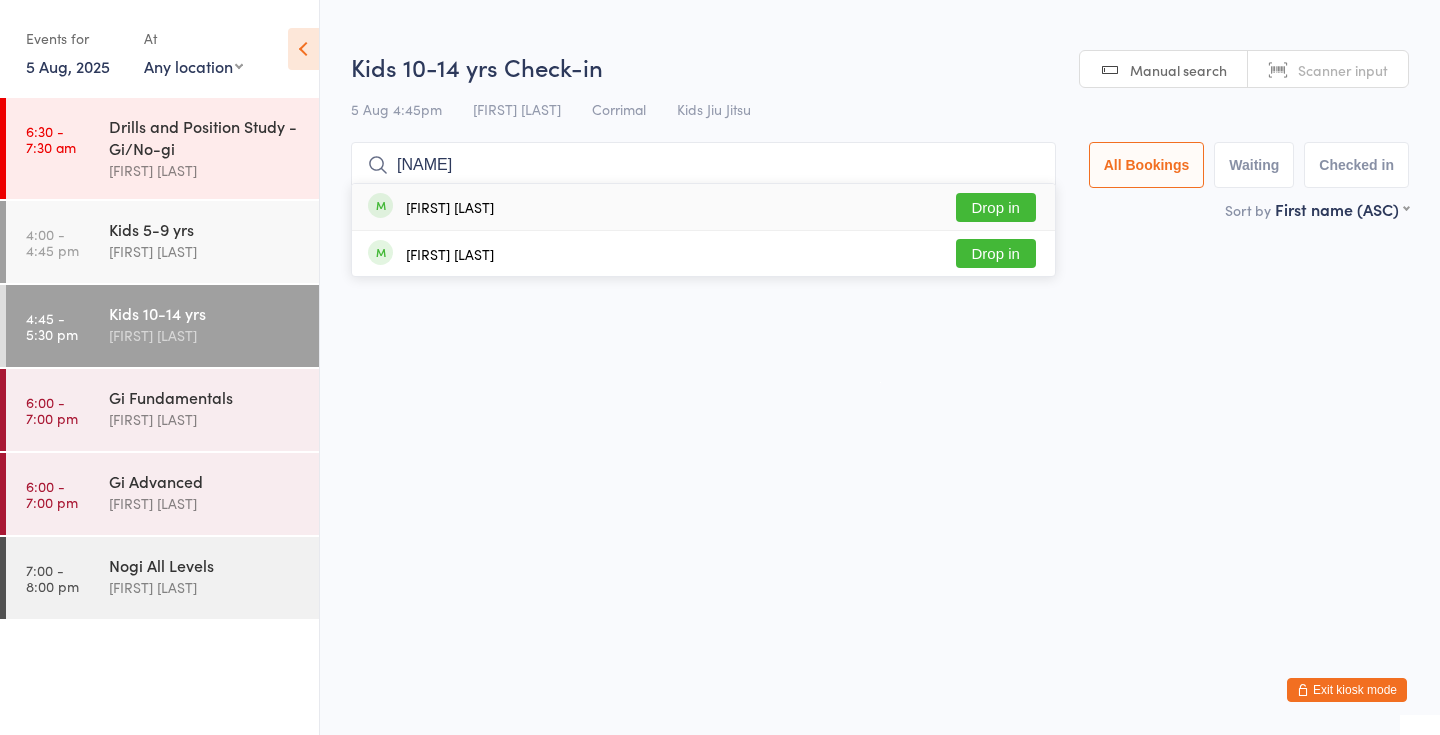 type on "jaxin" 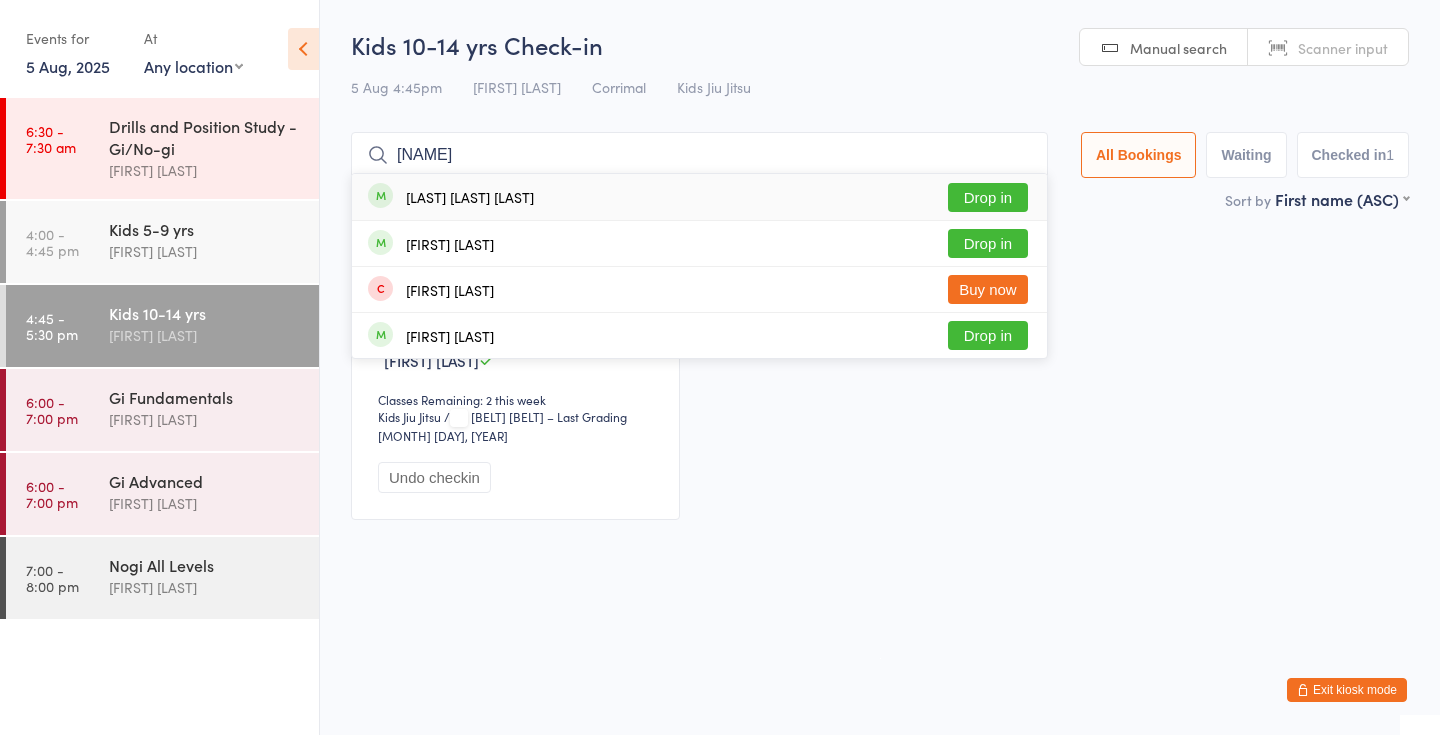 type on "hendricks" 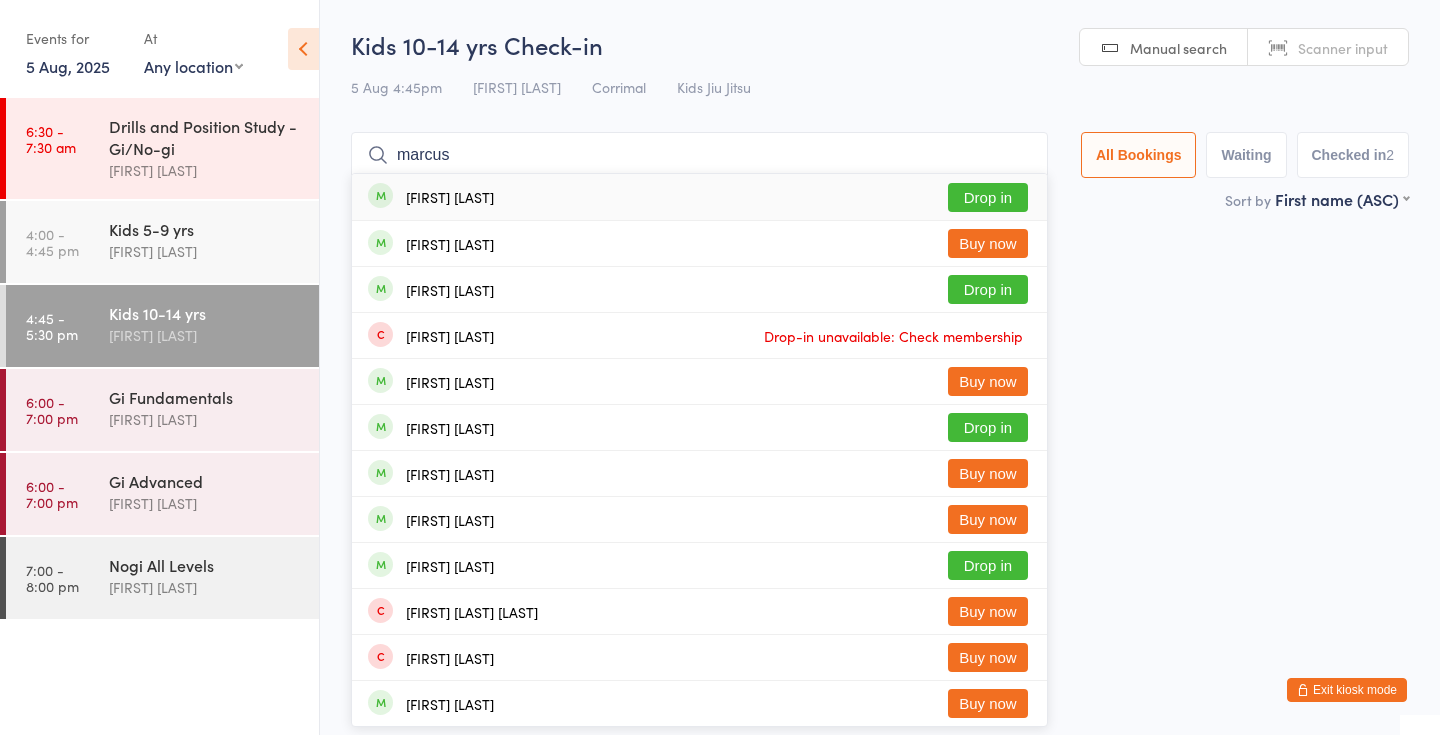 type on "marcus" 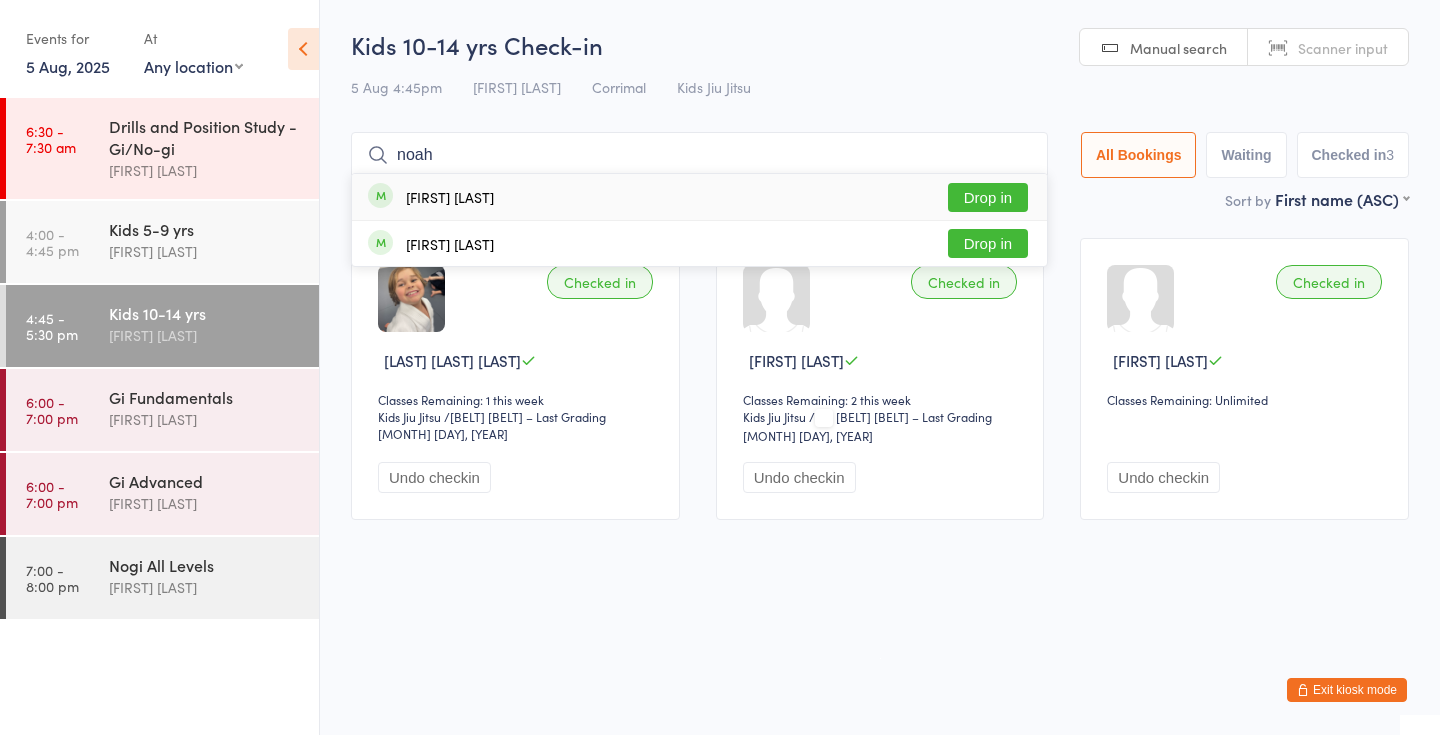 type on "noah" 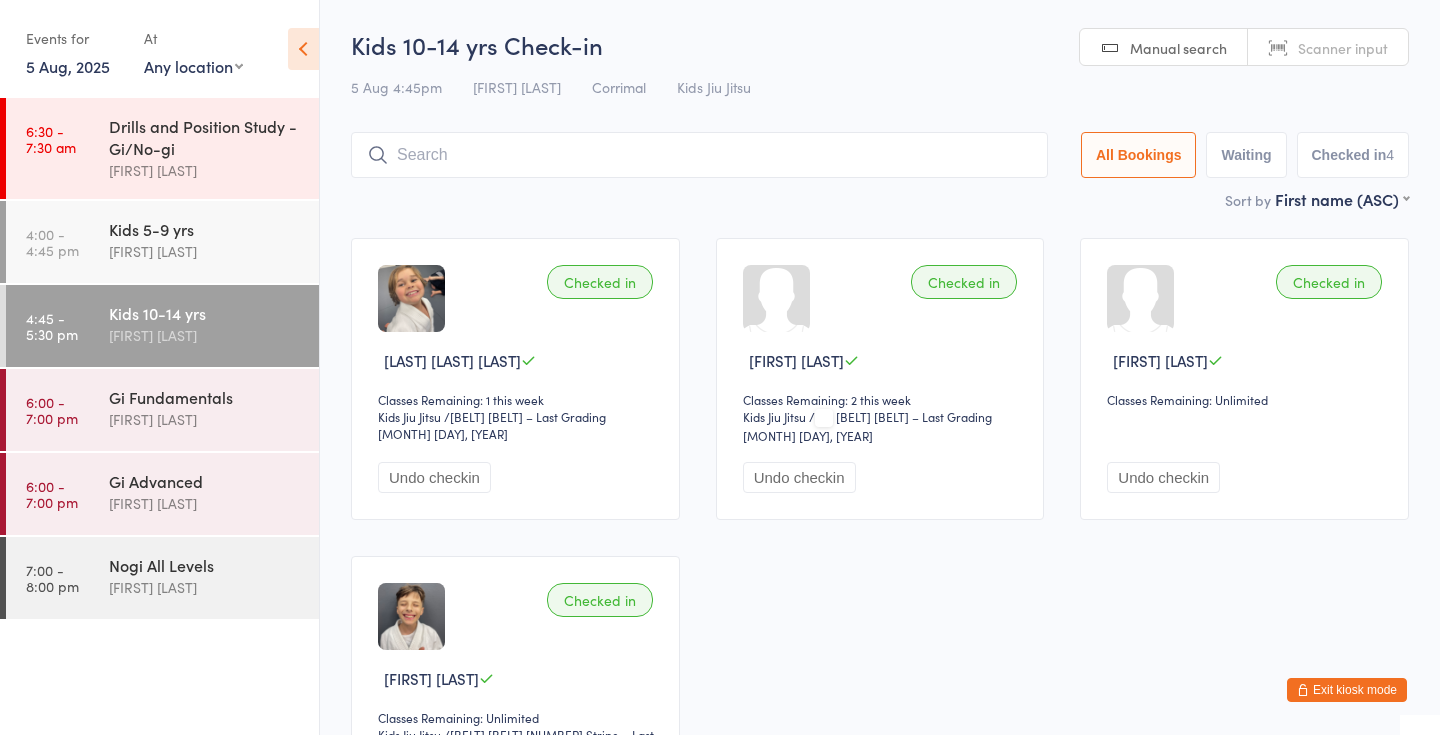 click on "Sort by   First name (ASC) First name (ASC) First name (DESC) Last name (ASC) Last name (DESC) Check in time (ASC) Check in time (DESC) Rank (ASC) Rank (DESC)" at bounding box center [880, 199] 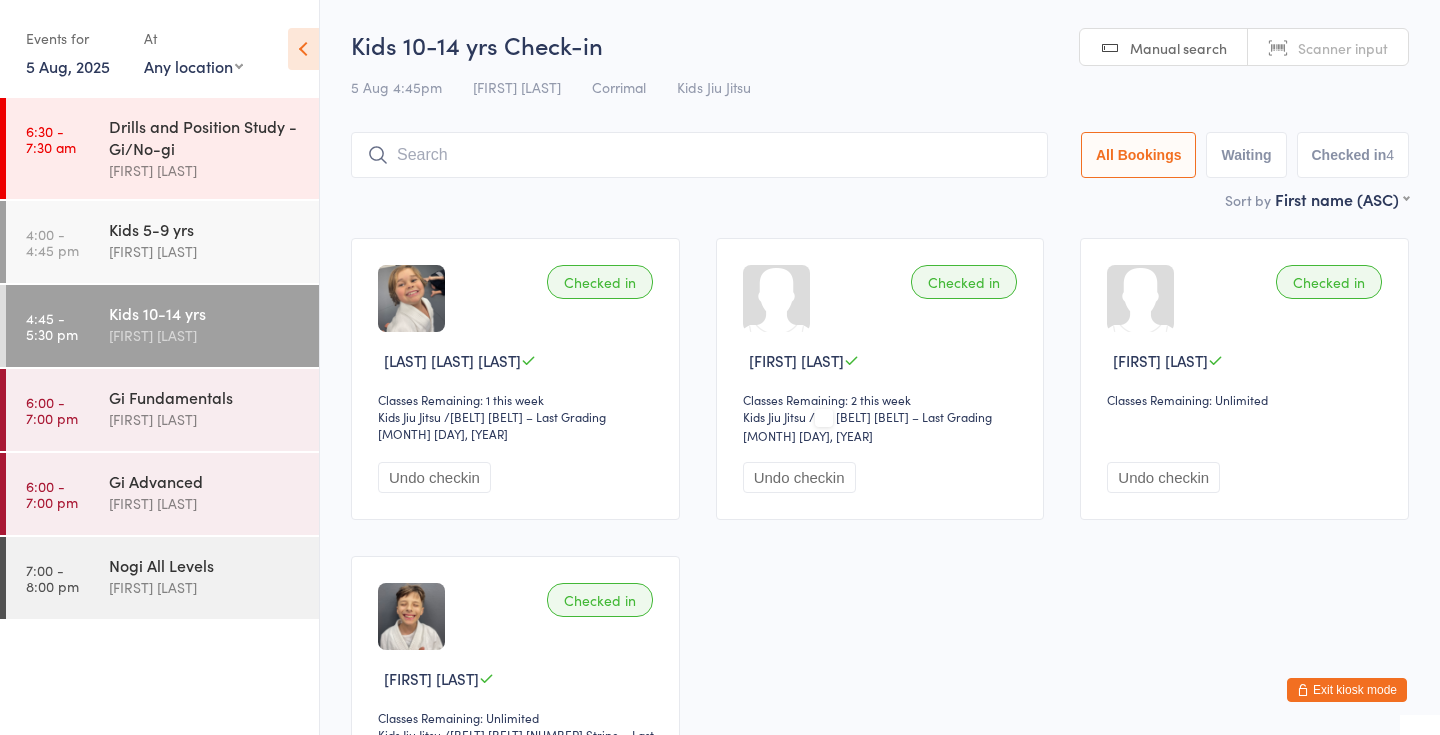 click on "Exit kiosk mode" at bounding box center (1347, 690) 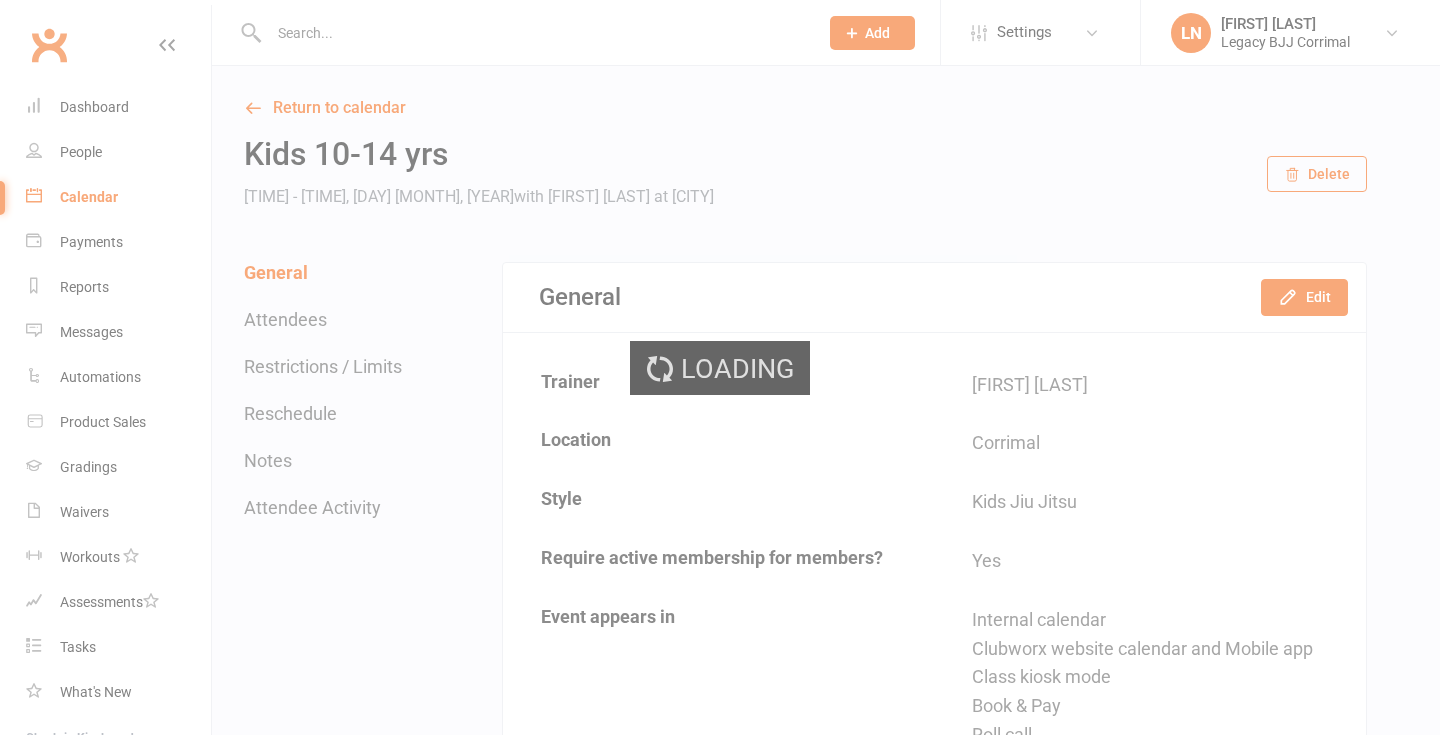 scroll, scrollTop: 0, scrollLeft: 0, axis: both 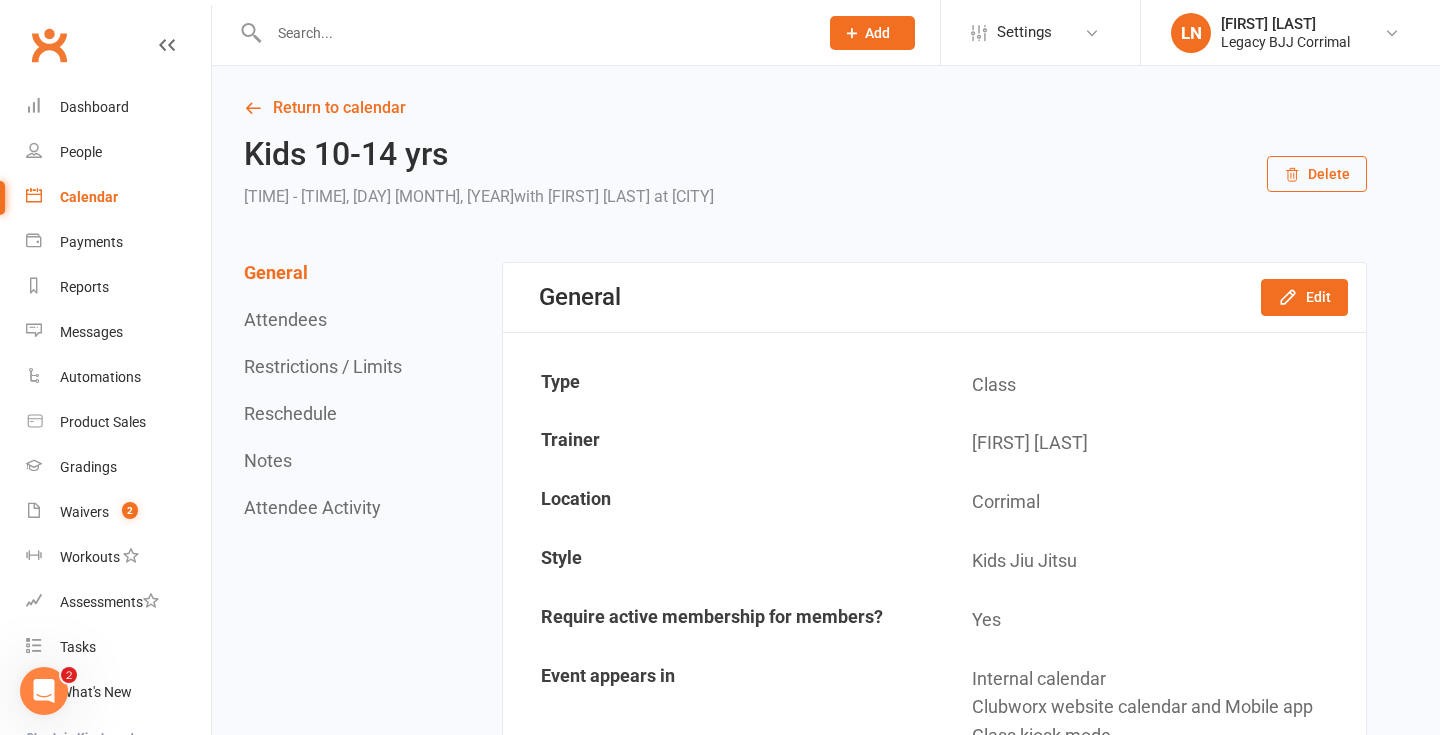 click at bounding box center (533, 33) 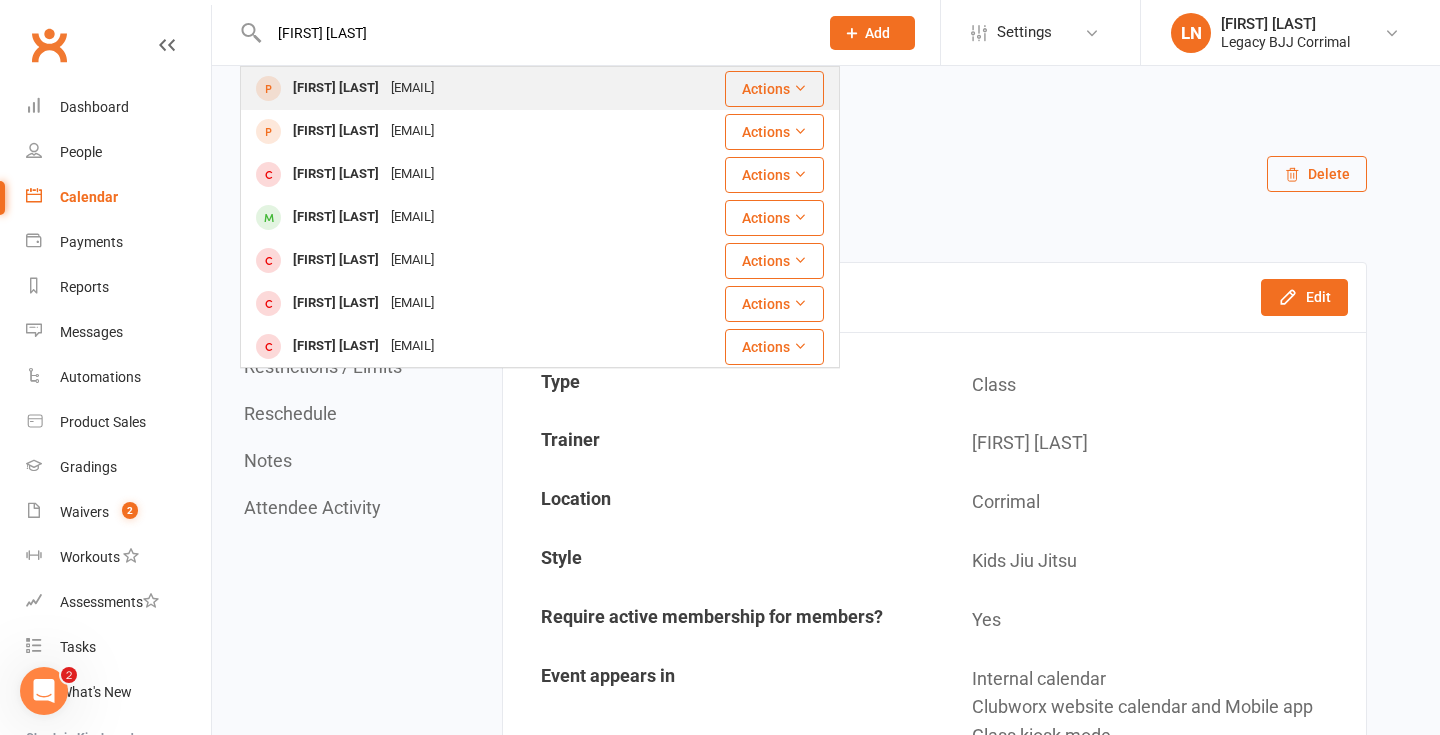 type on "dan yong" 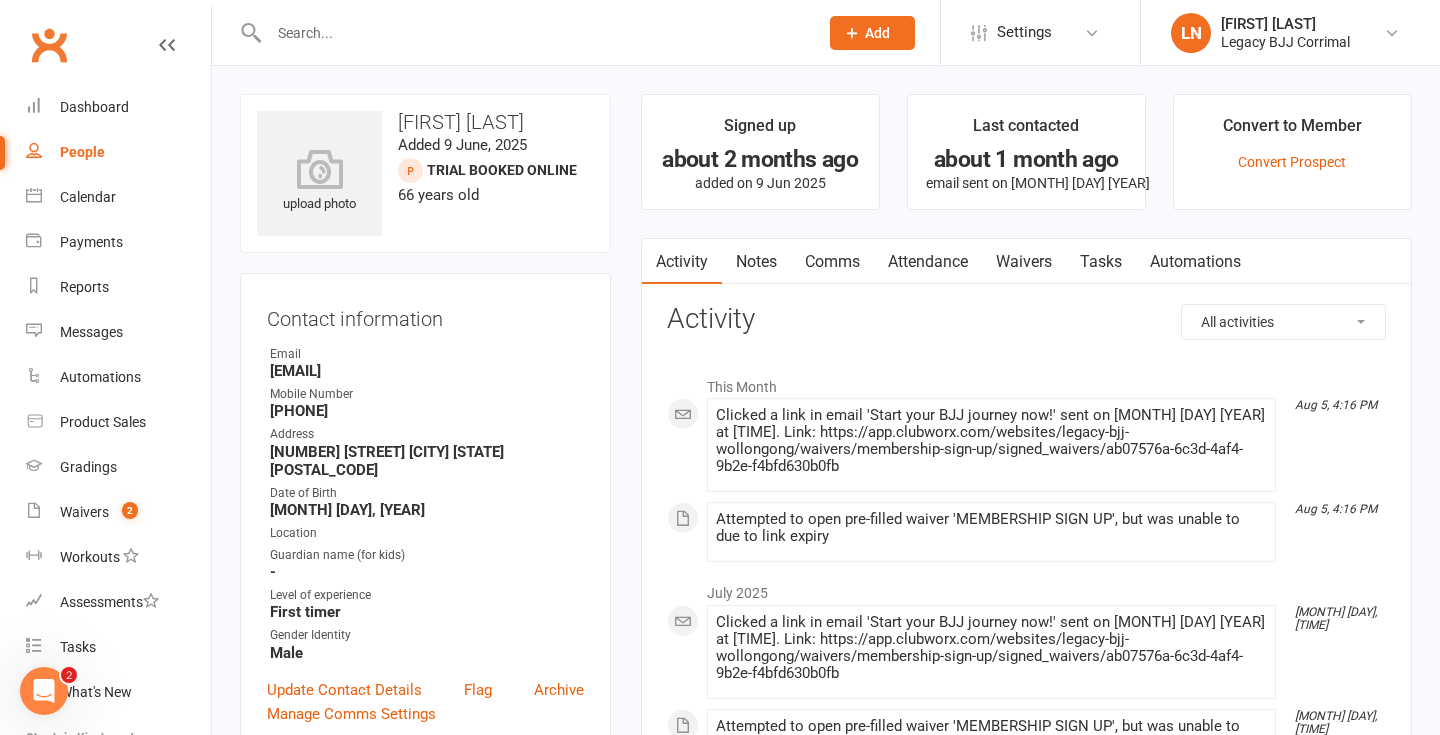 click on "Waivers" at bounding box center (1024, 262) 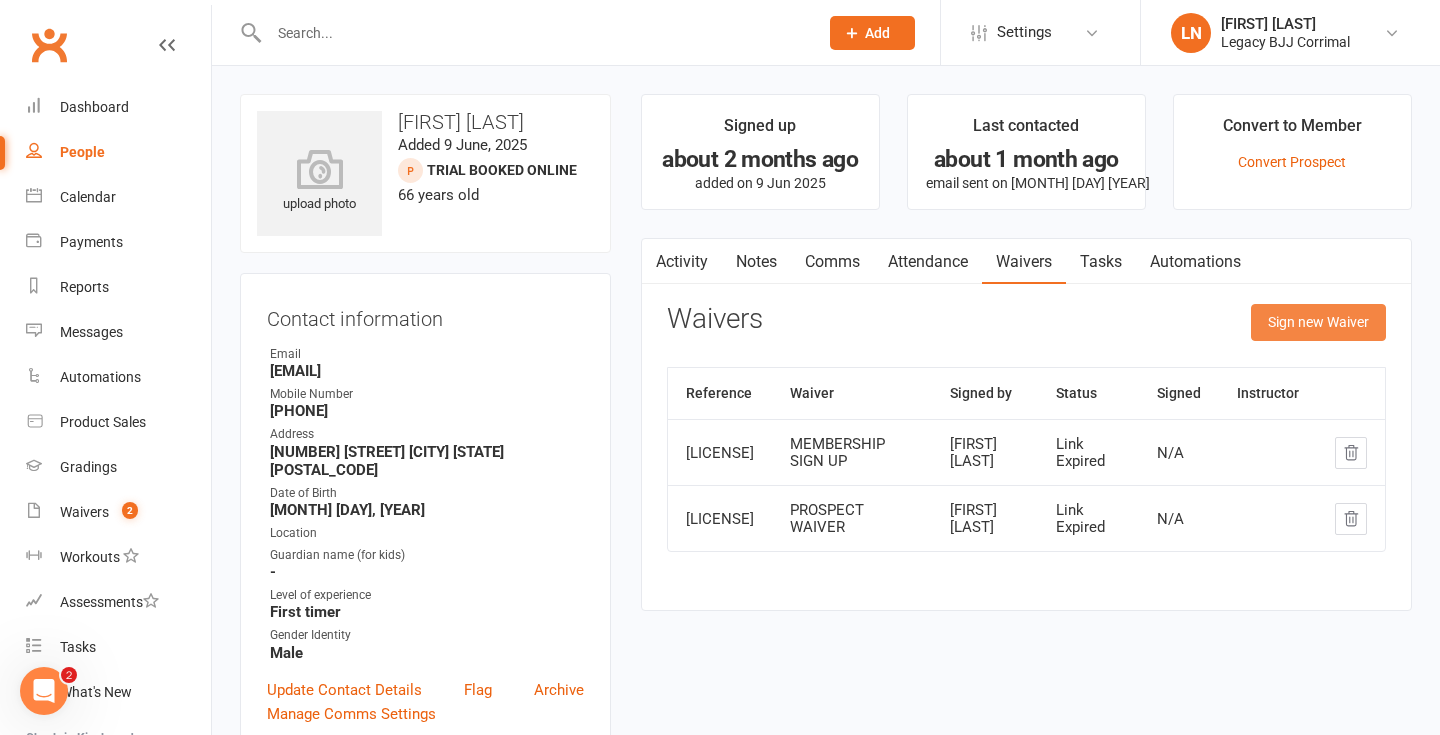 click on "Sign new Waiver" at bounding box center (1318, 322) 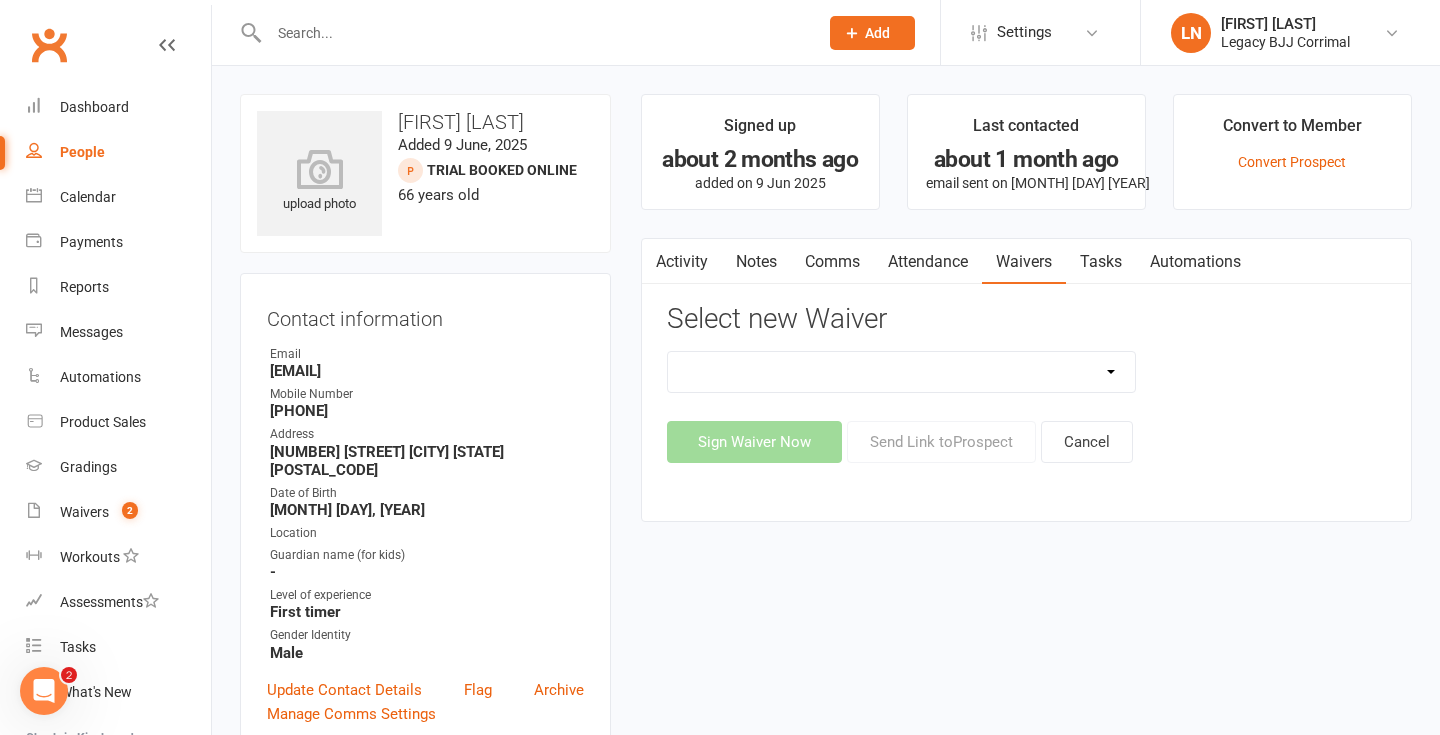 click on "CANCELLATION FORM CASUAL CLASS / PRIVATE EXISTING MEMBER WAIVER MEMBERSHIP SIGN UP NEW PAYMENT METHOD PROSPECT WAIVER SUSPENSION FORM" at bounding box center (902, 372) 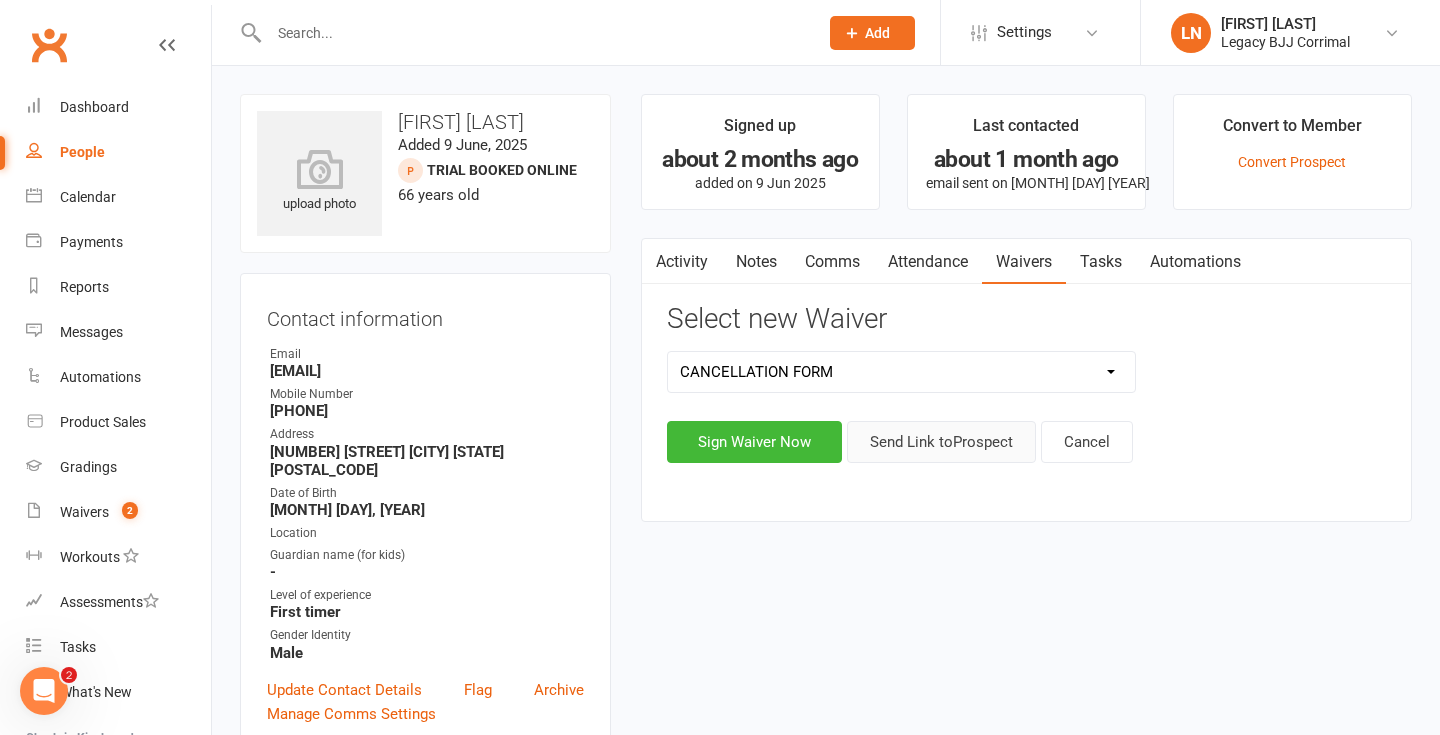 click on "Send Link to  Prospect" at bounding box center [941, 442] 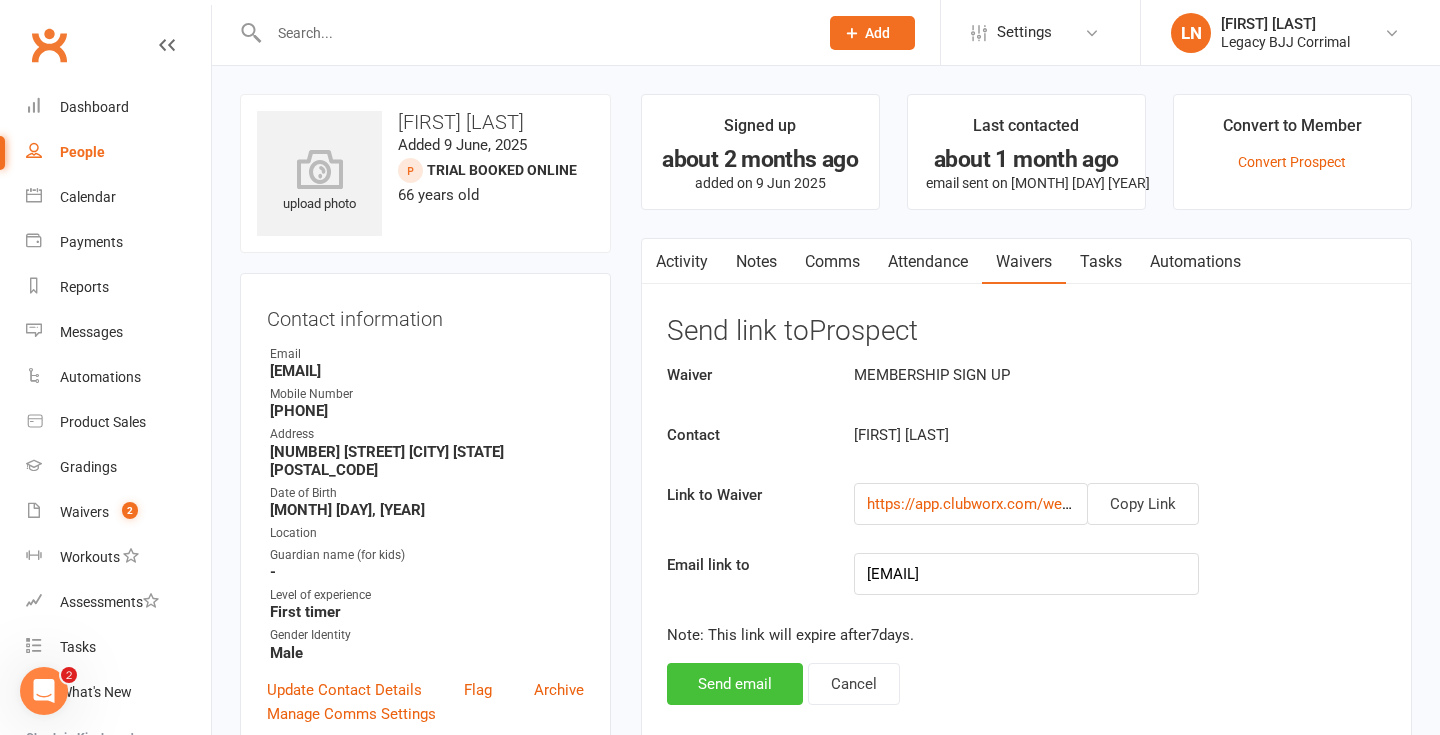 click on "Send email" at bounding box center (735, 684) 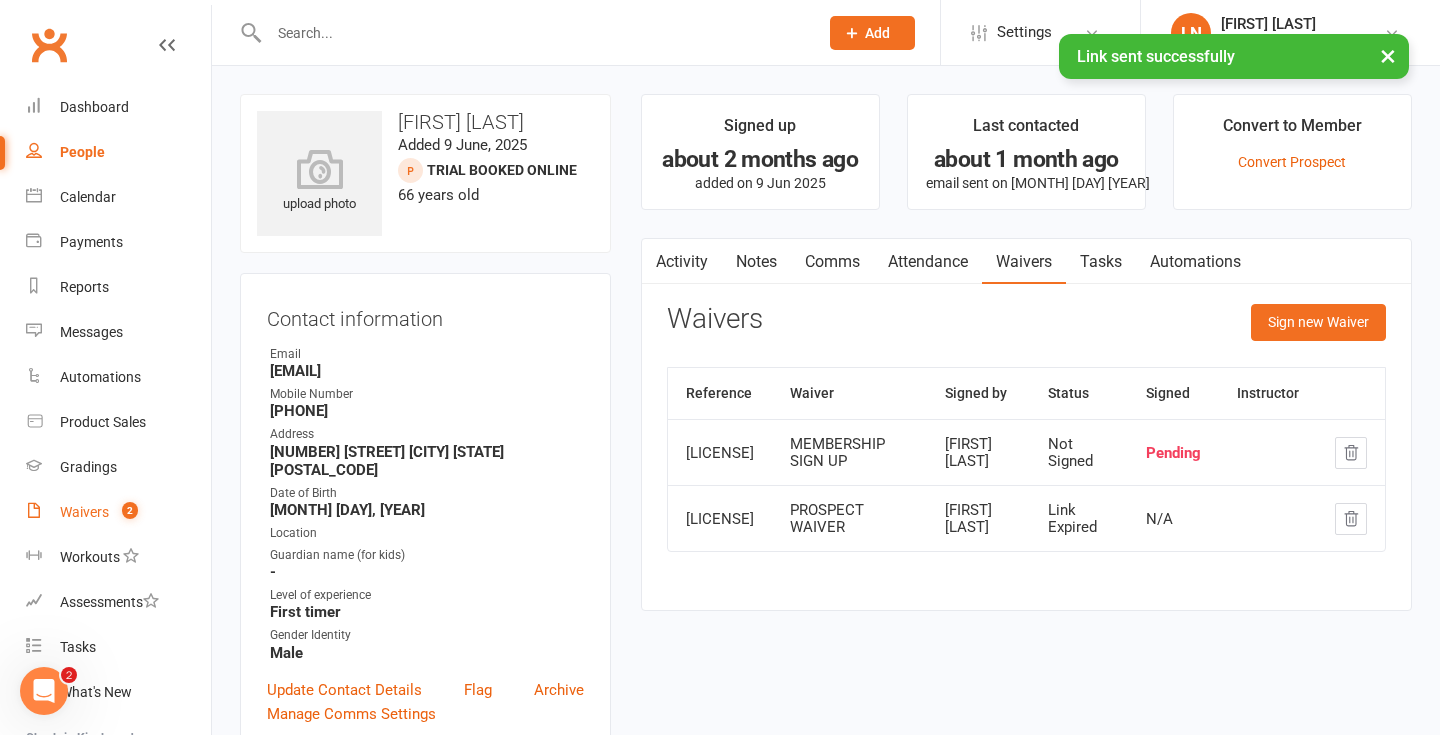 click on "Waivers   2" at bounding box center (118, 512) 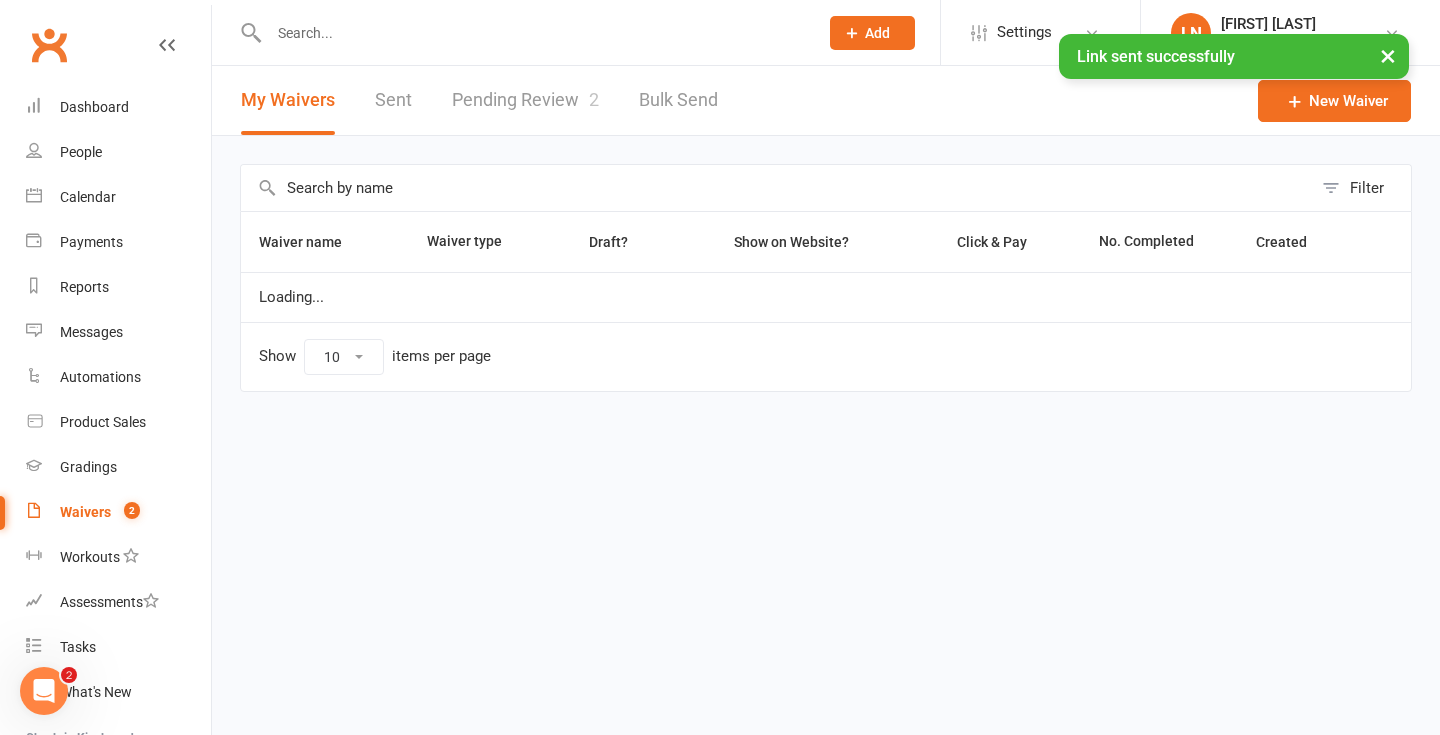 click on "Pending Review 2" at bounding box center [525, 100] 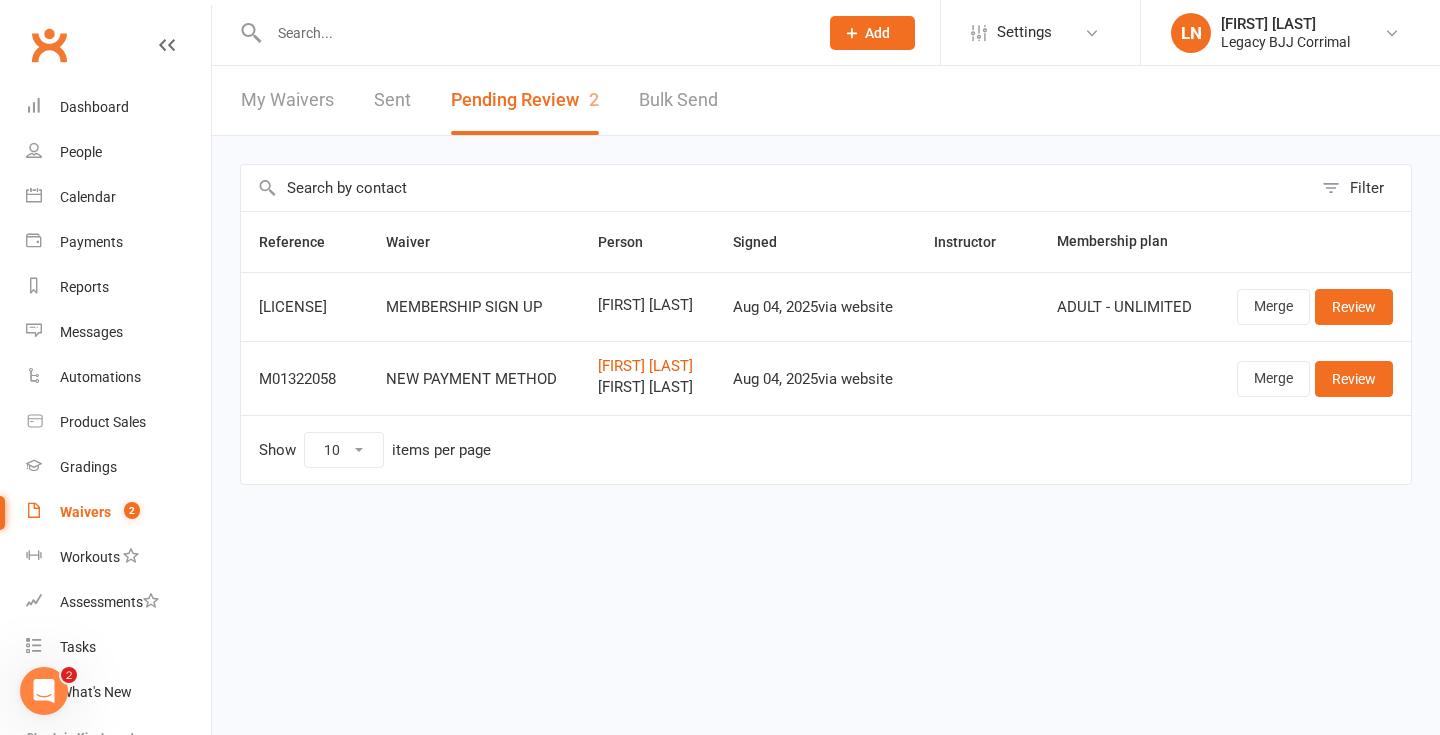 click at bounding box center [533, 33] 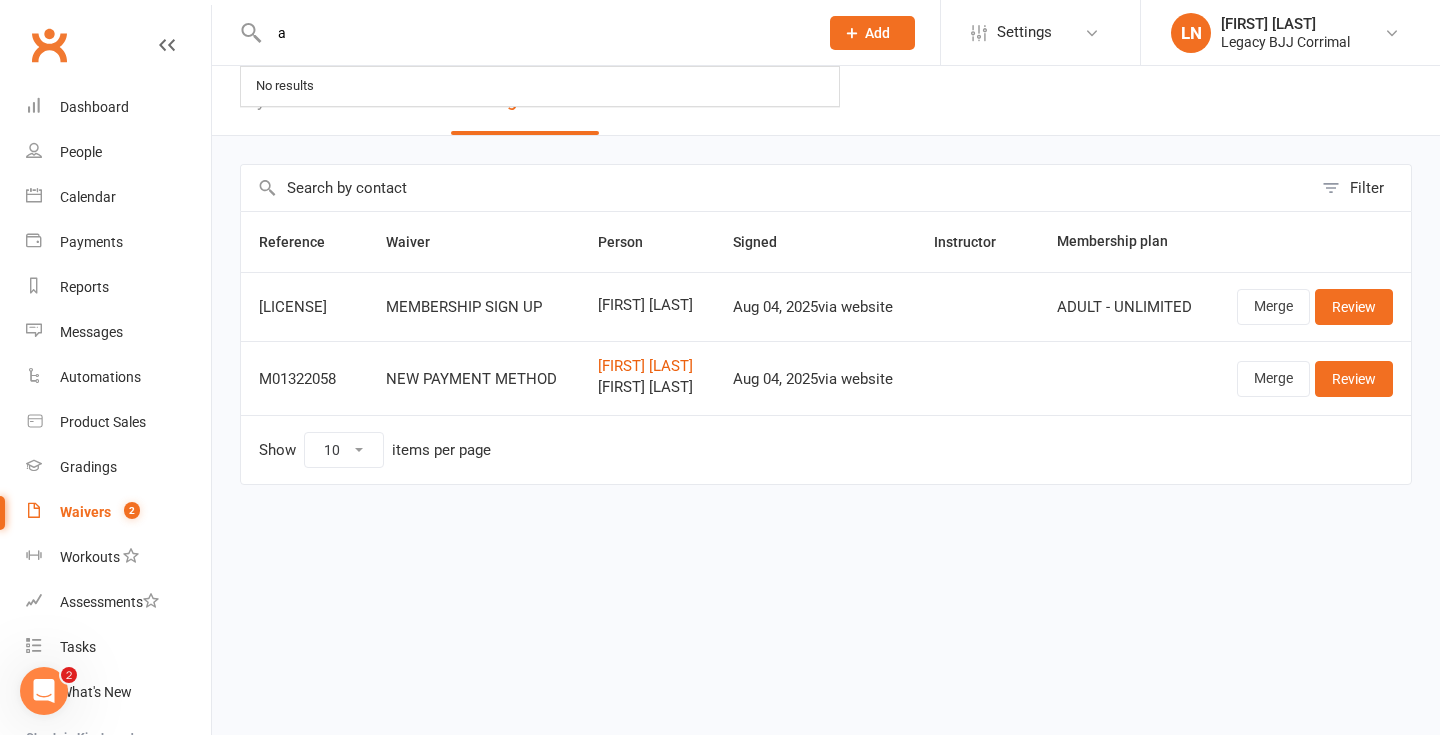 scroll, scrollTop: 227, scrollLeft: 0, axis: vertical 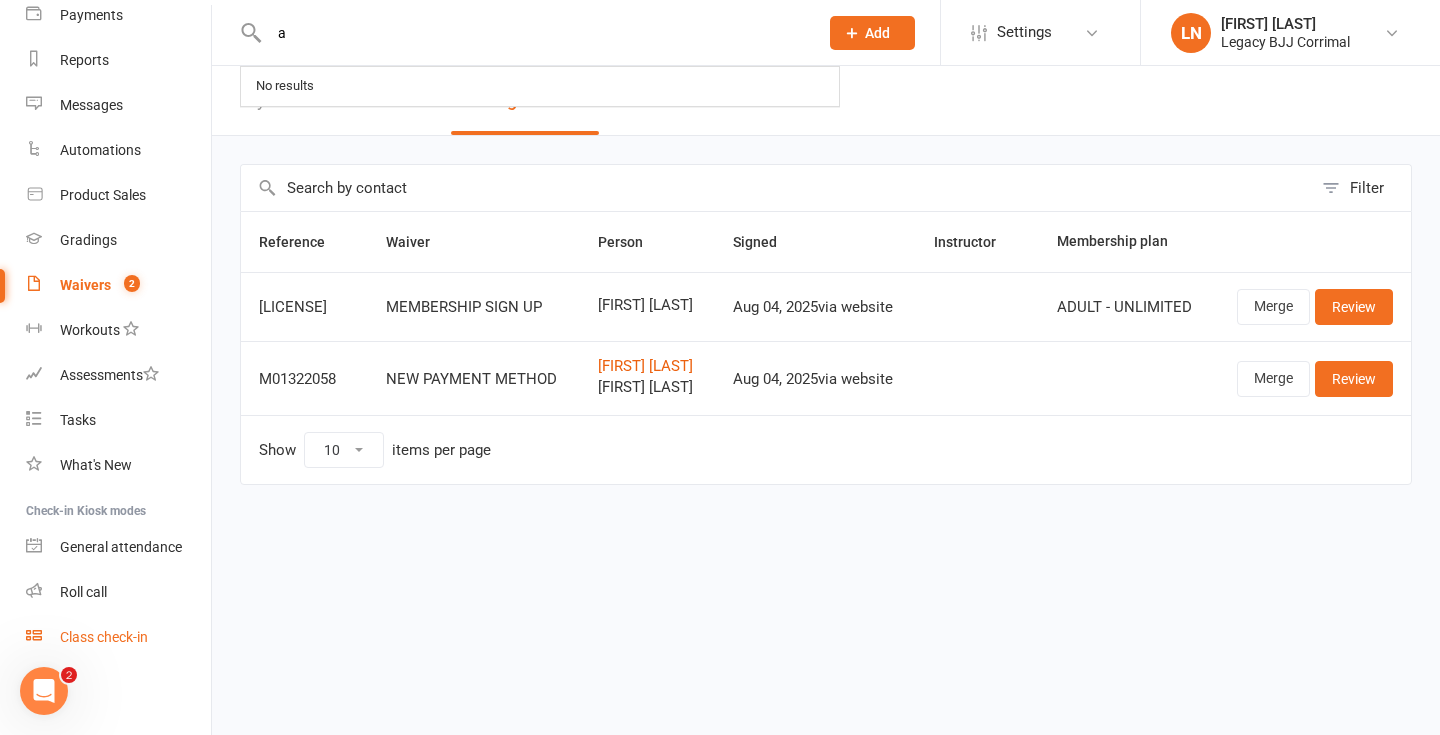 type on "a" 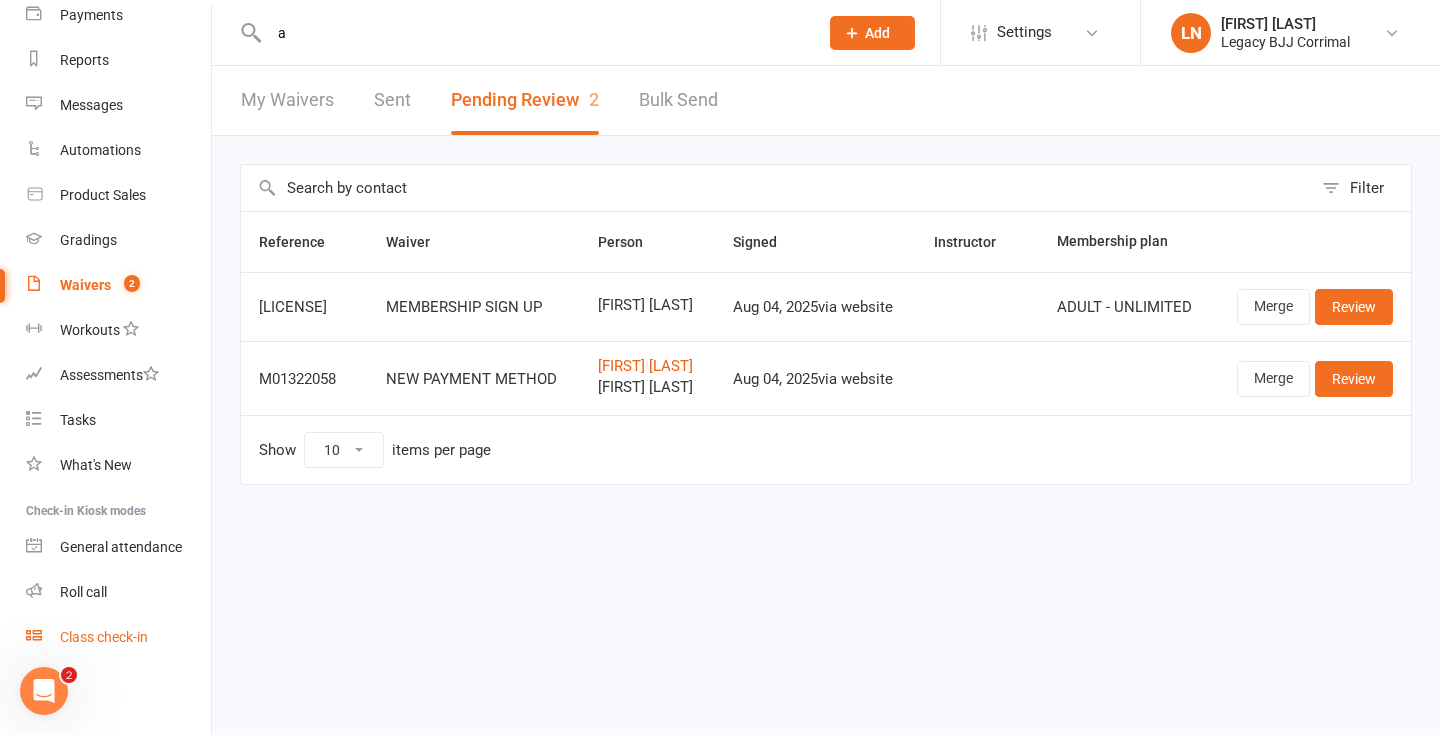 type 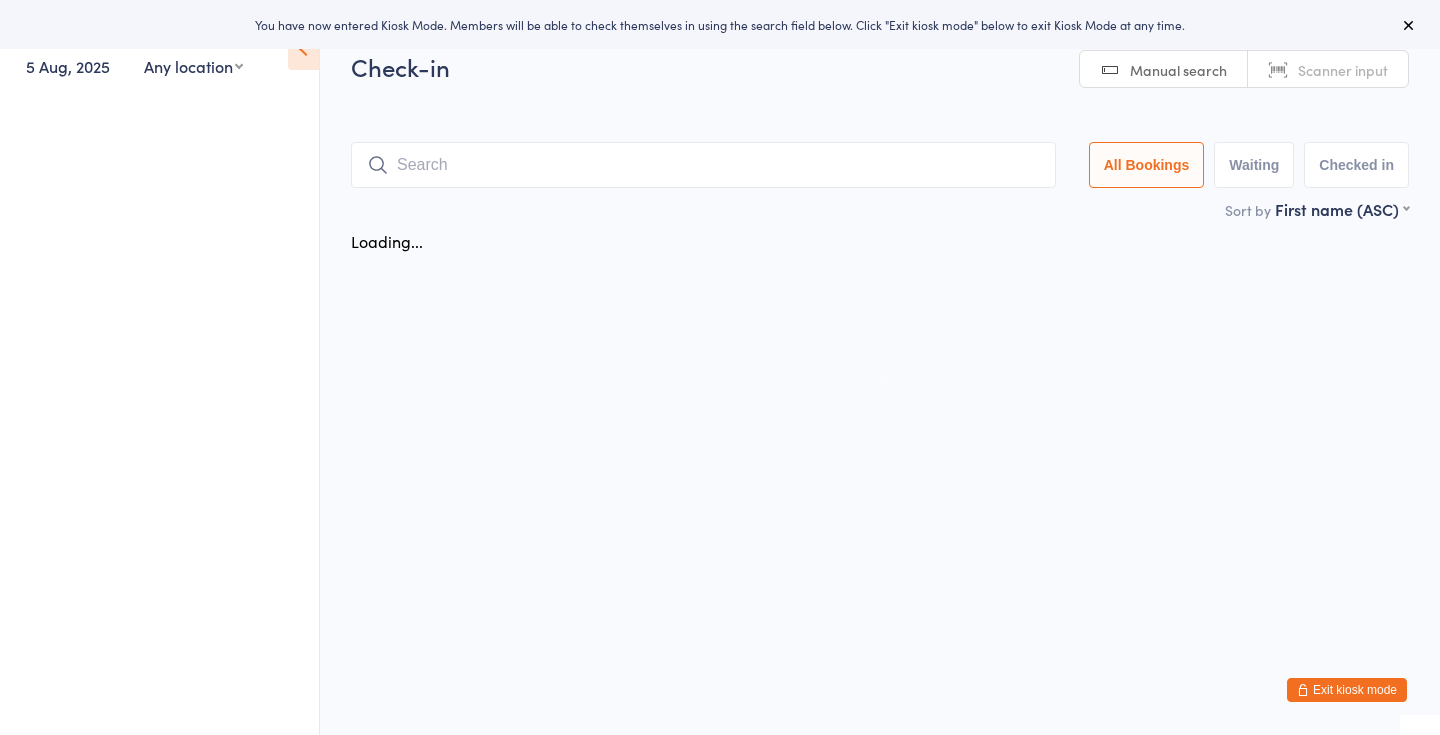 scroll, scrollTop: 0, scrollLeft: 0, axis: both 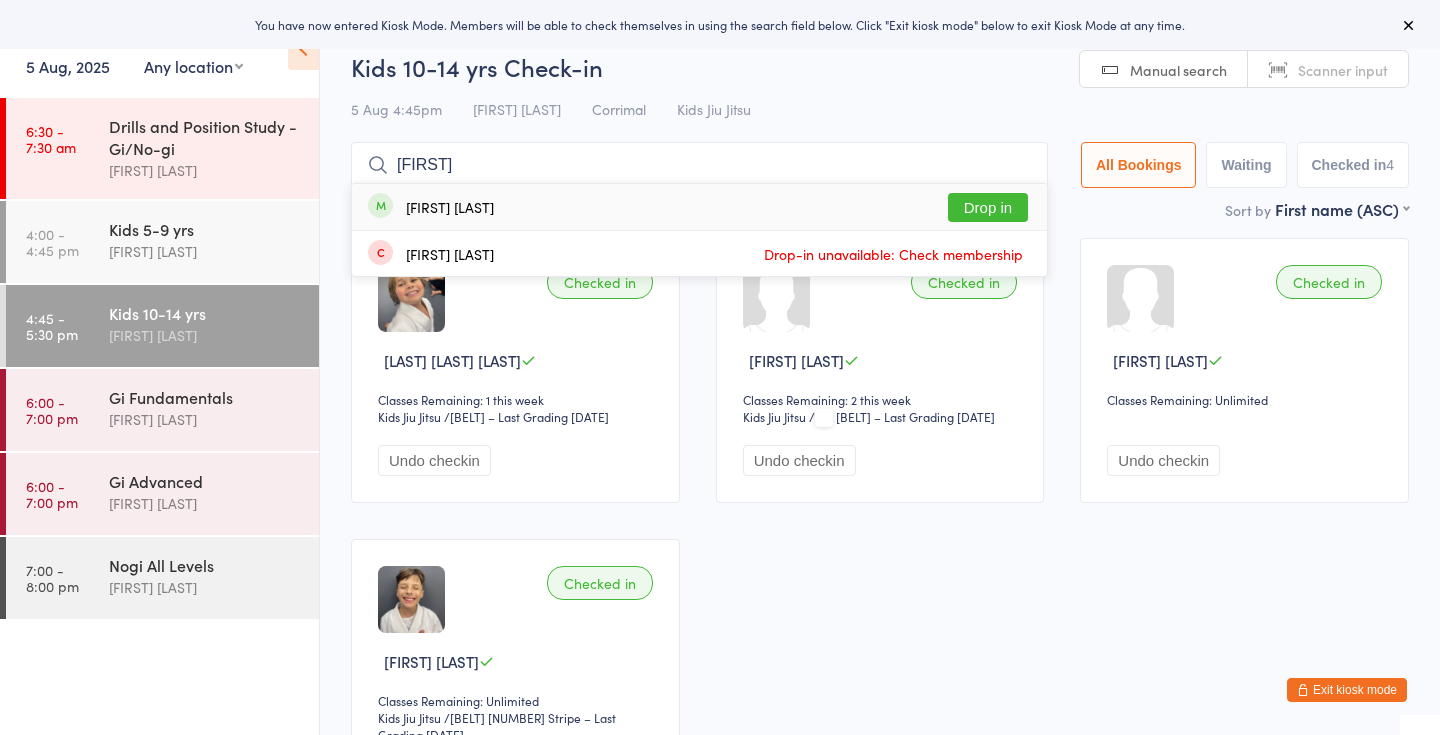type on "[FIRST]" 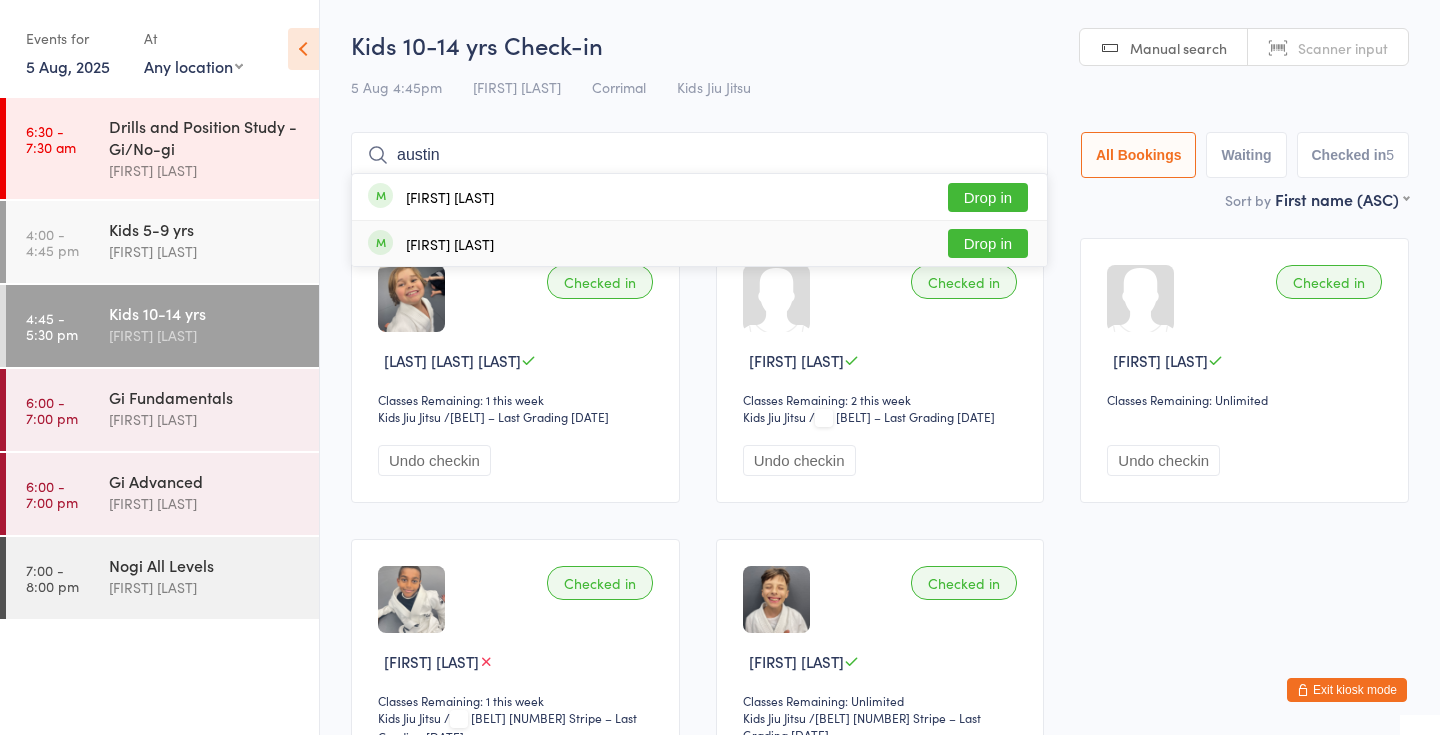type on "austin" 